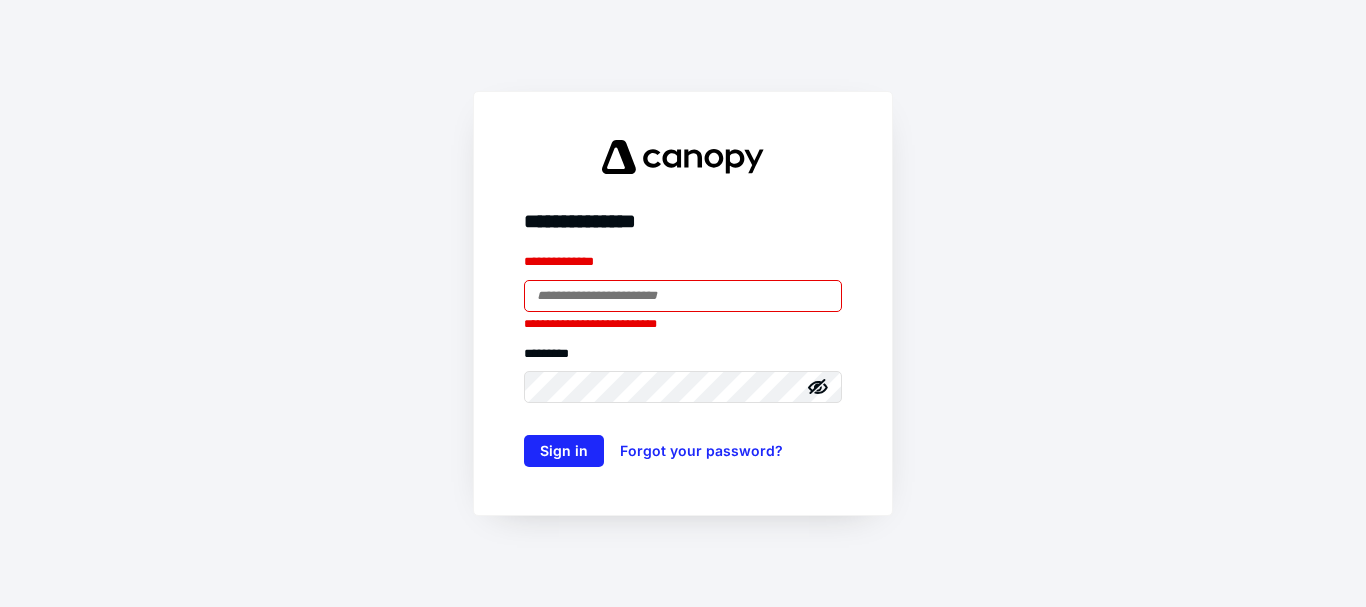 scroll, scrollTop: 0, scrollLeft: 0, axis: both 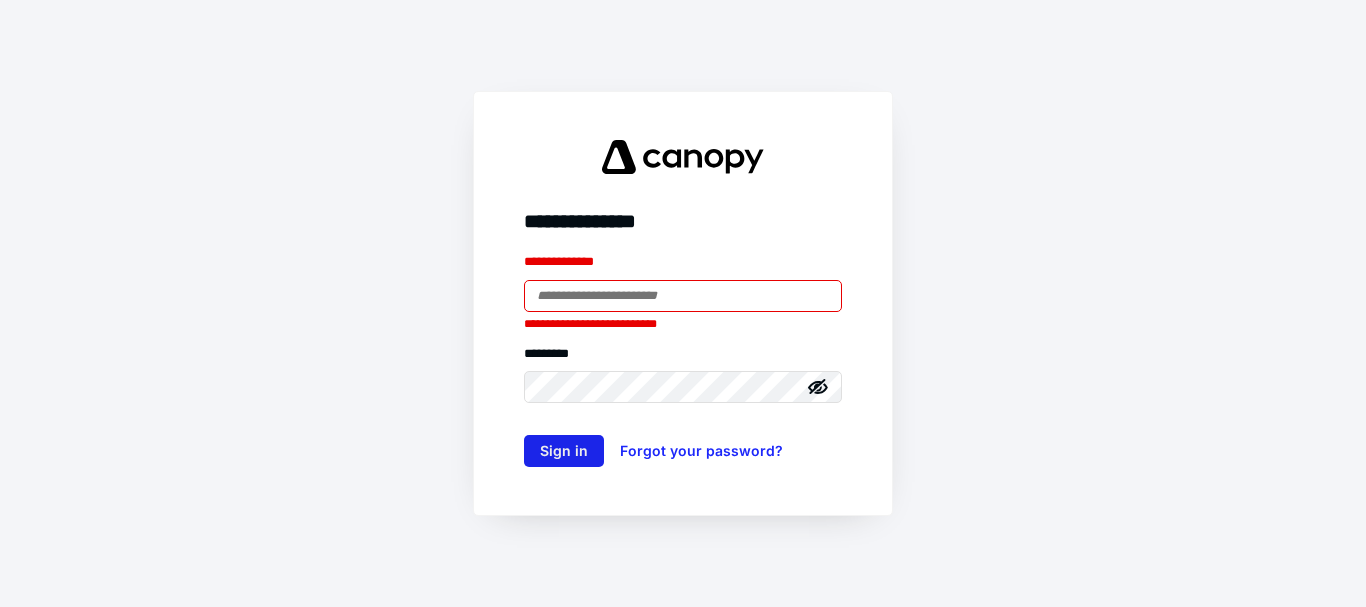 type on "**********" 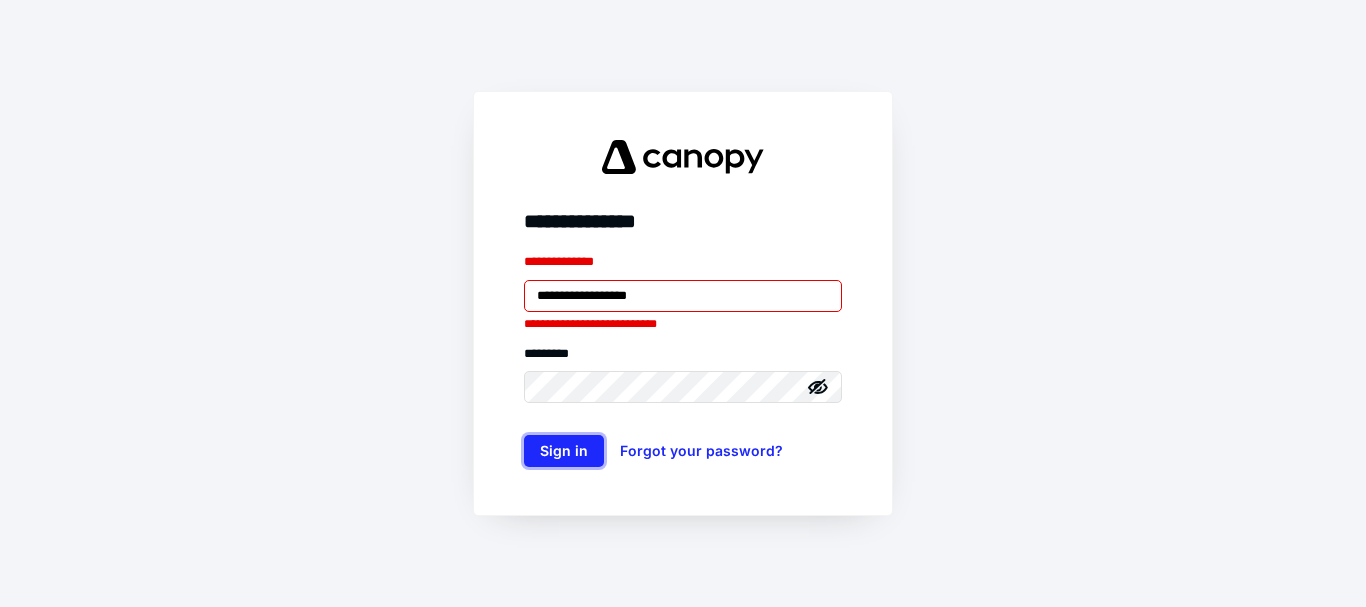 drag, startPoint x: 558, startPoint y: 452, endPoint x: 511, endPoint y: 452, distance: 47 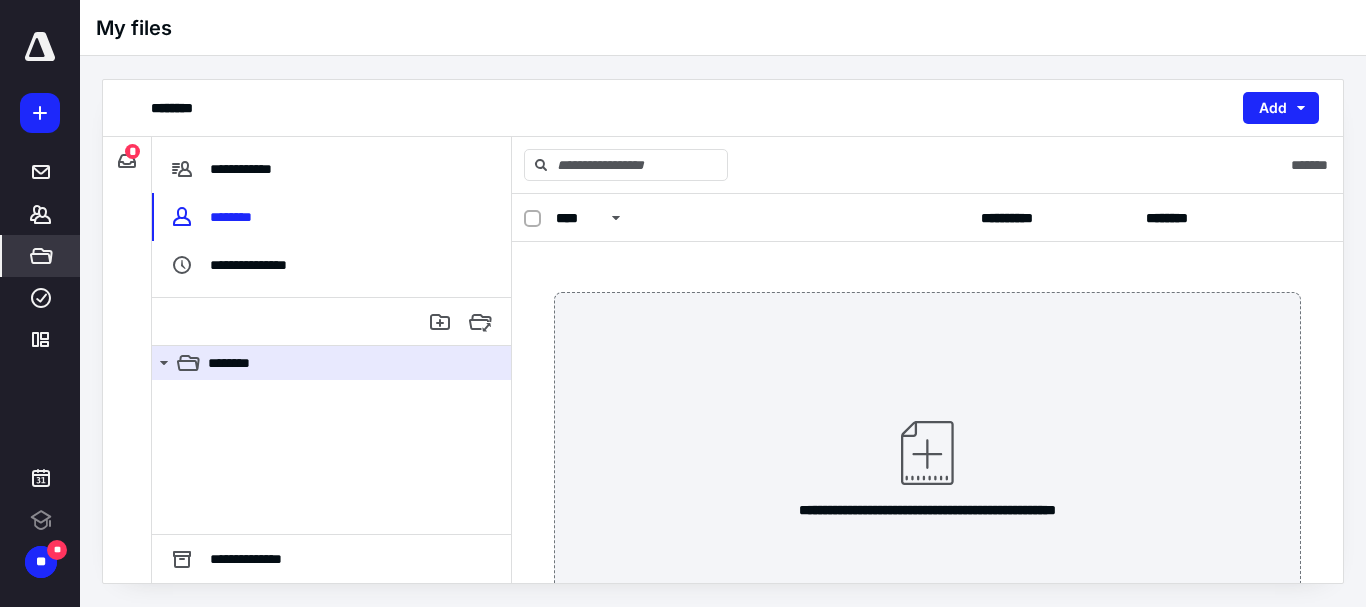 scroll, scrollTop: 0, scrollLeft: 0, axis: both 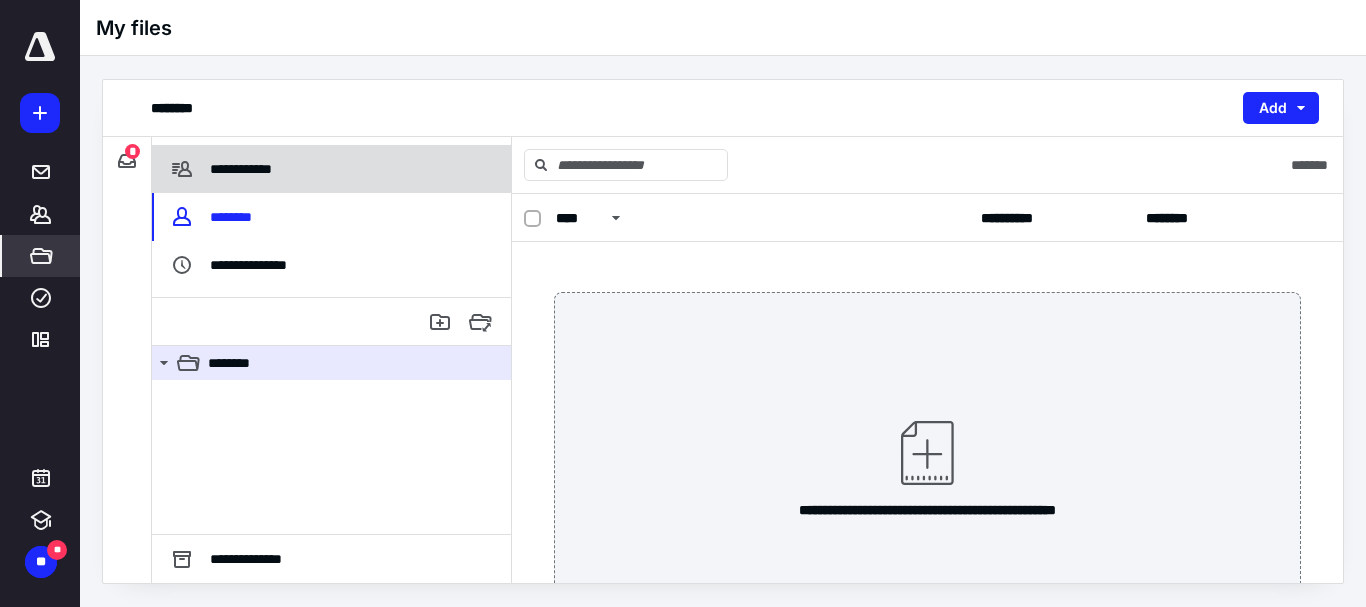 click on "**********" at bounding box center [224, 169] 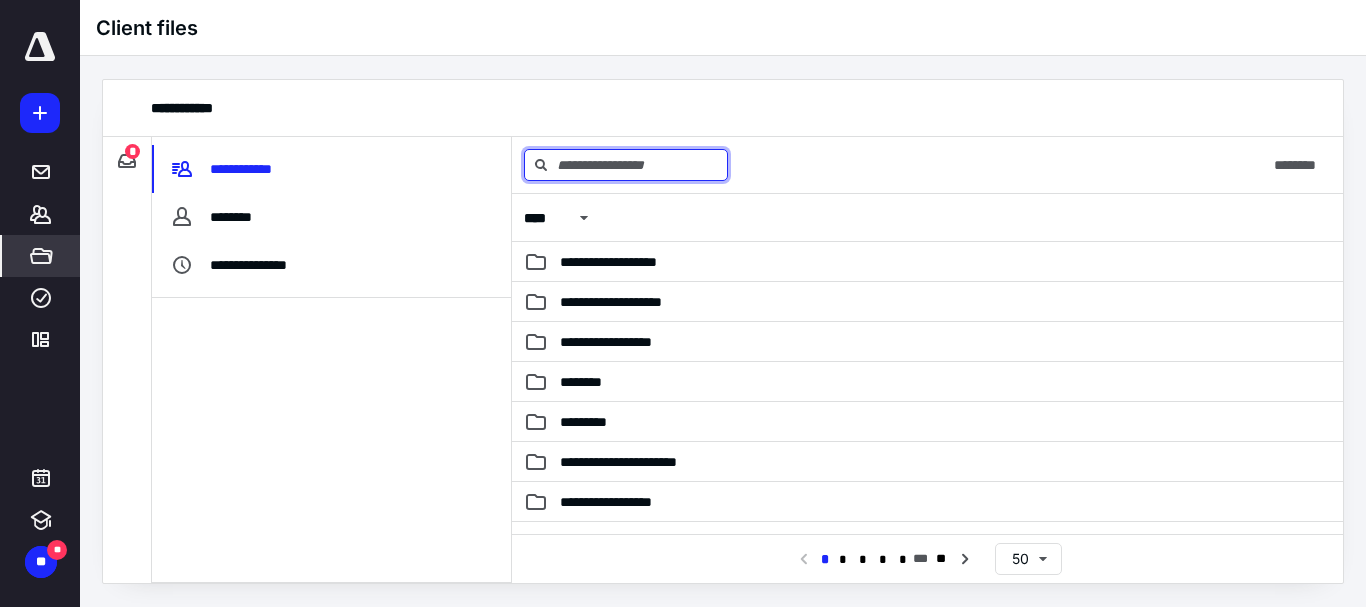 click at bounding box center (626, 165) 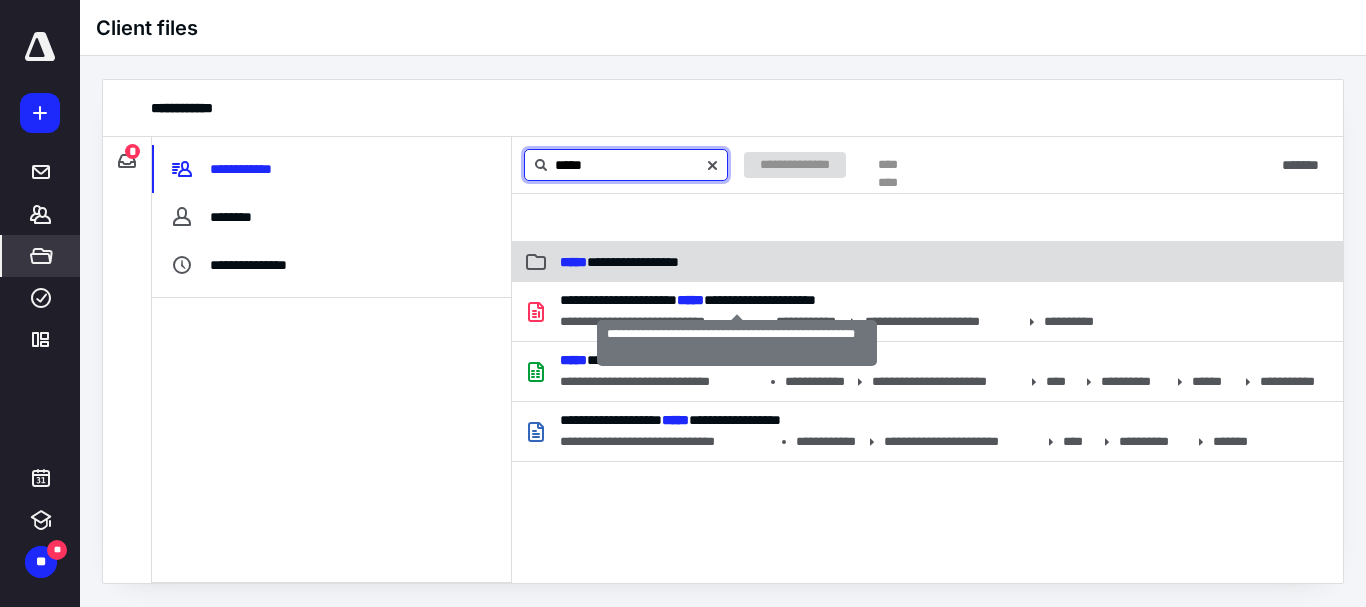 type on "*****" 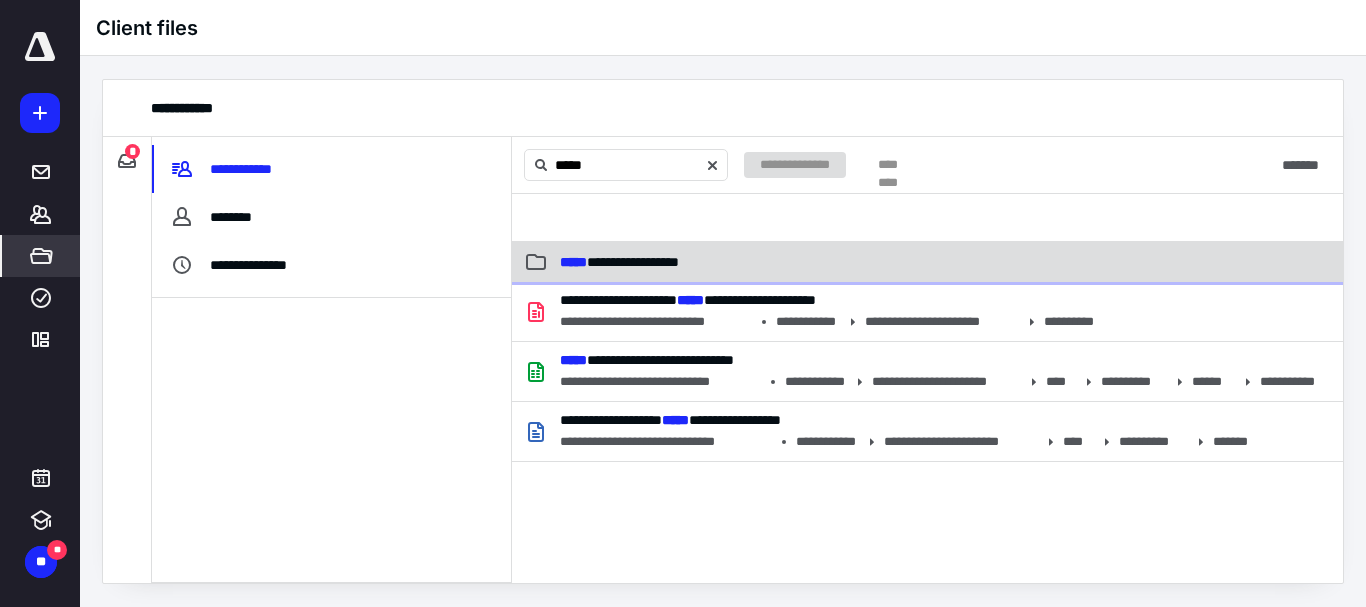 click on "**********" at bounding box center [927, 262] 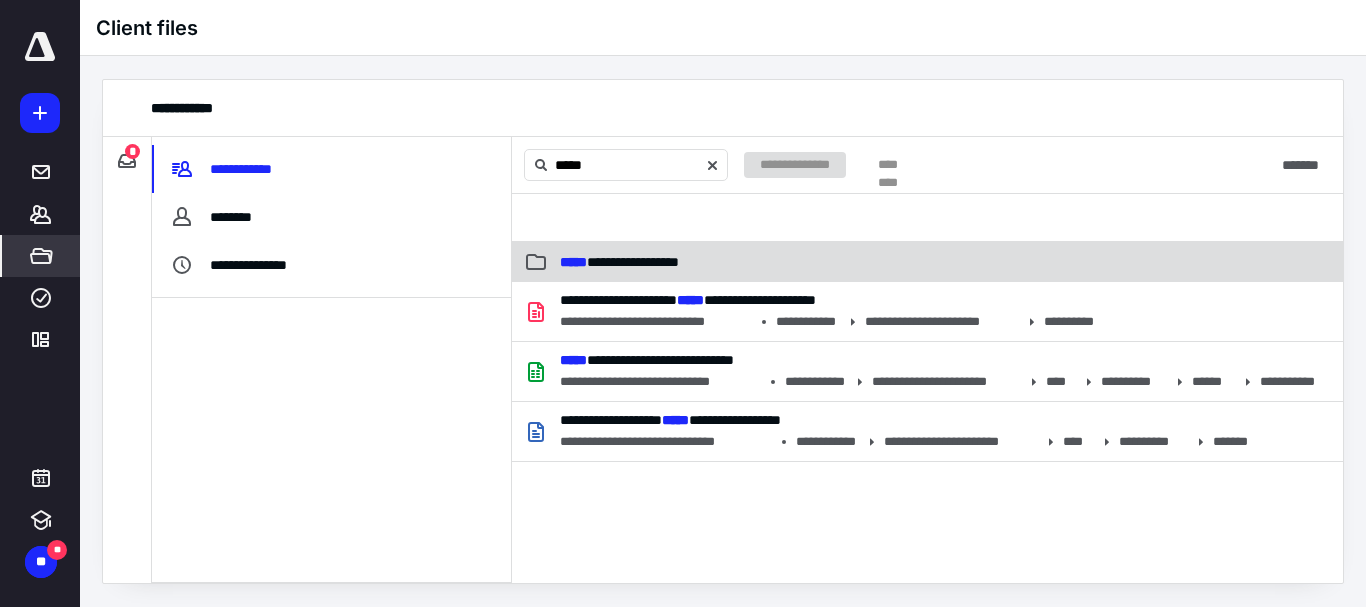 type 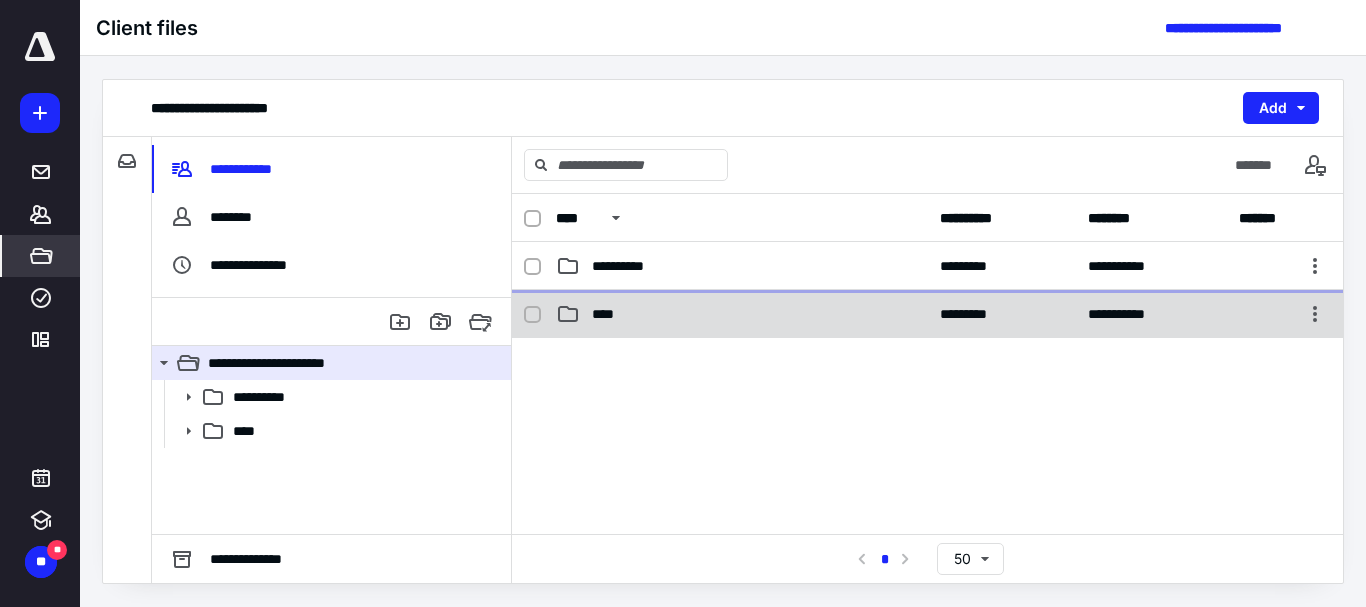 drag, startPoint x: 650, startPoint y: 276, endPoint x: 627, endPoint y: 308, distance: 39.40812 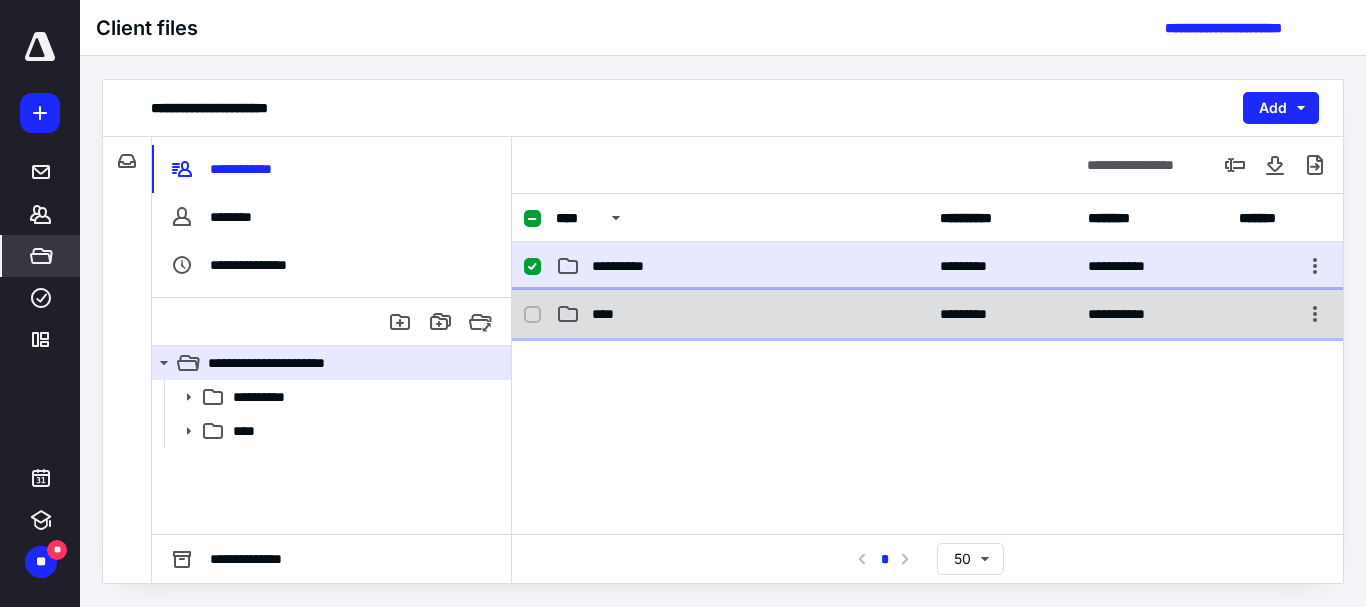 click on "****" at bounding box center (609, 314) 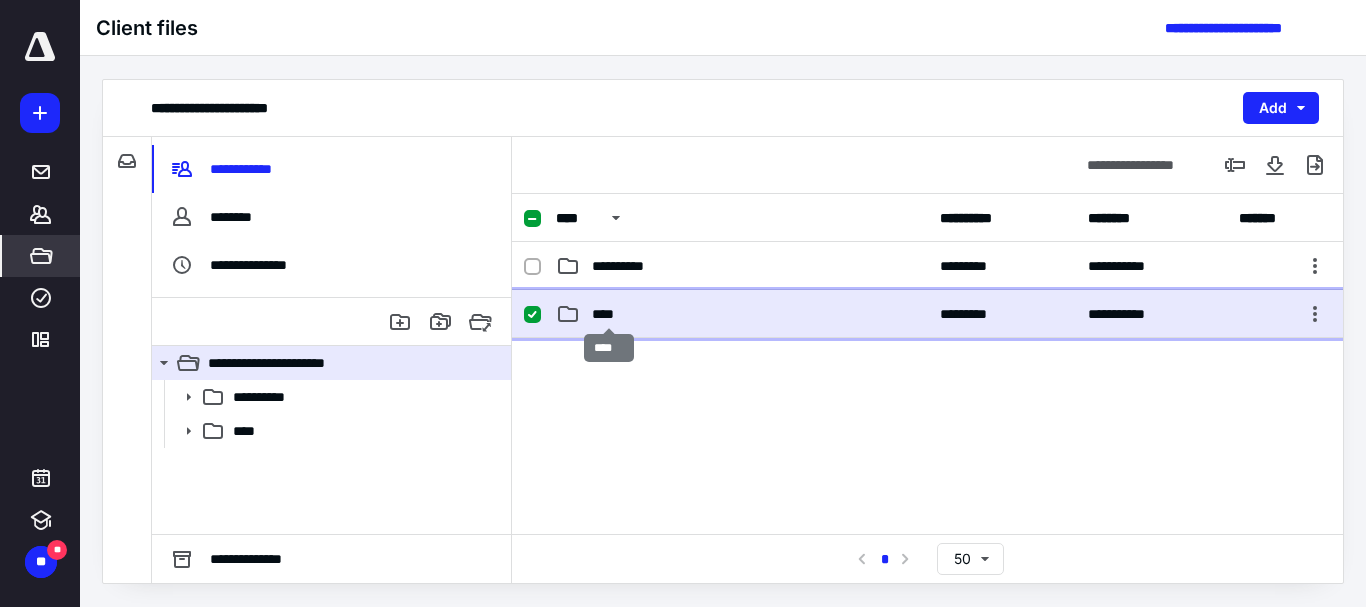 click on "****" at bounding box center (609, 314) 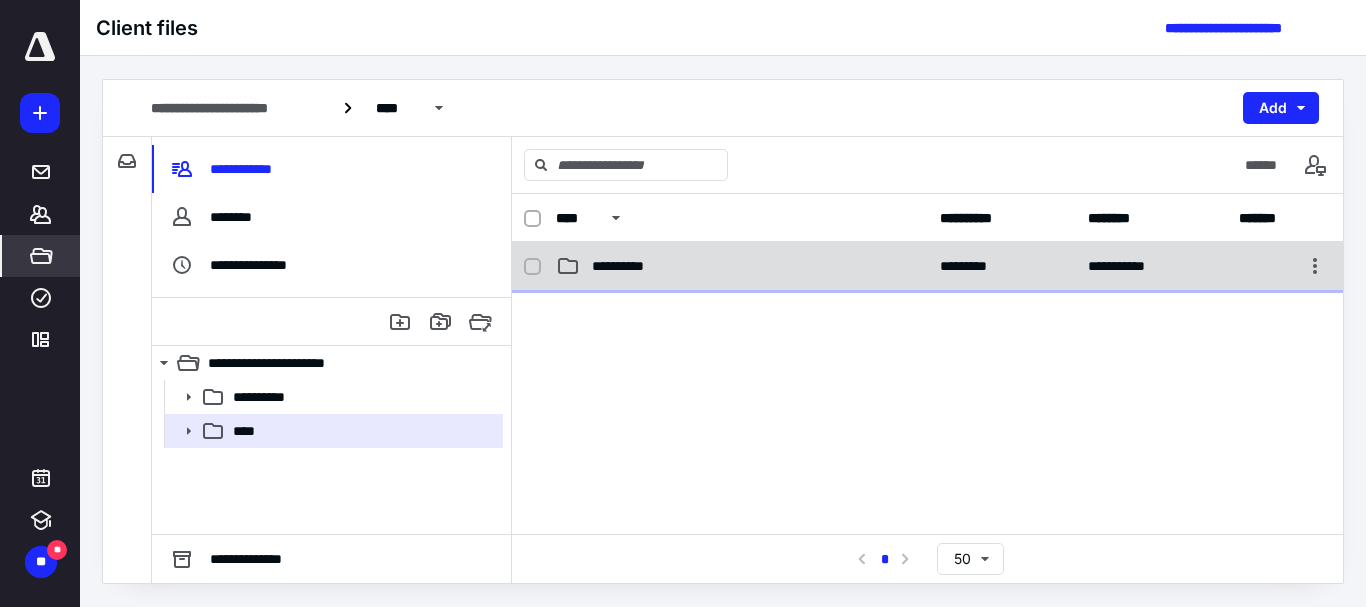 click on "**********" at bounding box center [927, 266] 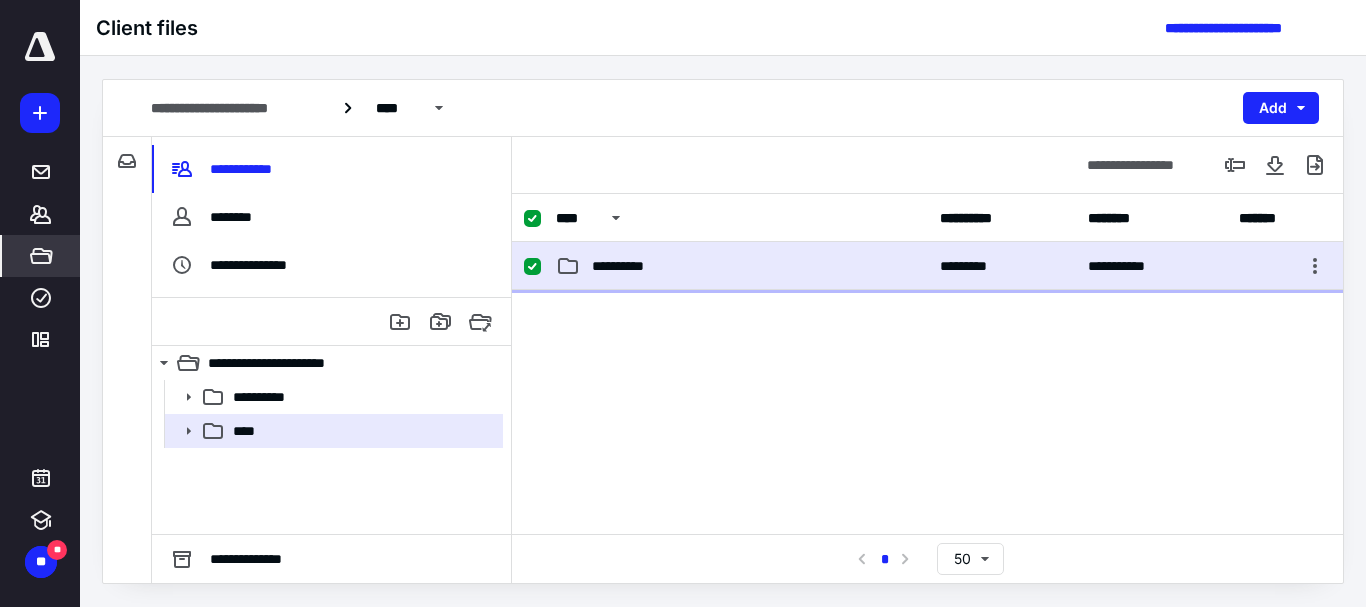 click on "**********" at bounding box center (927, 266) 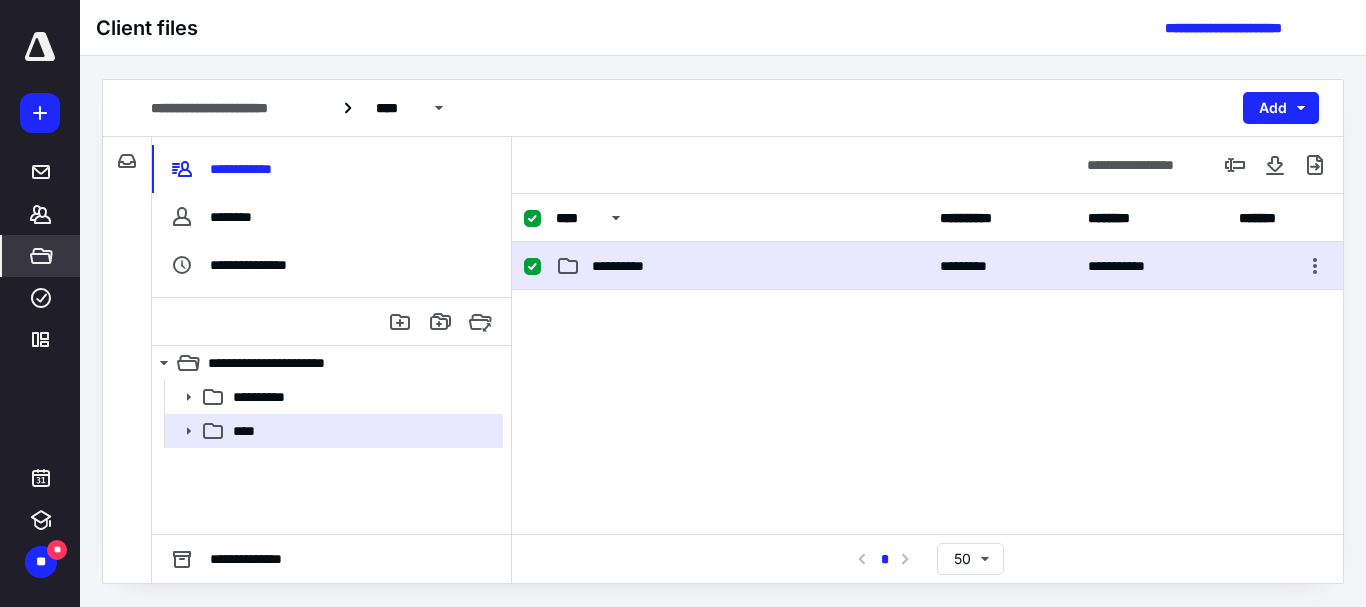 checkbox on "false" 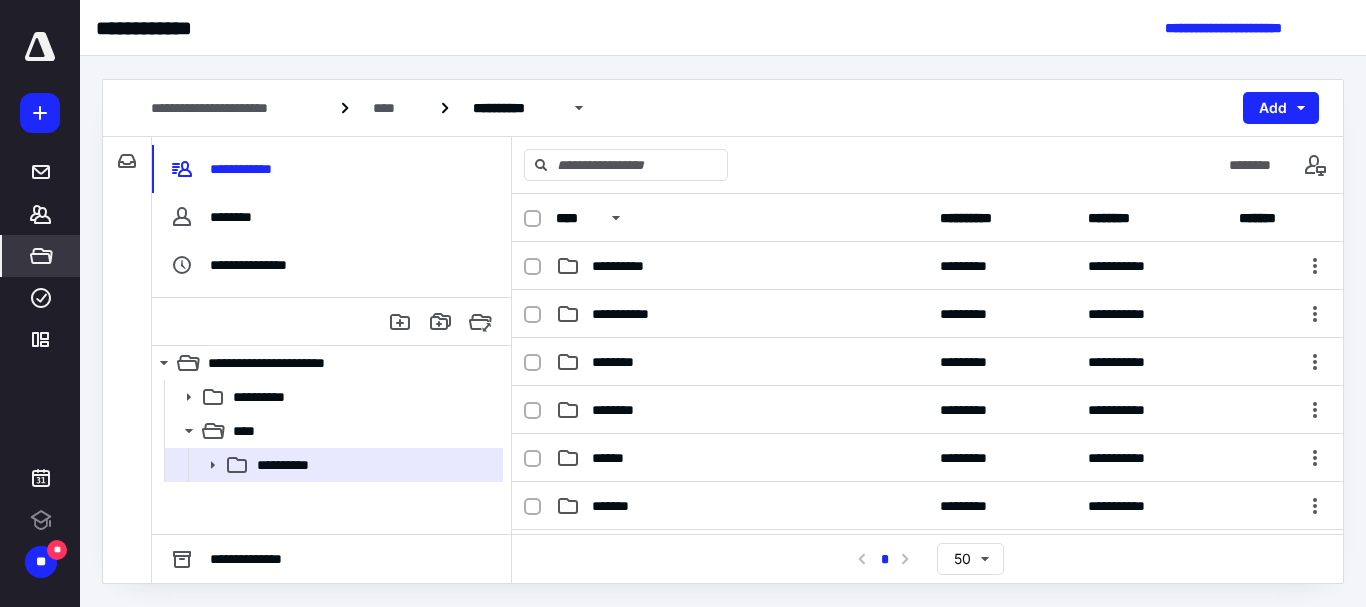 scroll, scrollTop: 0, scrollLeft: 0, axis: both 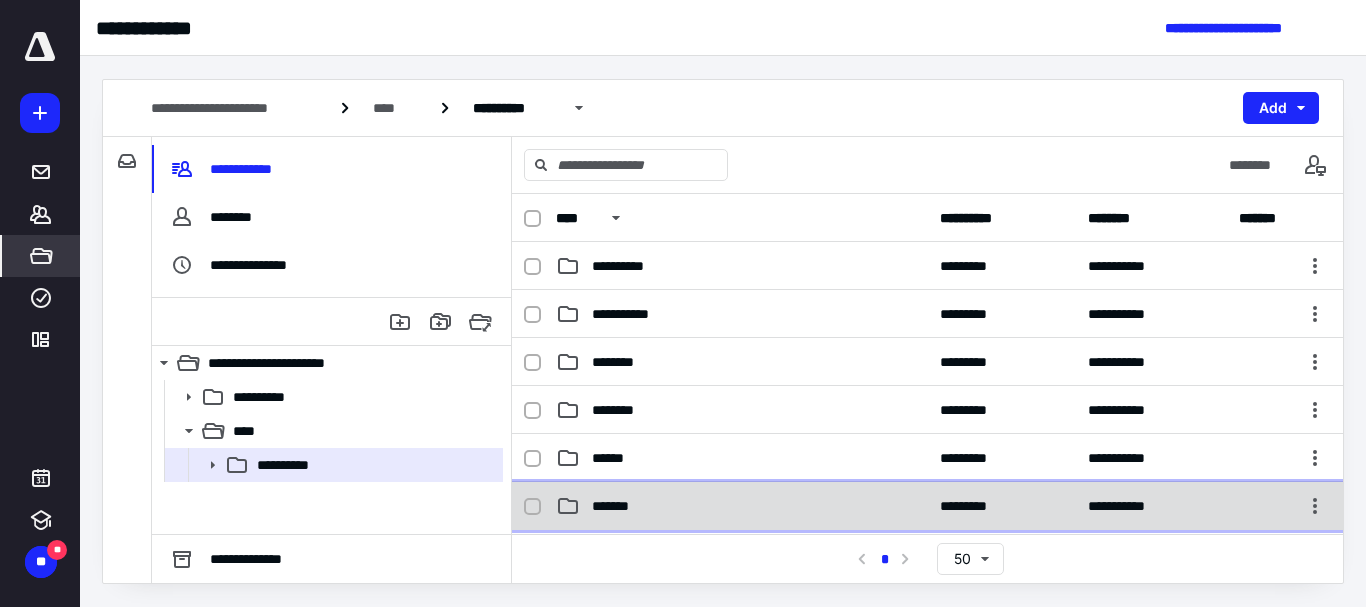 click on "*******" at bounding box center [619, 506] 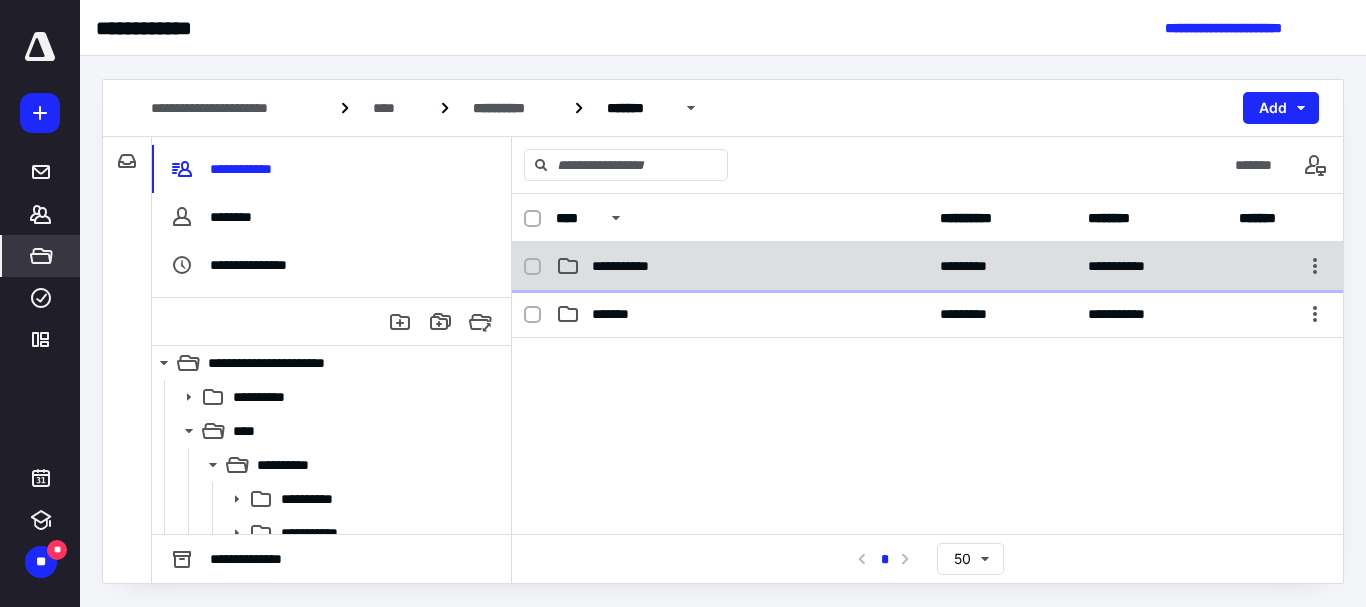click on "**********" at bounding box center (631, 266) 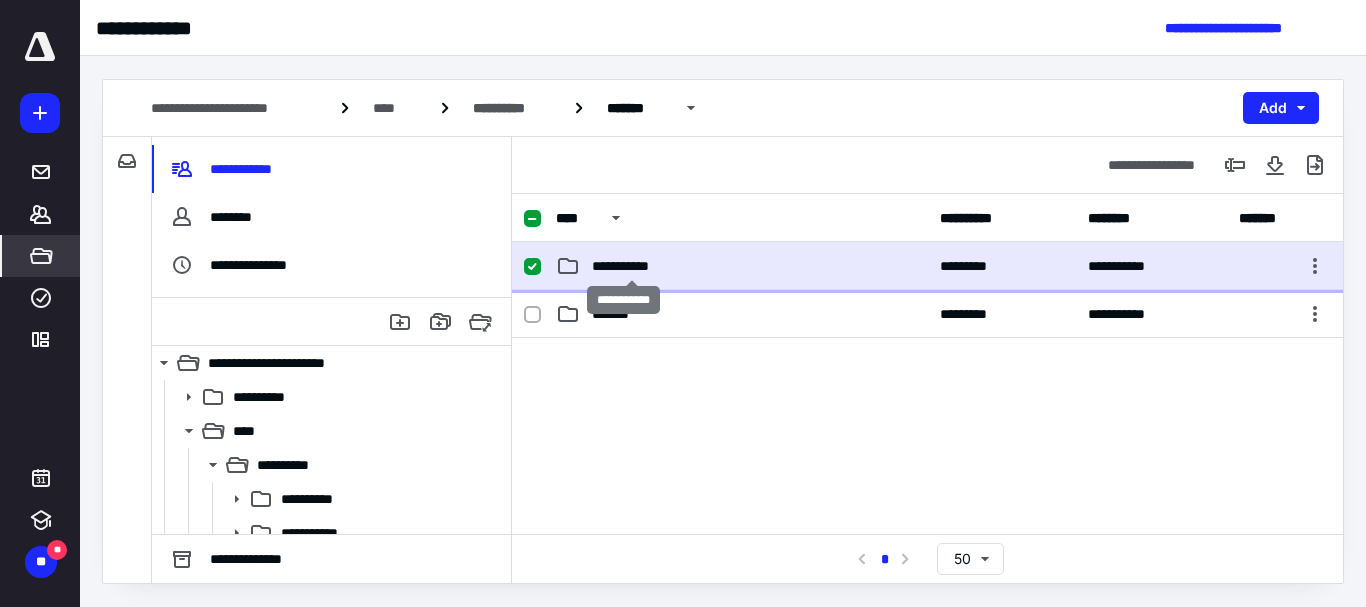 click on "**********" at bounding box center (631, 266) 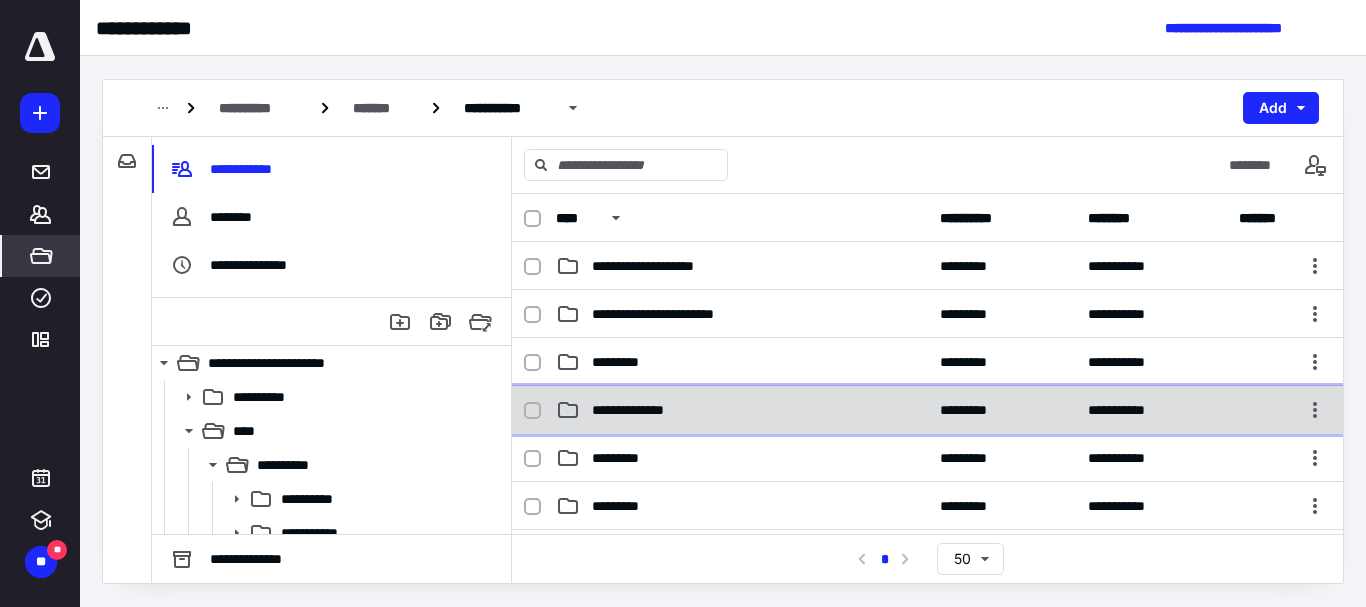 click on "**********" at bounding box center (633, 410) 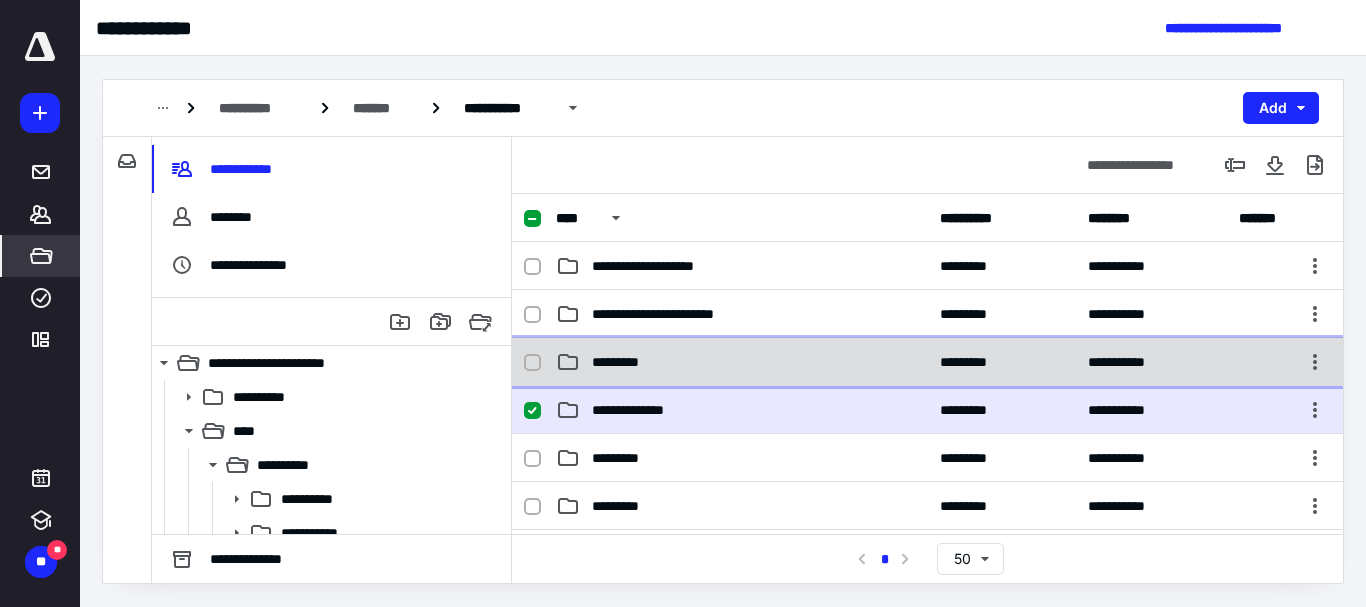 click on "*********" at bounding box center [625, 362] 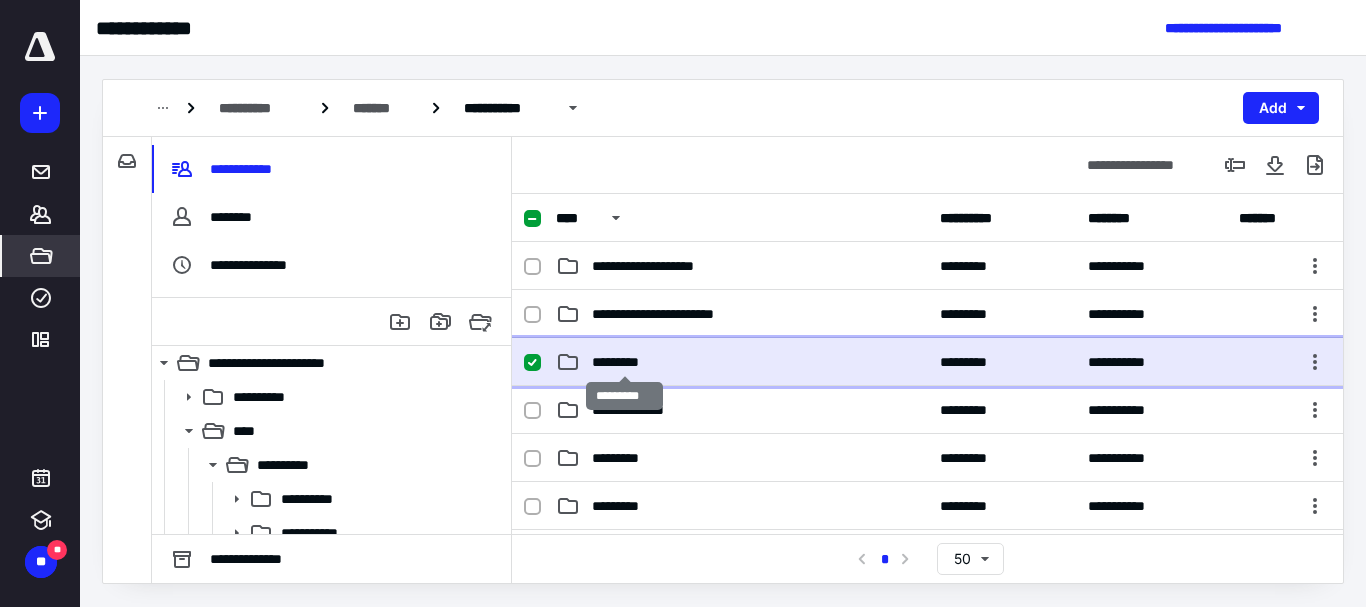 click on "*********" at bounding box center [625, 362] 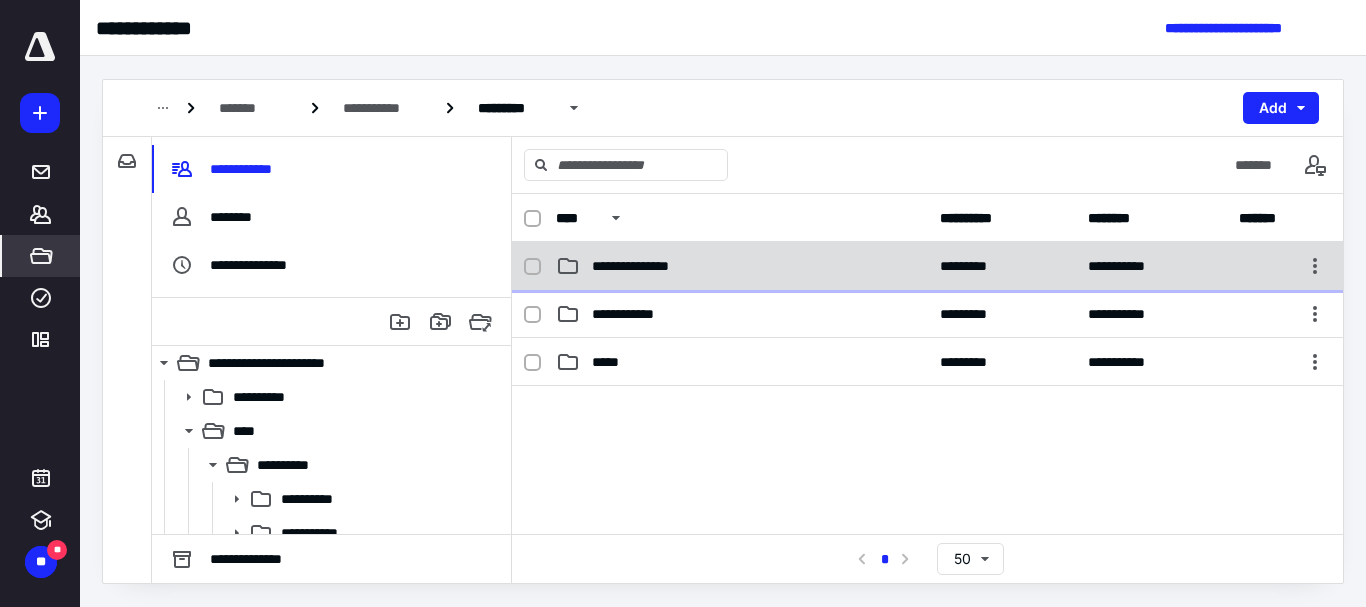 click on "**********" at bounding box center (648, 266) 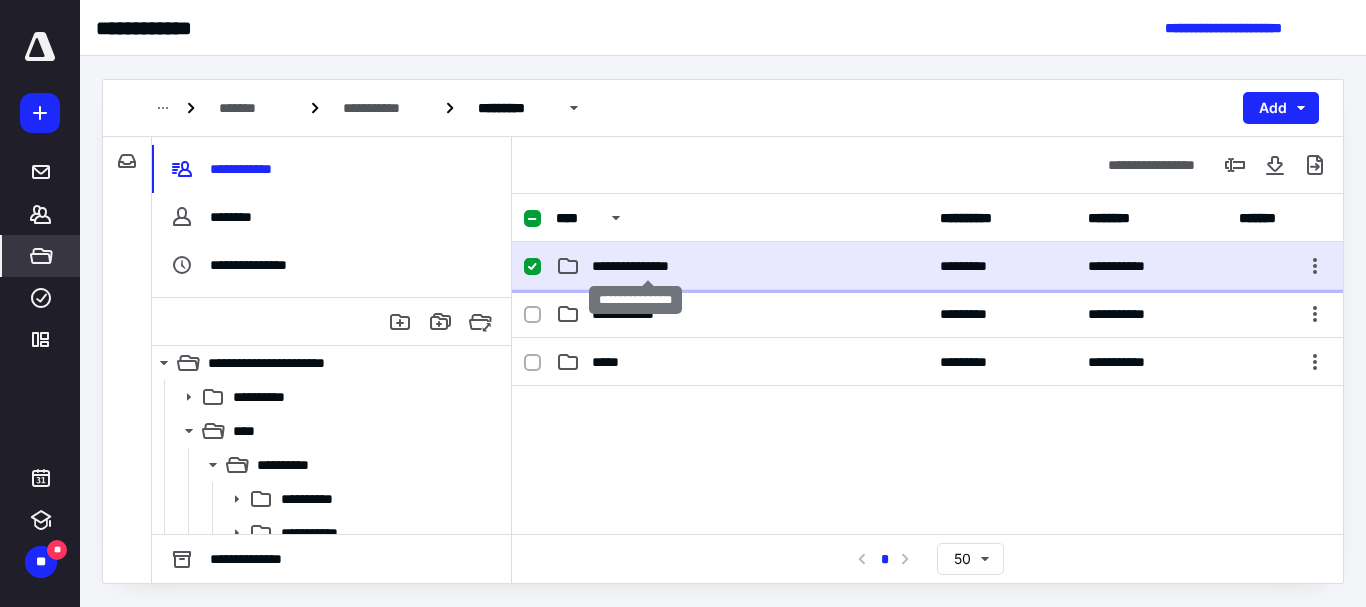 click on "**********" at bounding box center [648, 266] 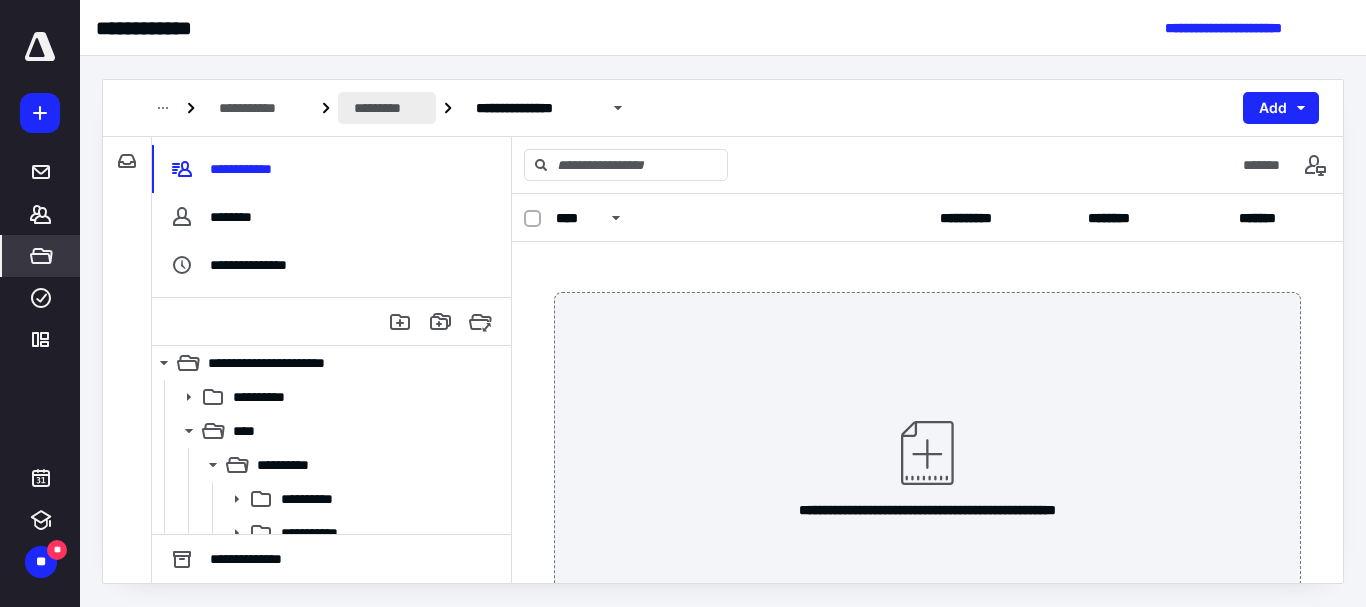 click on "*********" at bounding box center (387, 108) 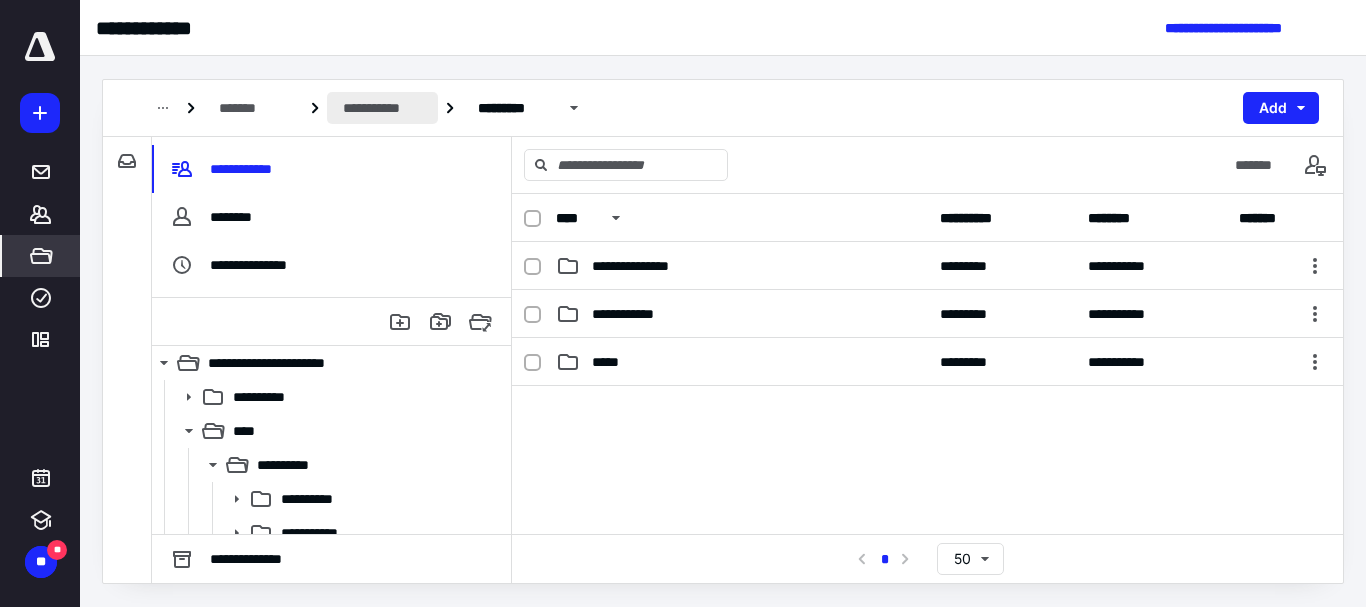 click on "**********" at bounding box center [382, 108] 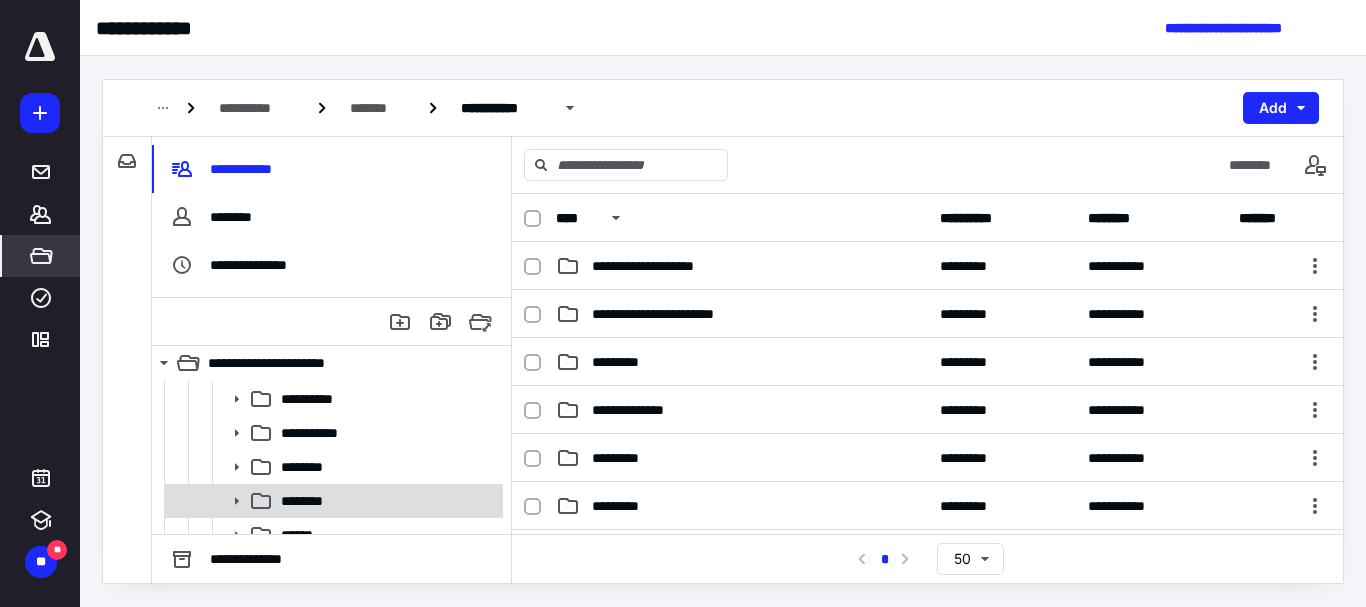 scroll, scrollTop: 200, scrollLeft: 0, axis: vertical 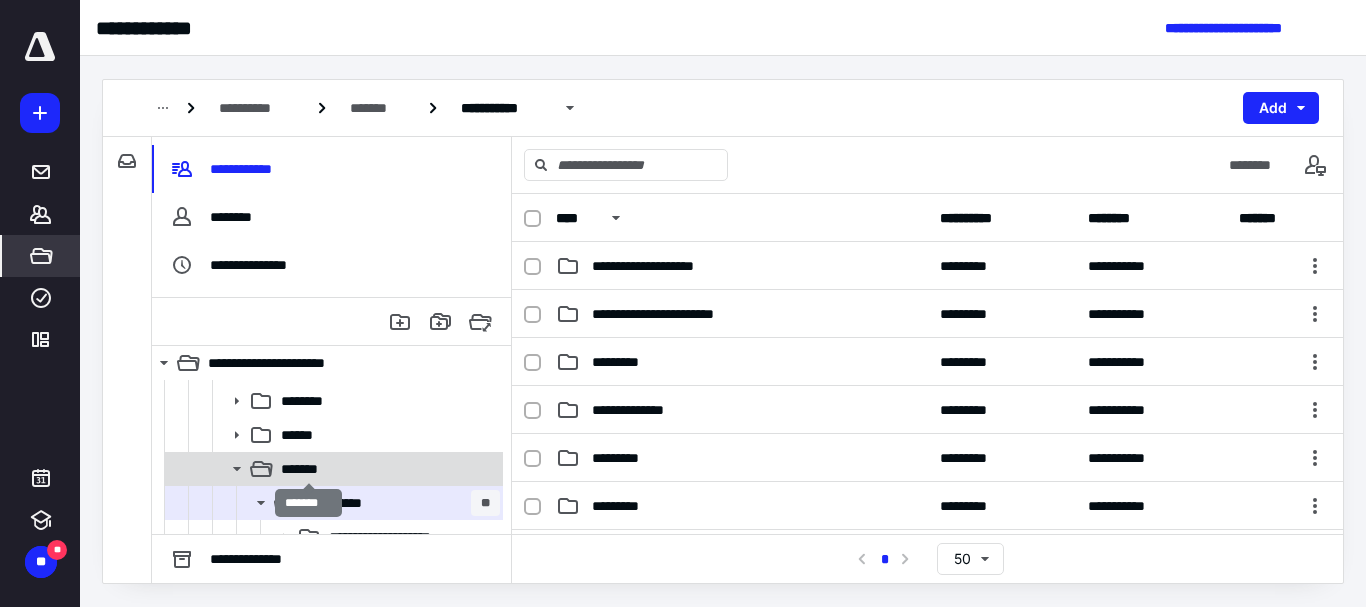 click on "*******" at bounding box center [308, 469] 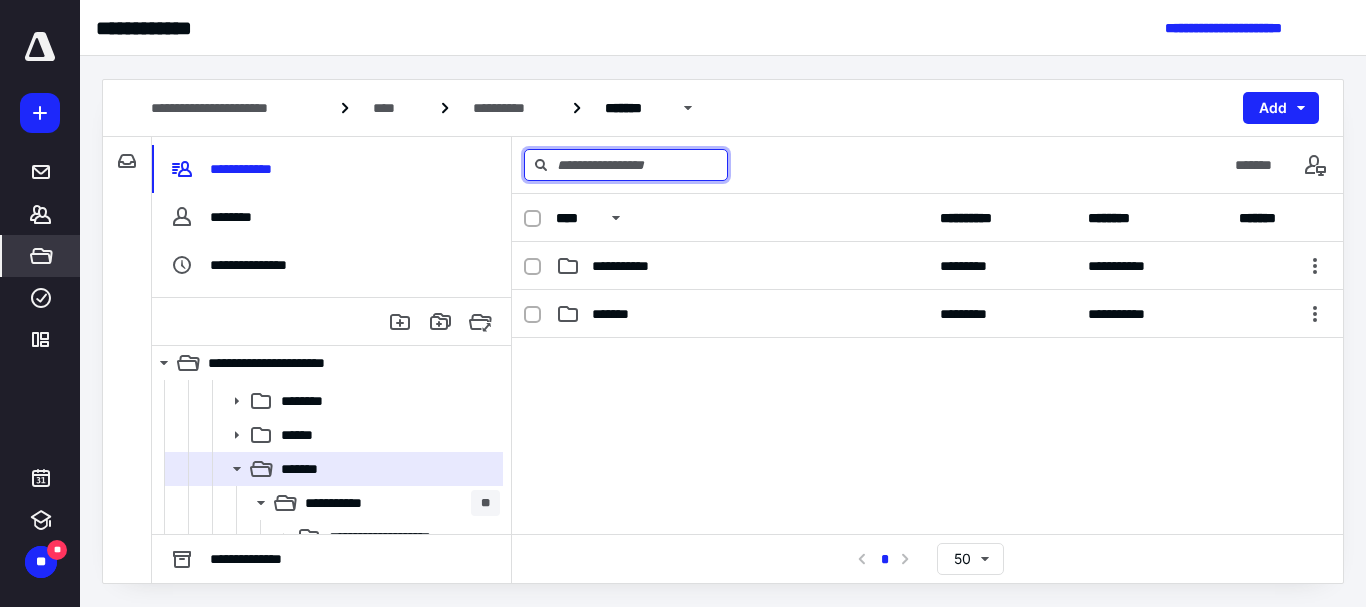 click at bounding box center [626, 165] 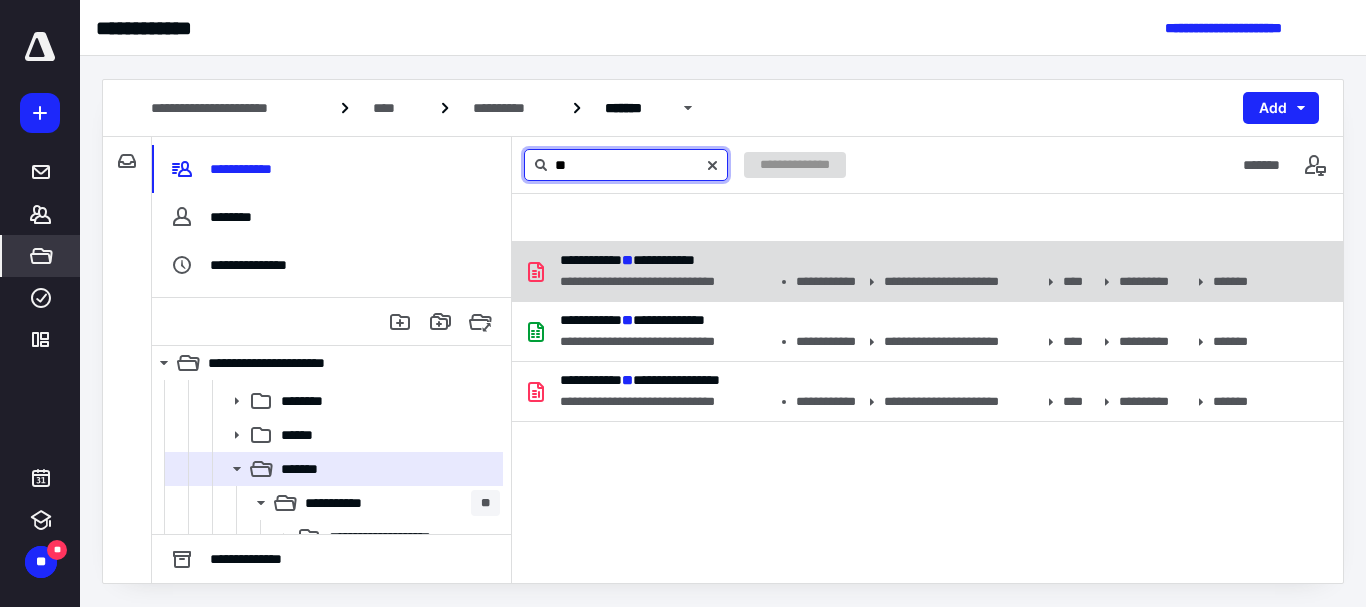 type on "**" 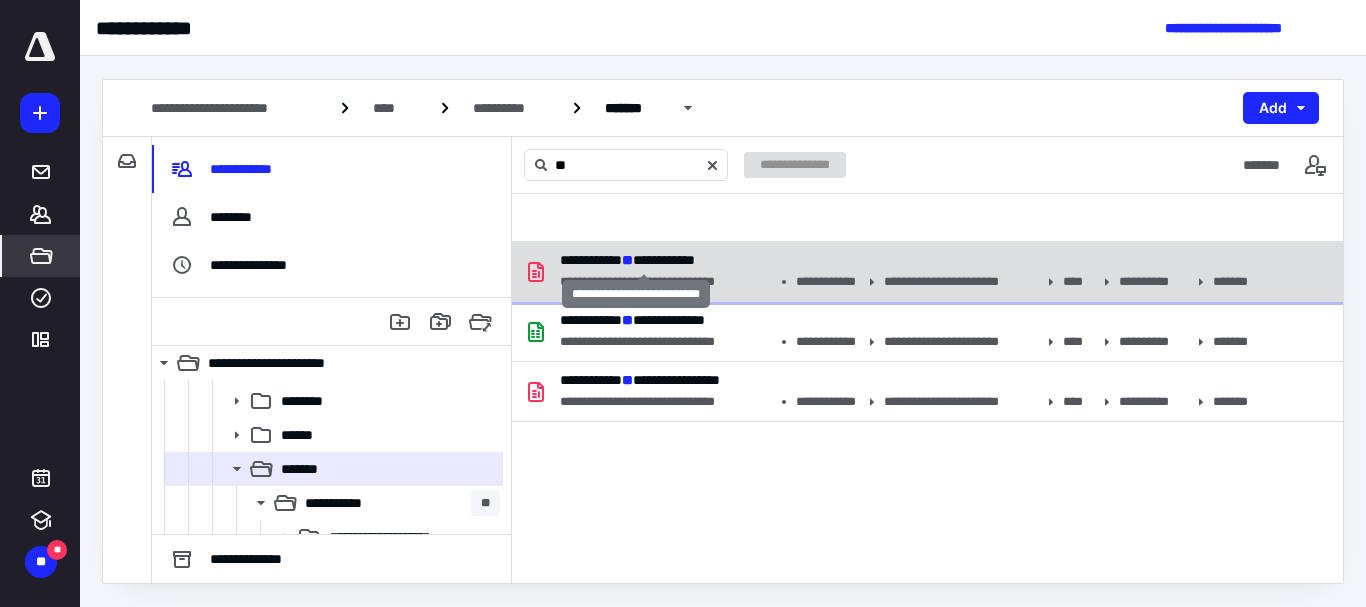 click on "**********" at bounding box center (627, 260) 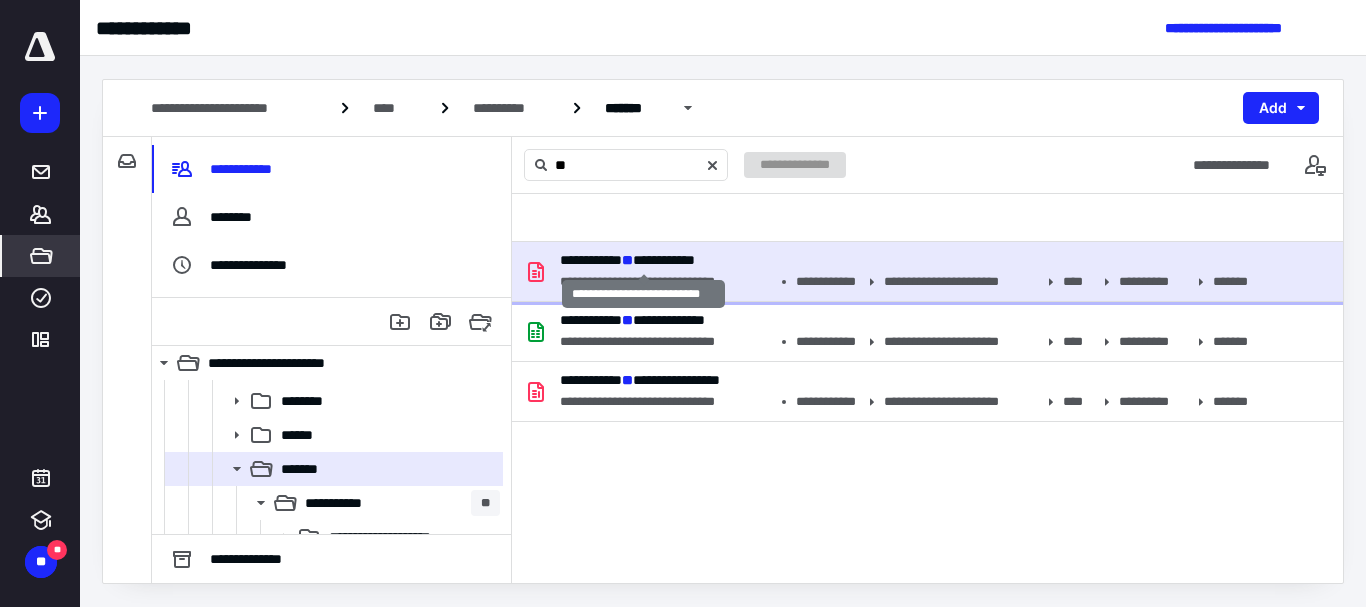 click on "**********" at bounding box center (627, 260) 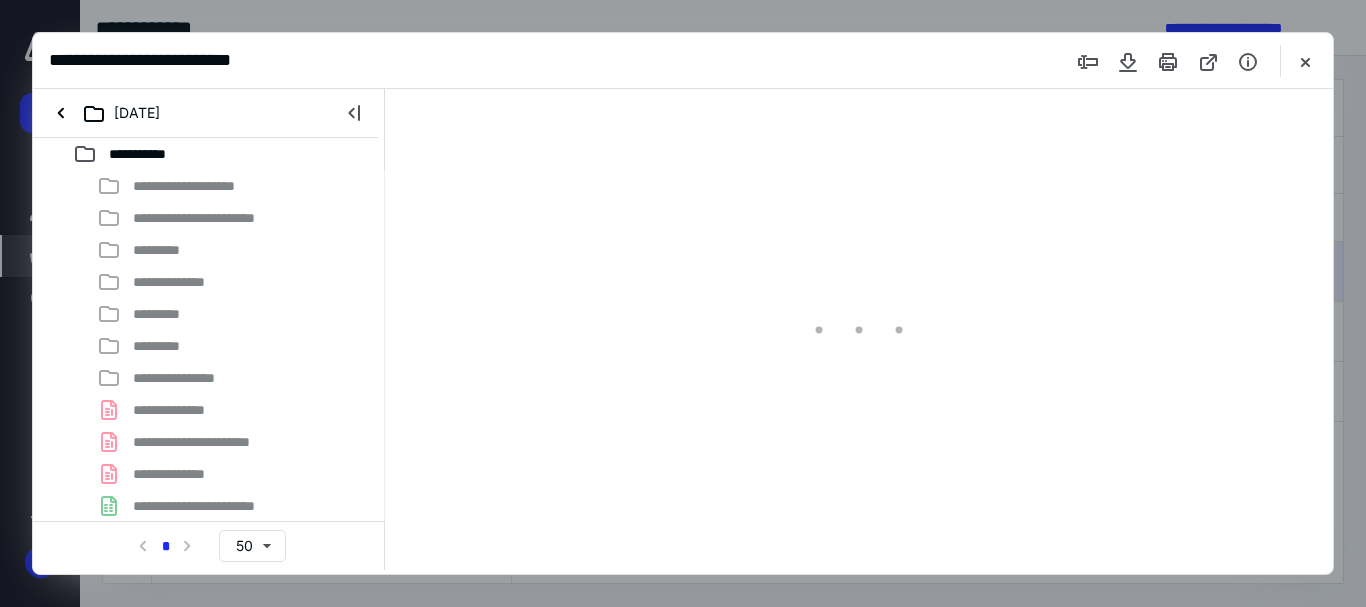 scroll, scrollTop: 0, scrollLeft: 0, axis: both 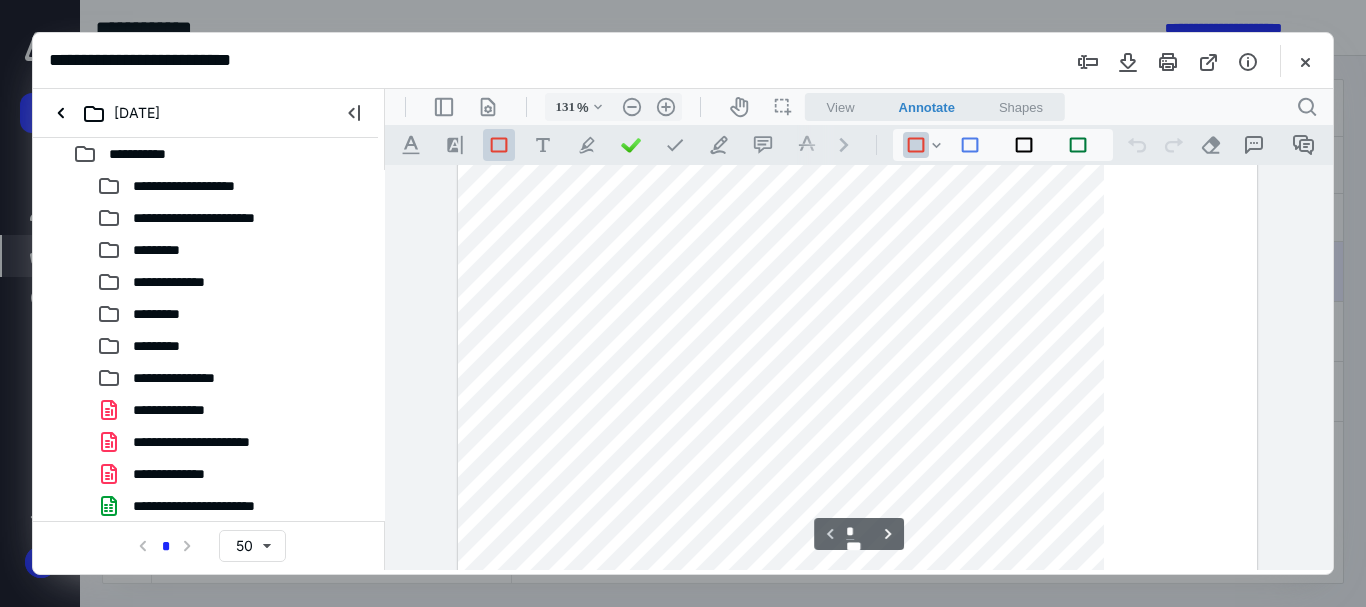 type on "156" 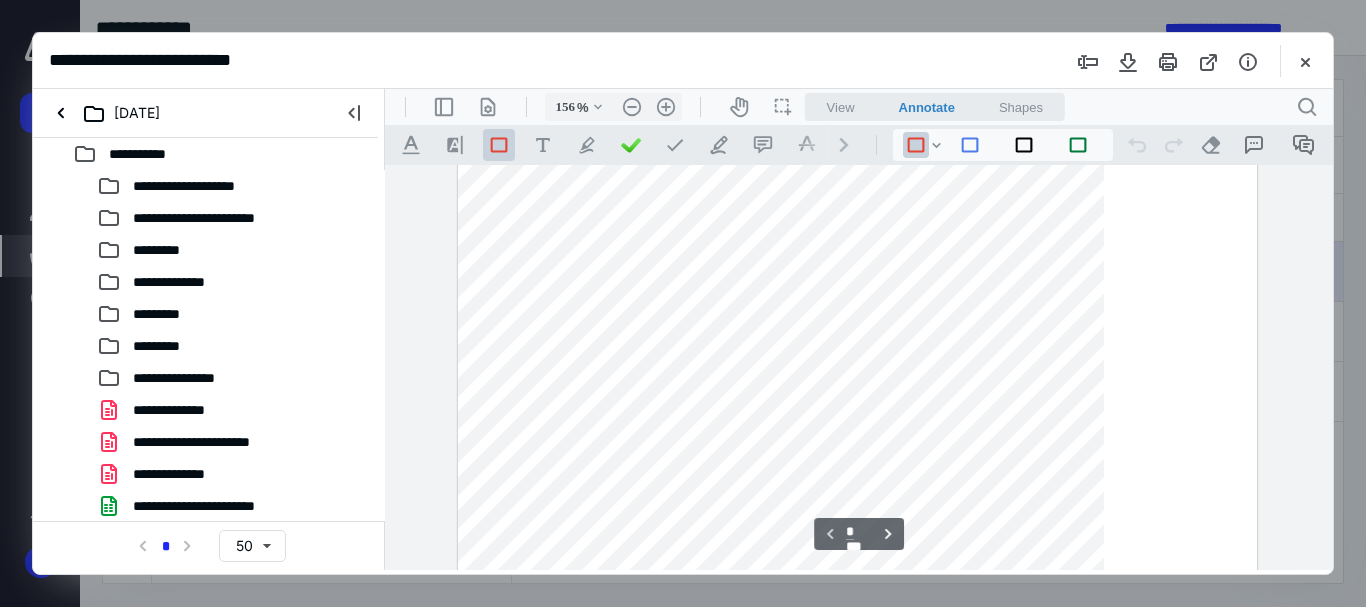 scroll, scrollTop: 542, scrollLeft: 14, axis: both 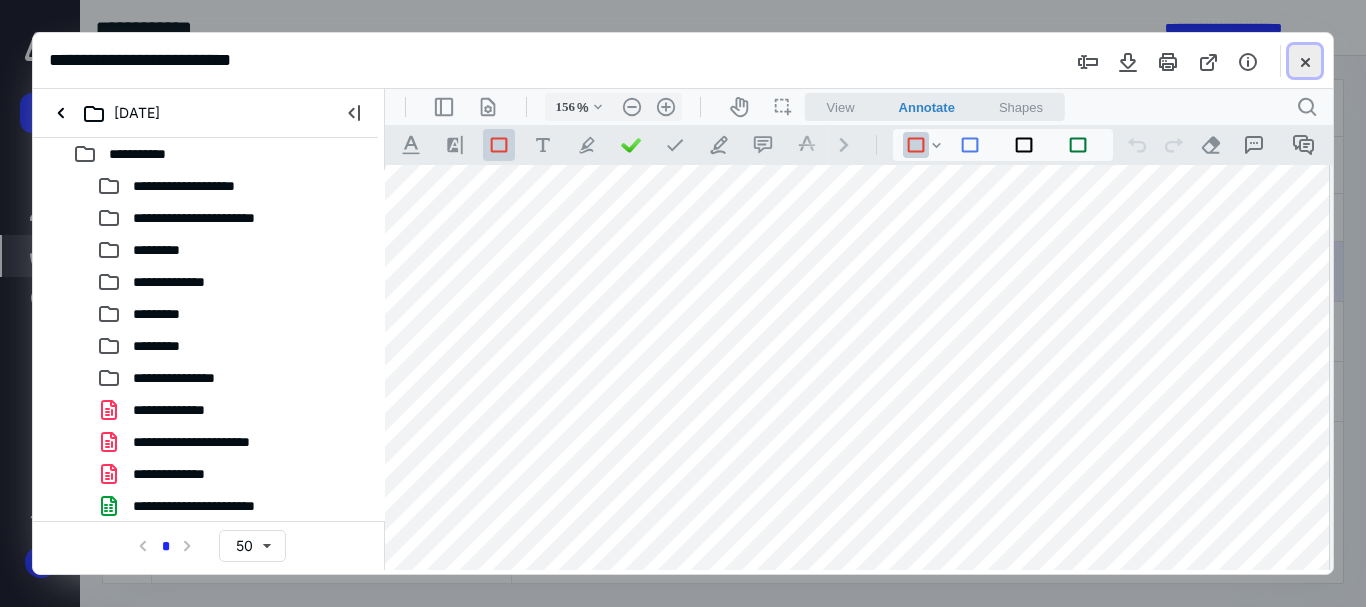 click at bounding box center (1305, 61) 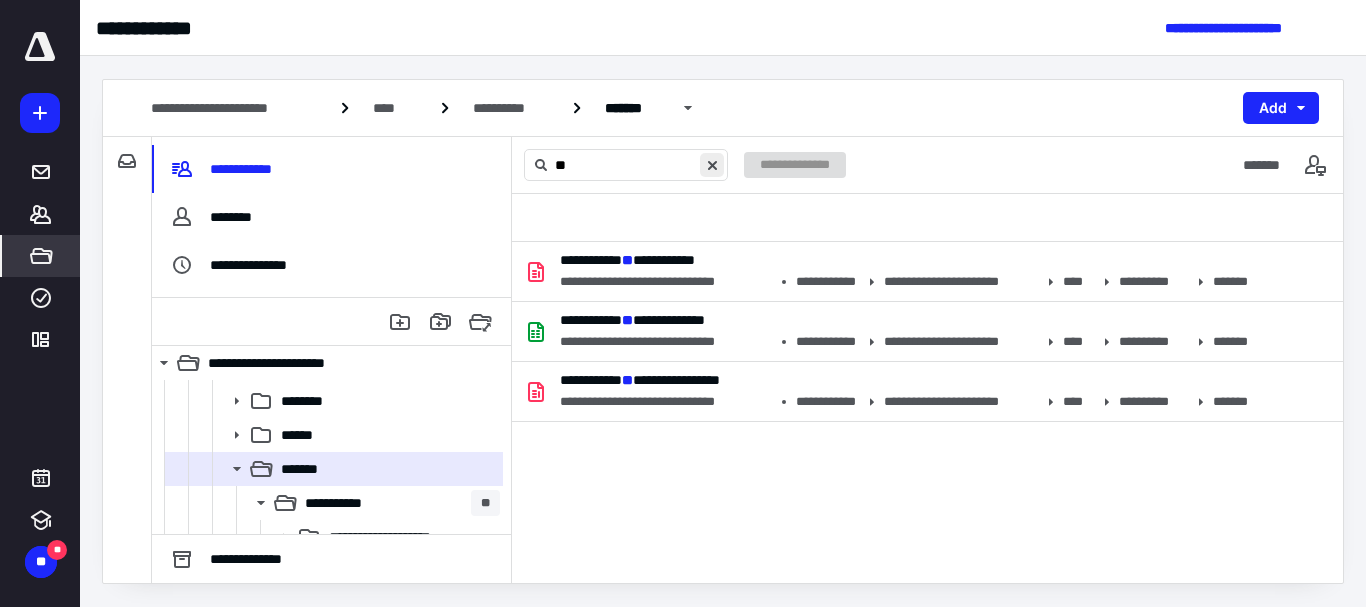click at bounding box center [712, 165] 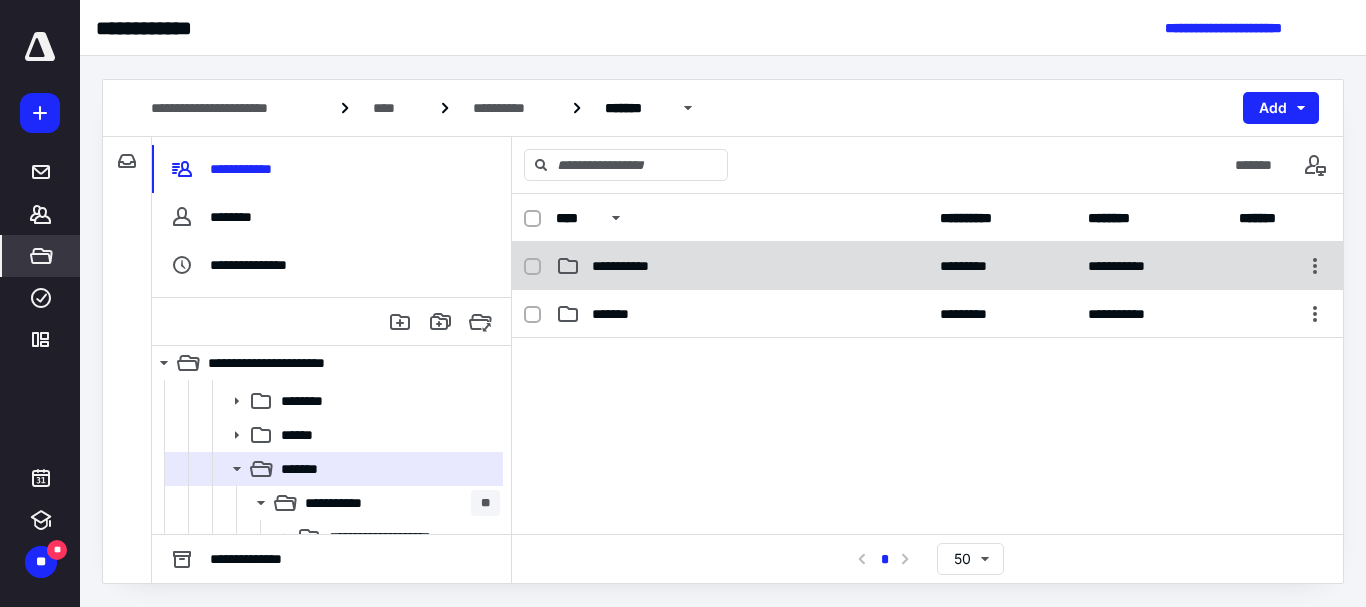 click on "**********" at bounding box center (631, 266) 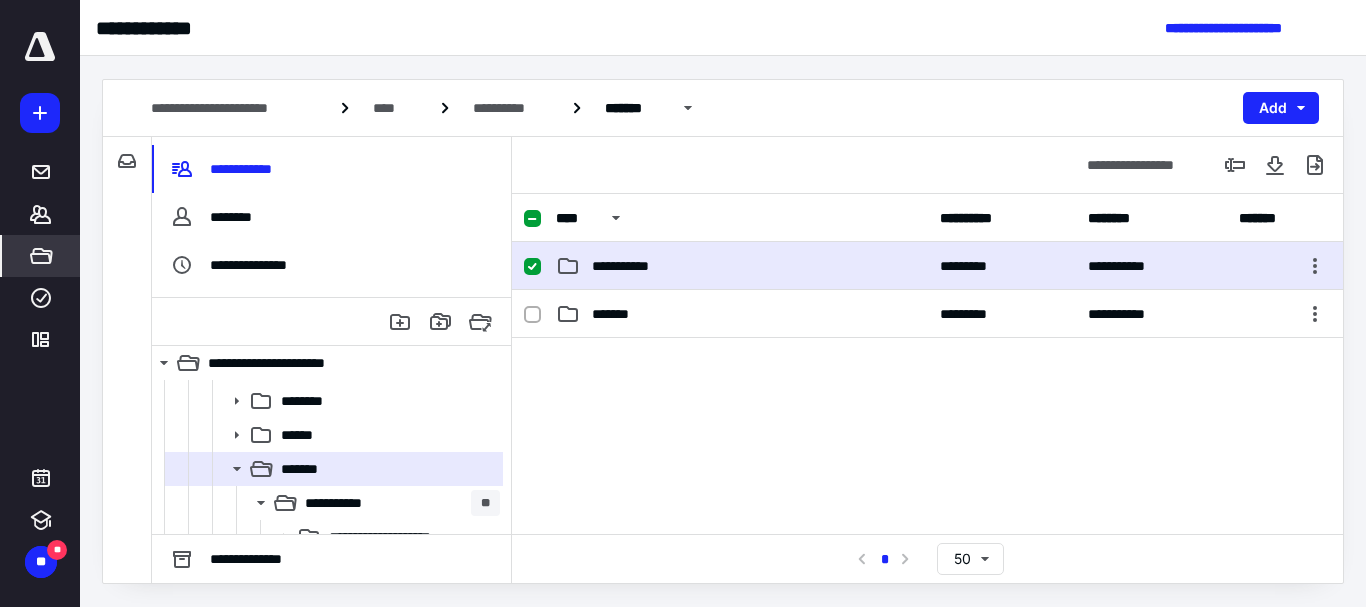 click on "**********" at bounding box center [631, 266] 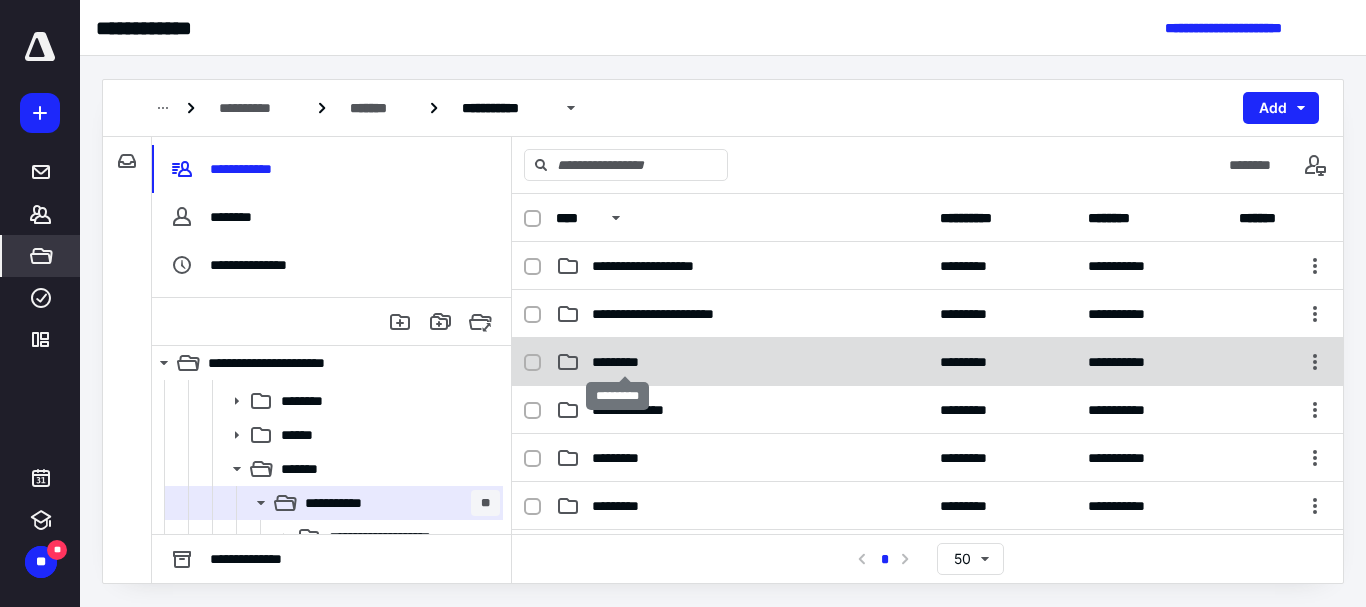 click on "*********" at bounding box center [625, 362] 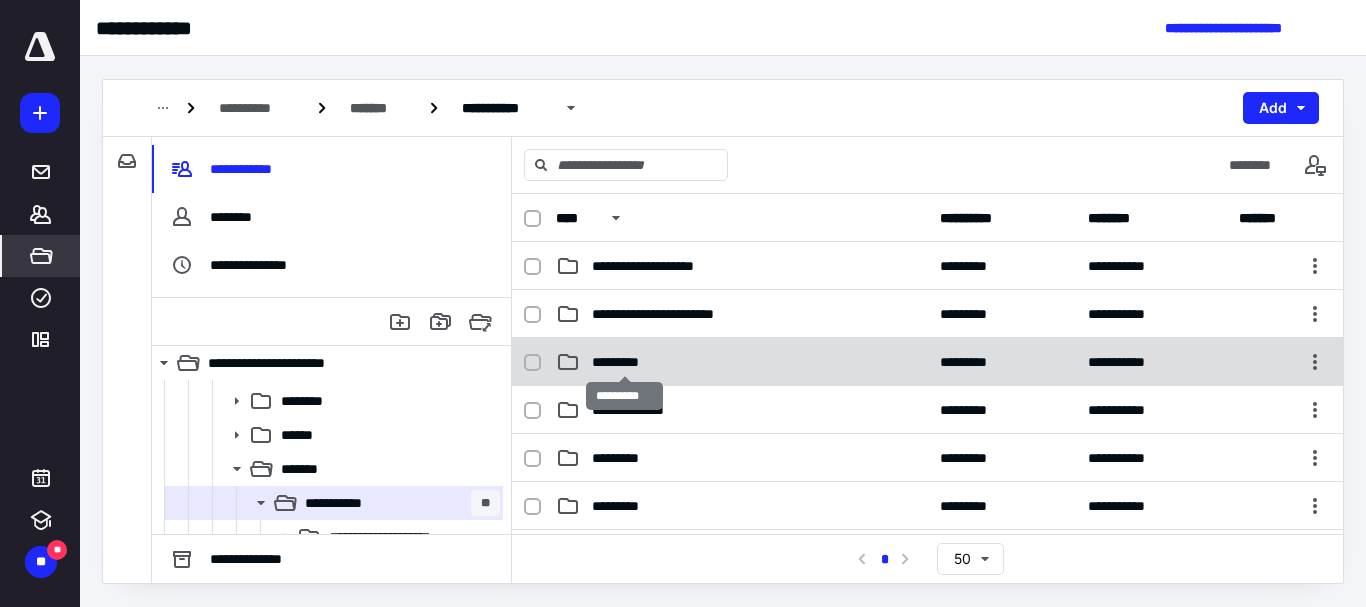 click on "*********" at bounding box center (625, 362) 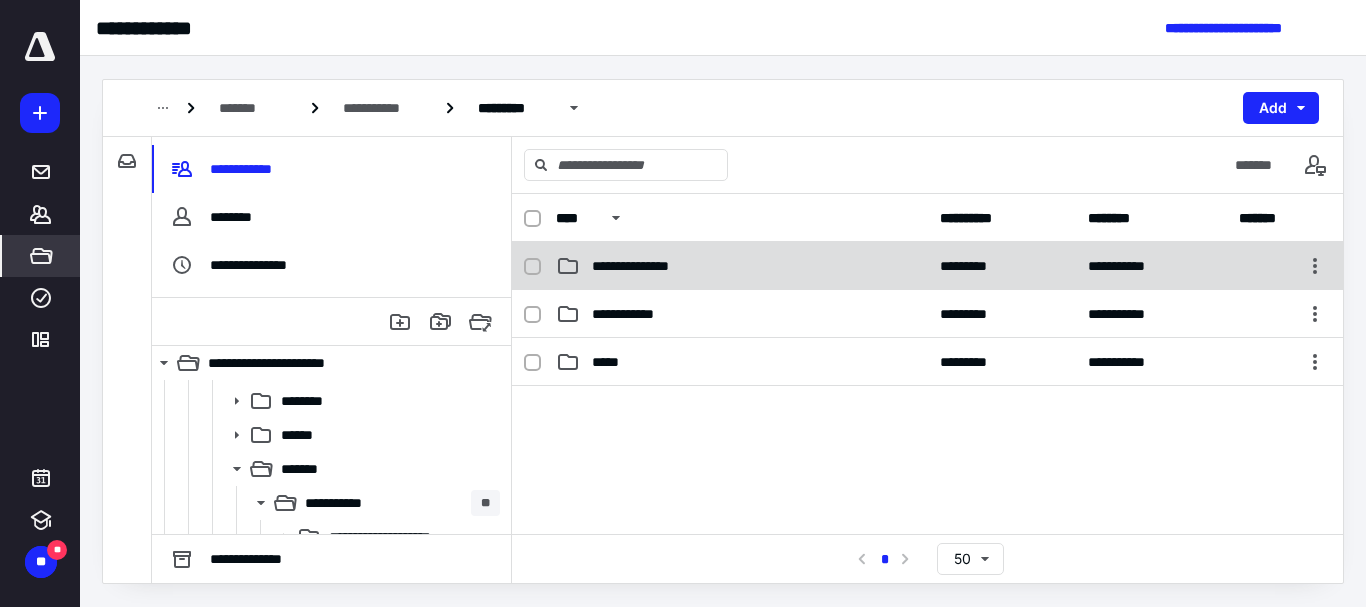 click on "**********" at bounding box center (927, 266) 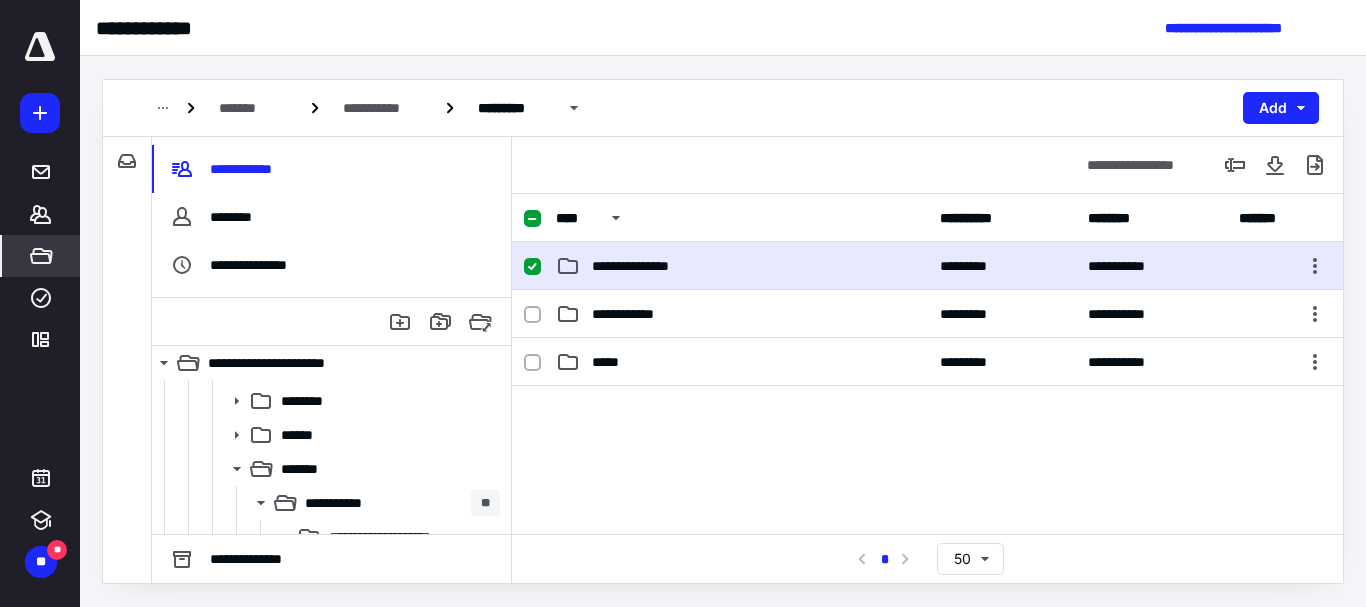 click on "**********" at bounding box center (927, 266) 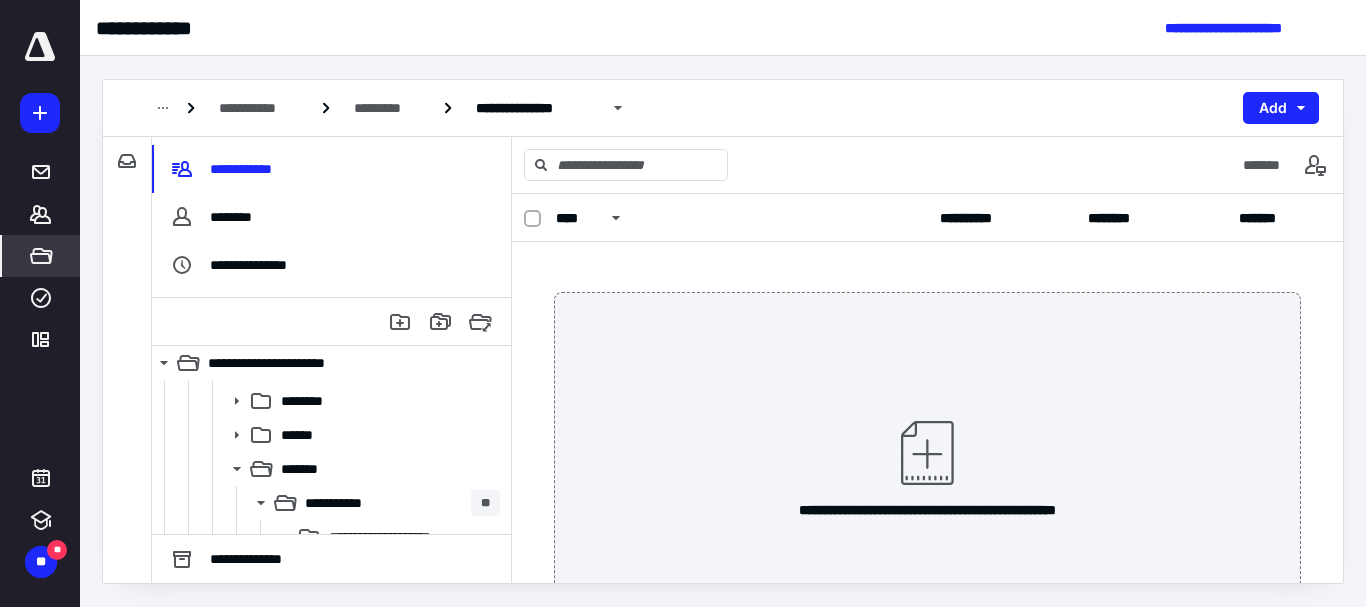 click on "**********" at bounding box center [723, 108] 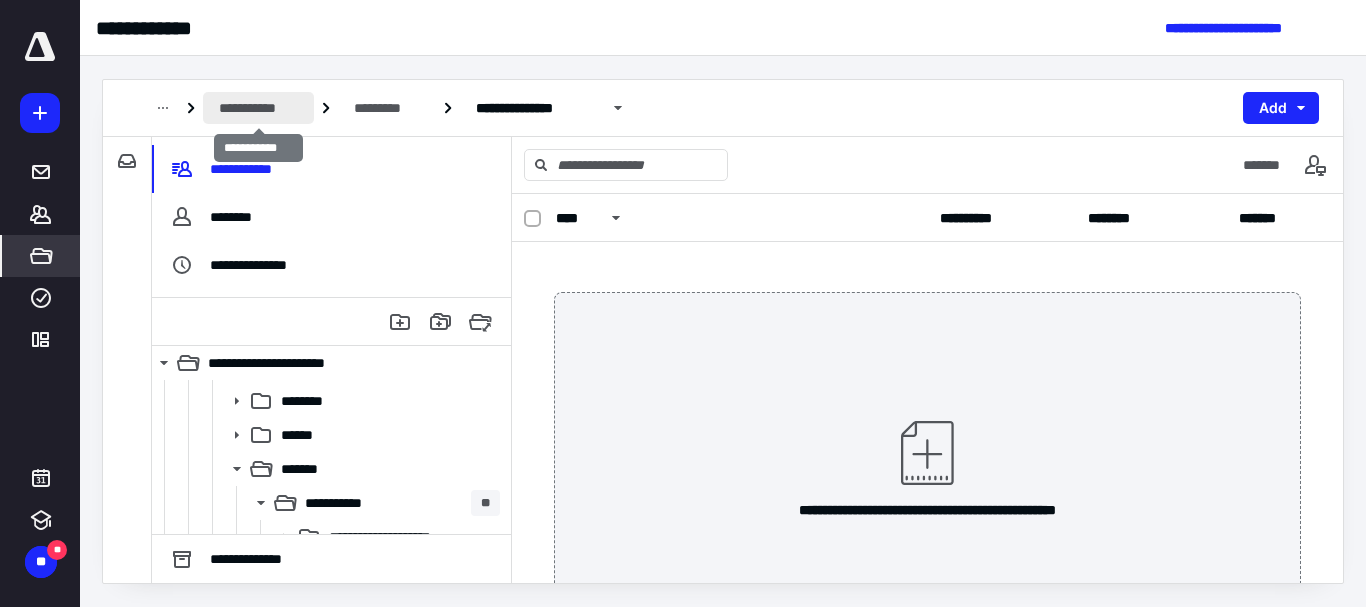 click on "**********" at bounding box center (258, 108) 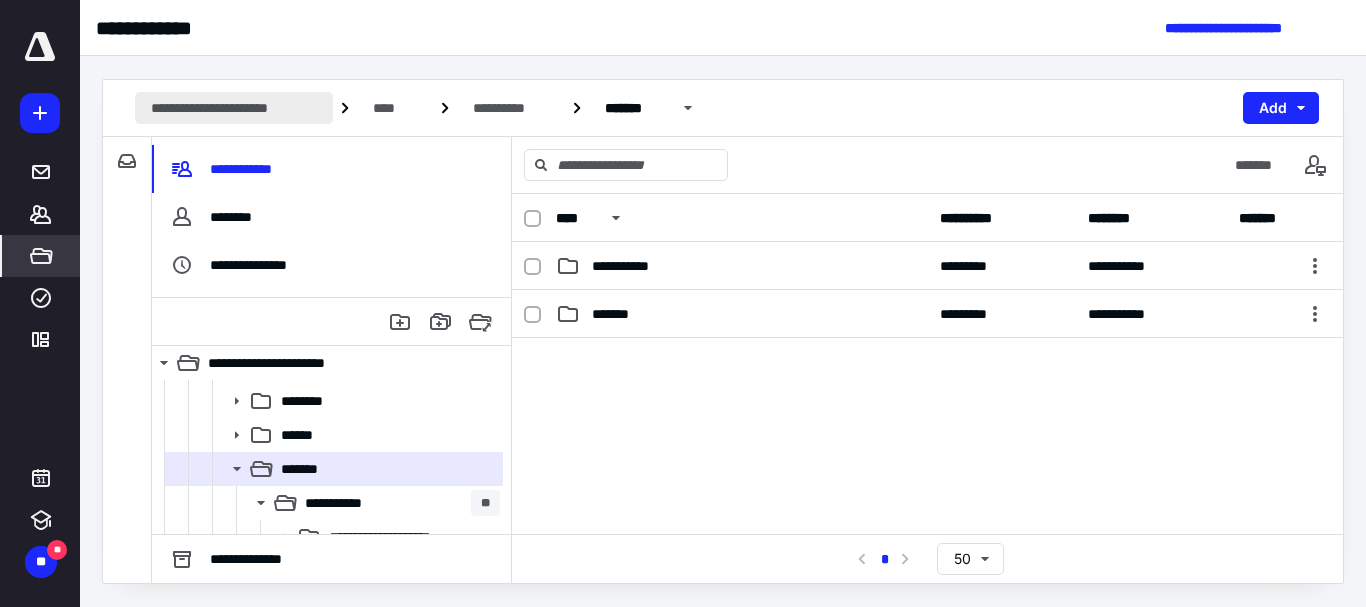 click on "**********" at bounding box center (234, 108) 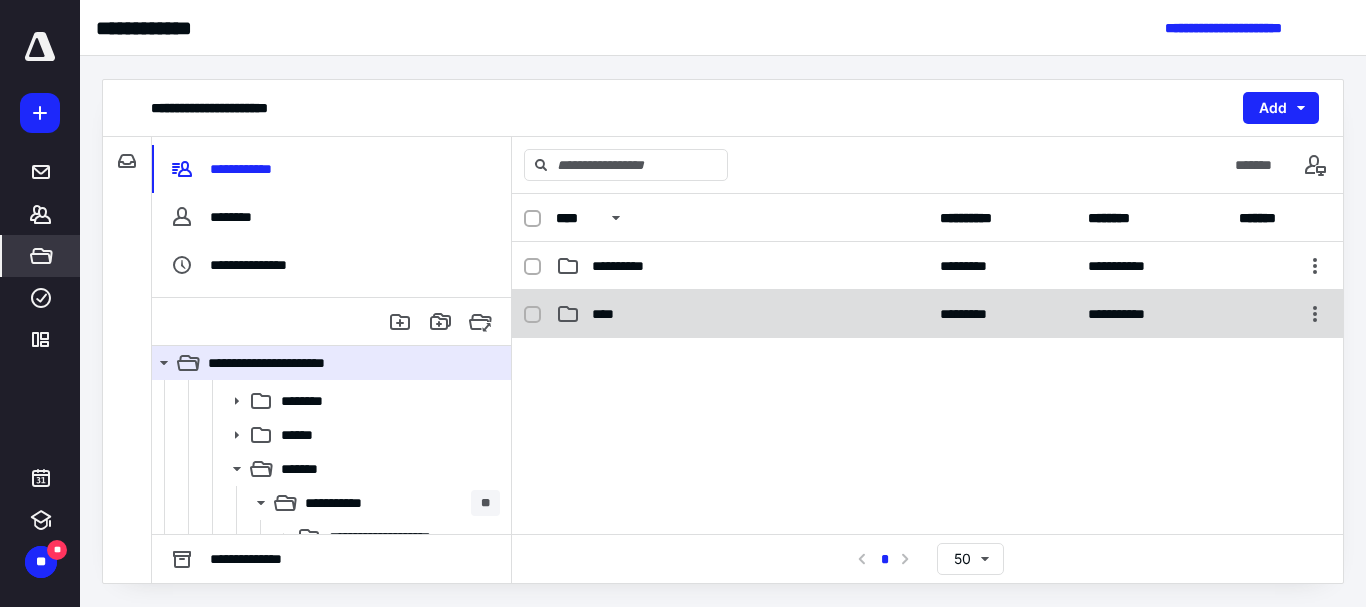 click on "****" at bounding box center [609, 314] 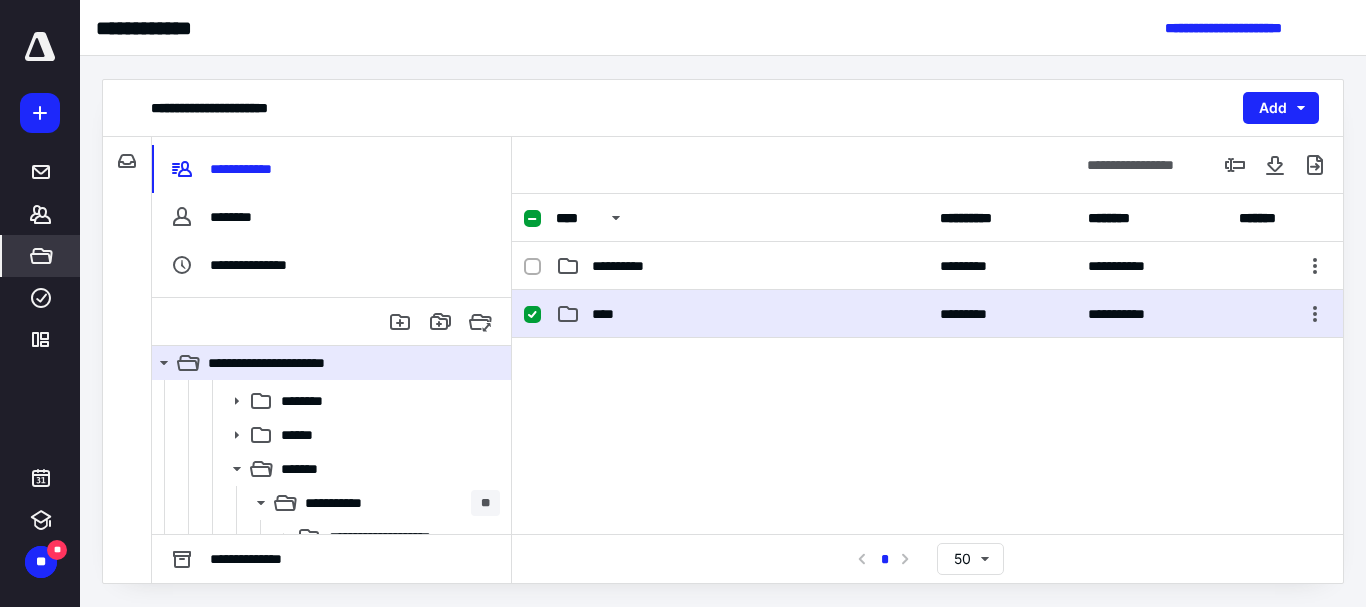 click on "****" at bounding box center (609, 314) 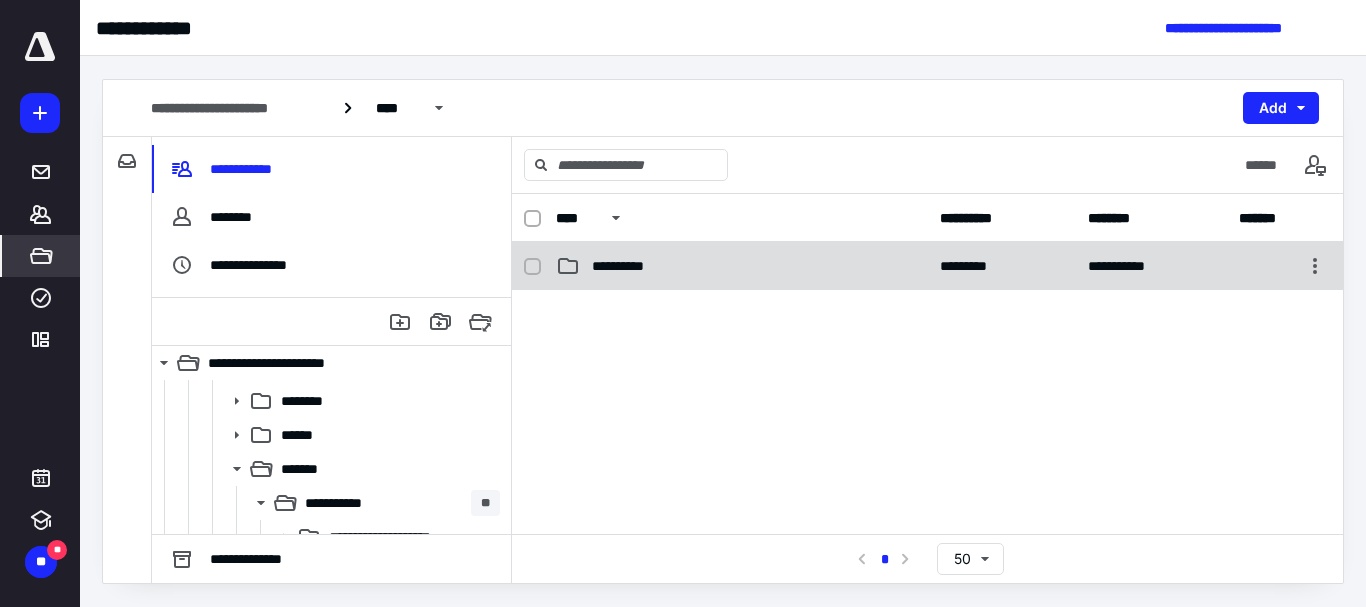 click on "**********" at bounding box center (629, 266) 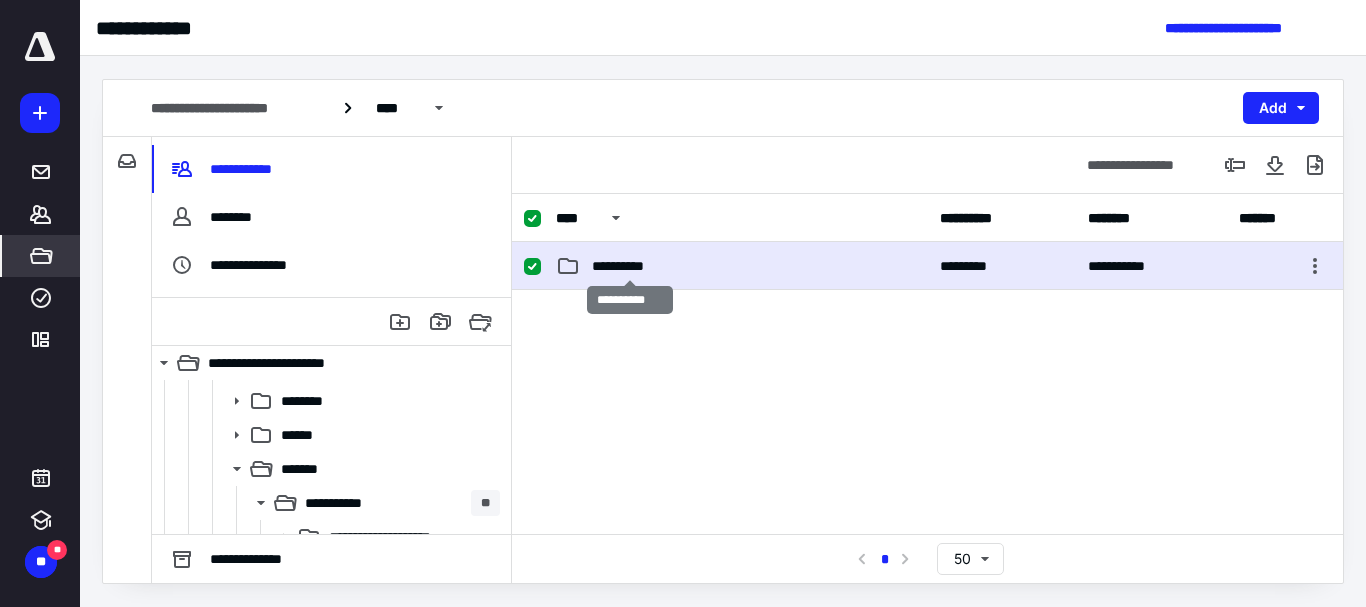 click on "**********" at bounding box center [629, 266] 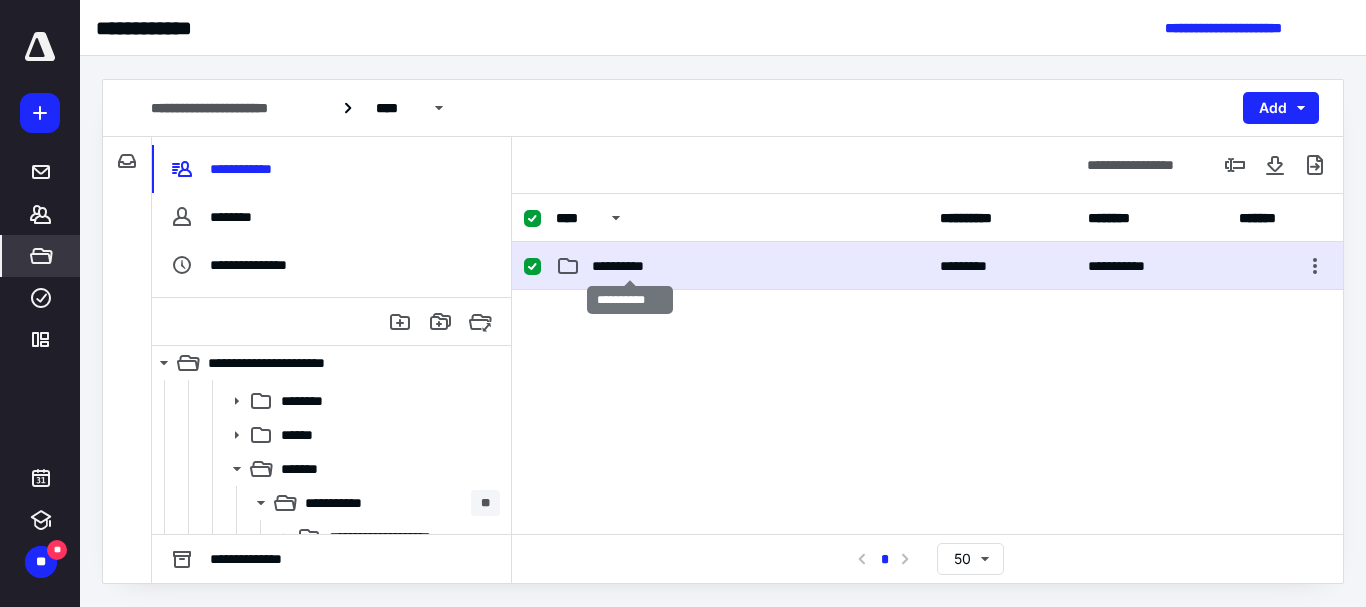 checkbox on "false" 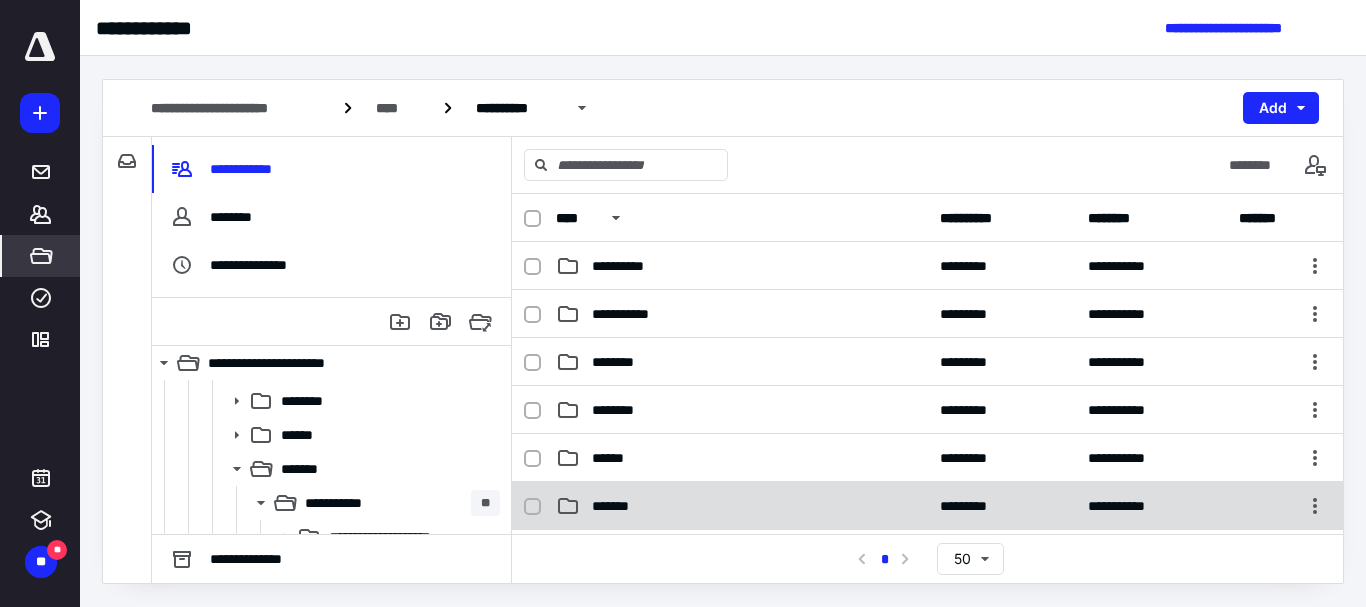 click on "**********" at bounding box center (927, 506) 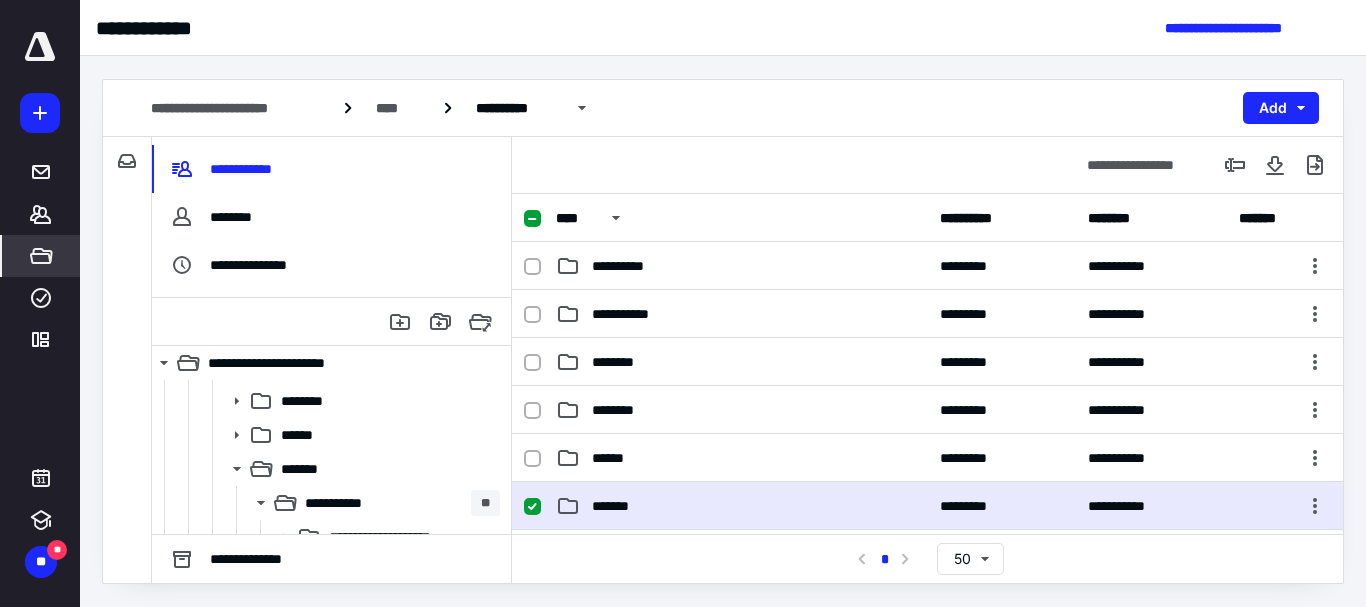 click on "**********" at bounding box center [927, 506] 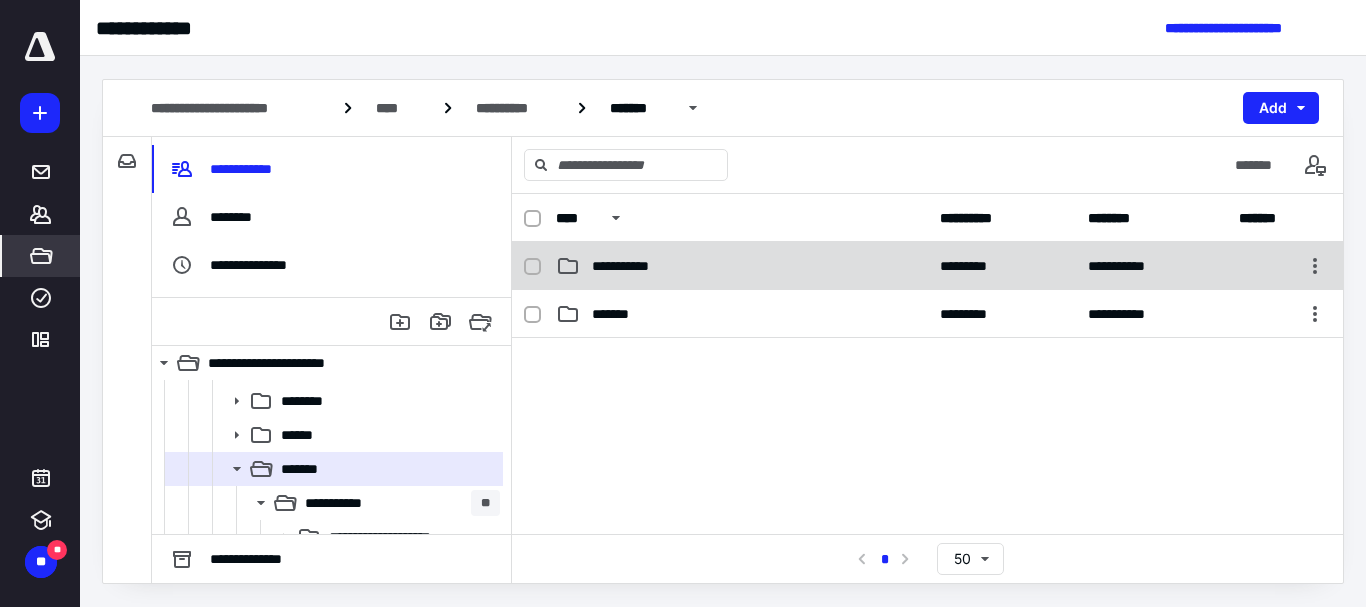 click on "**********" at bounding box center [631, 266] 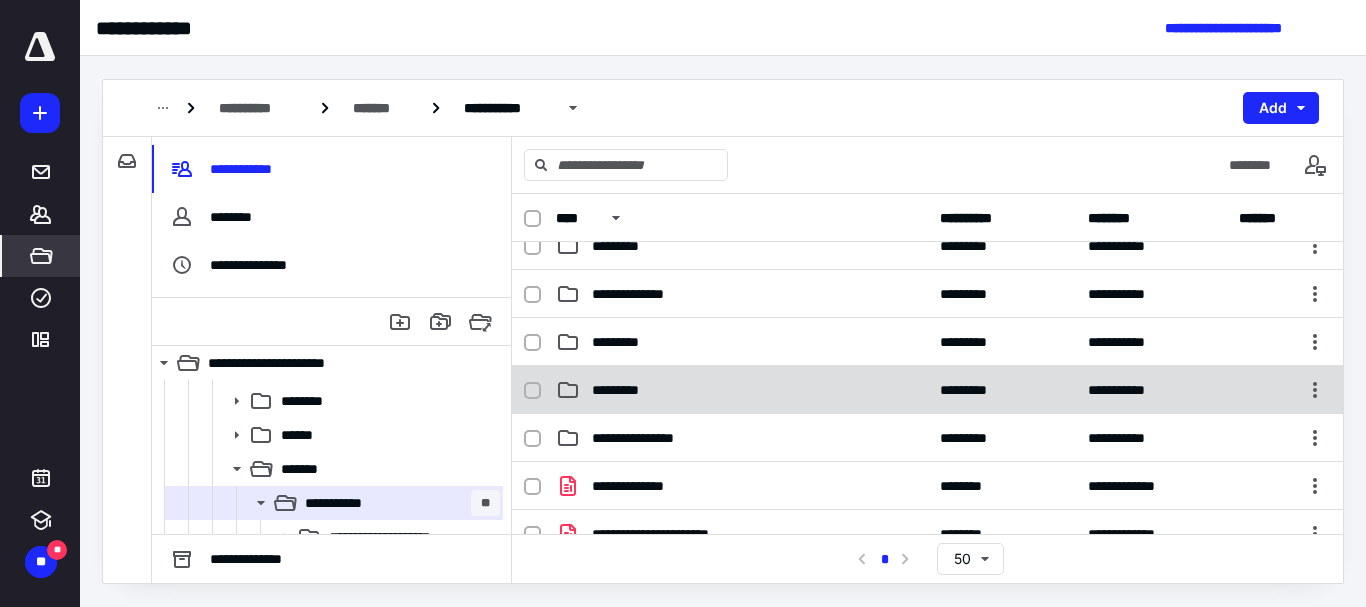 scroll, scrollTop: 0, scrollLeft: 0, axis: both 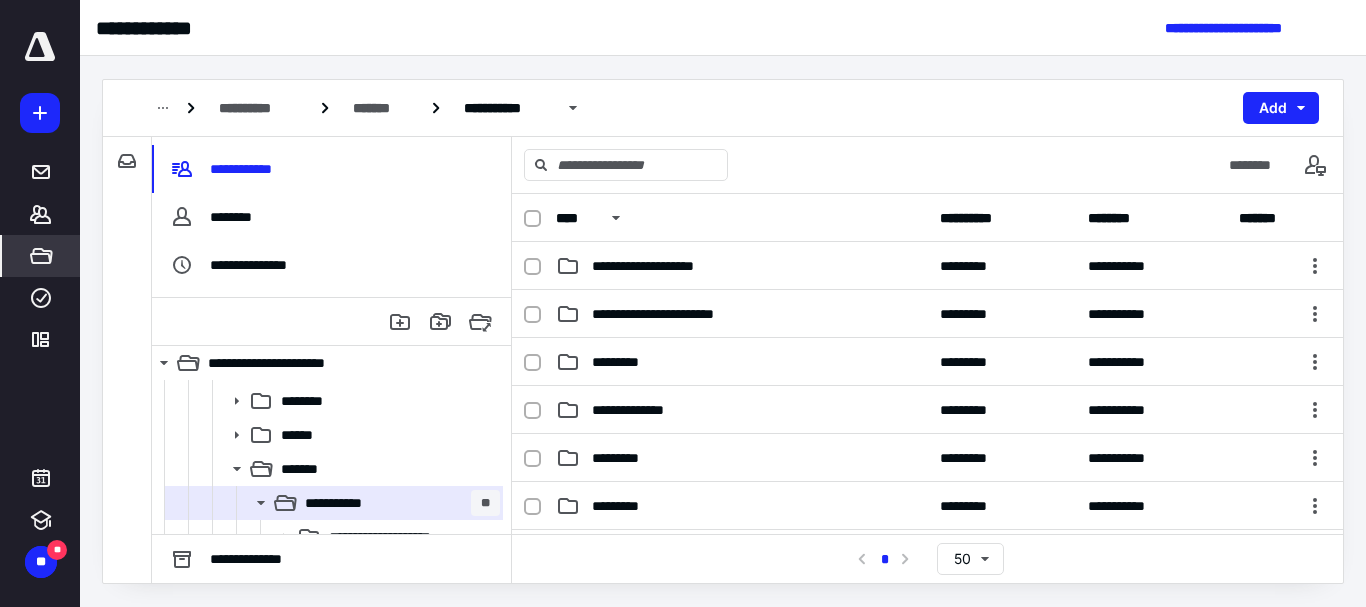 click on "**********" at bounding box center (723, 108) 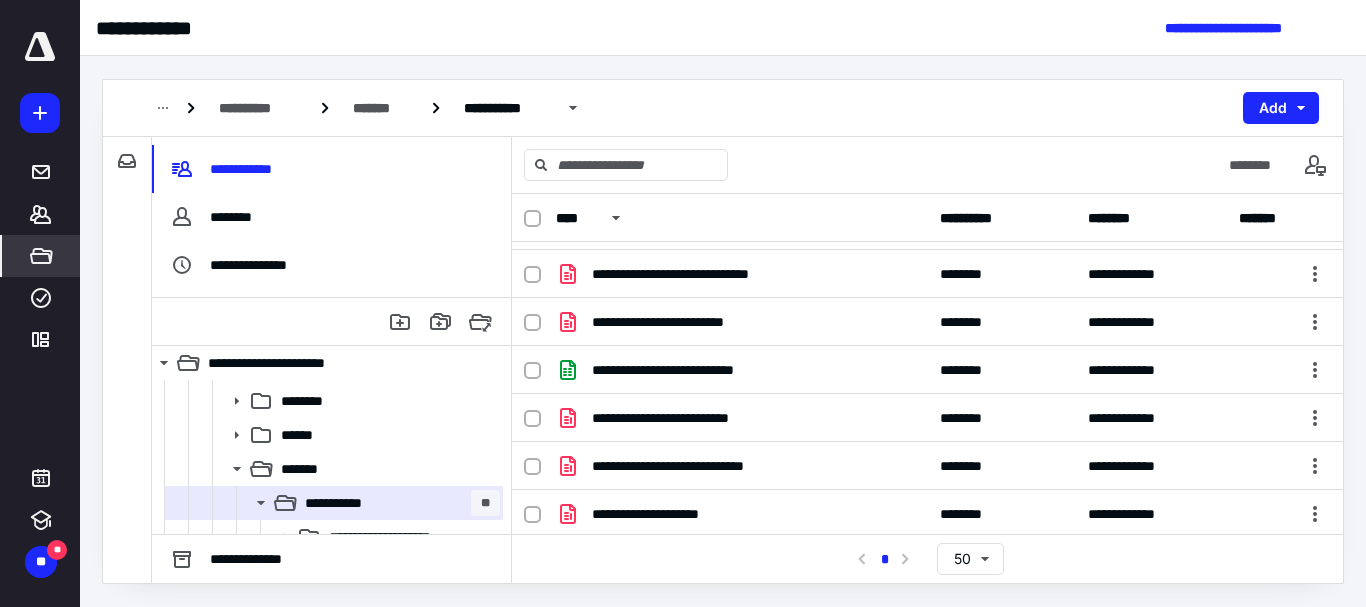 scroll, scrollTop: 516, scrollLeft: 0, axis: vertical 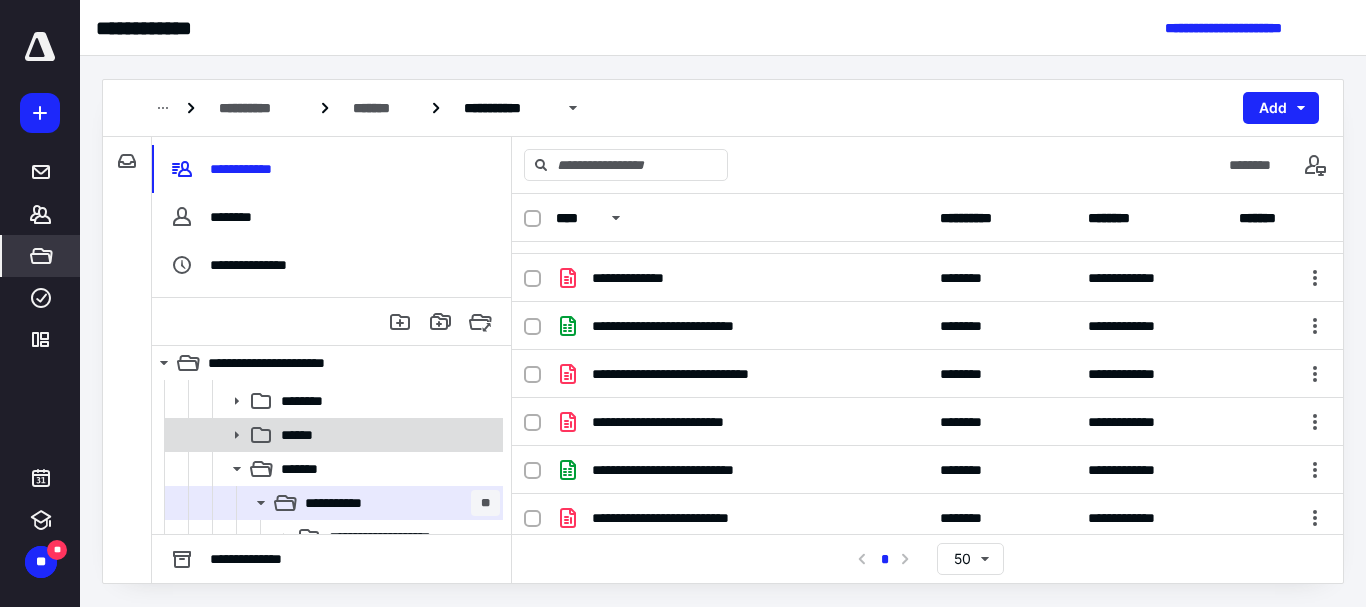 click on "******" at bounding box center [305, 435] 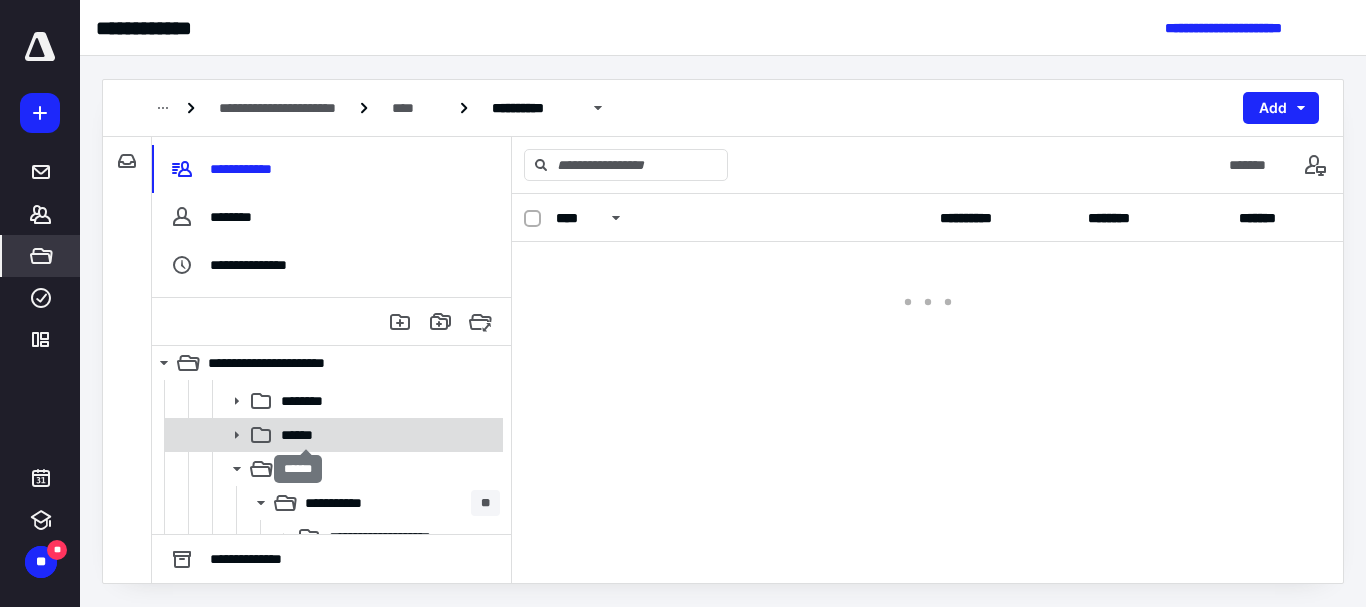 scroll, scrollTop: 0, scrollLeft: 0, axis: both 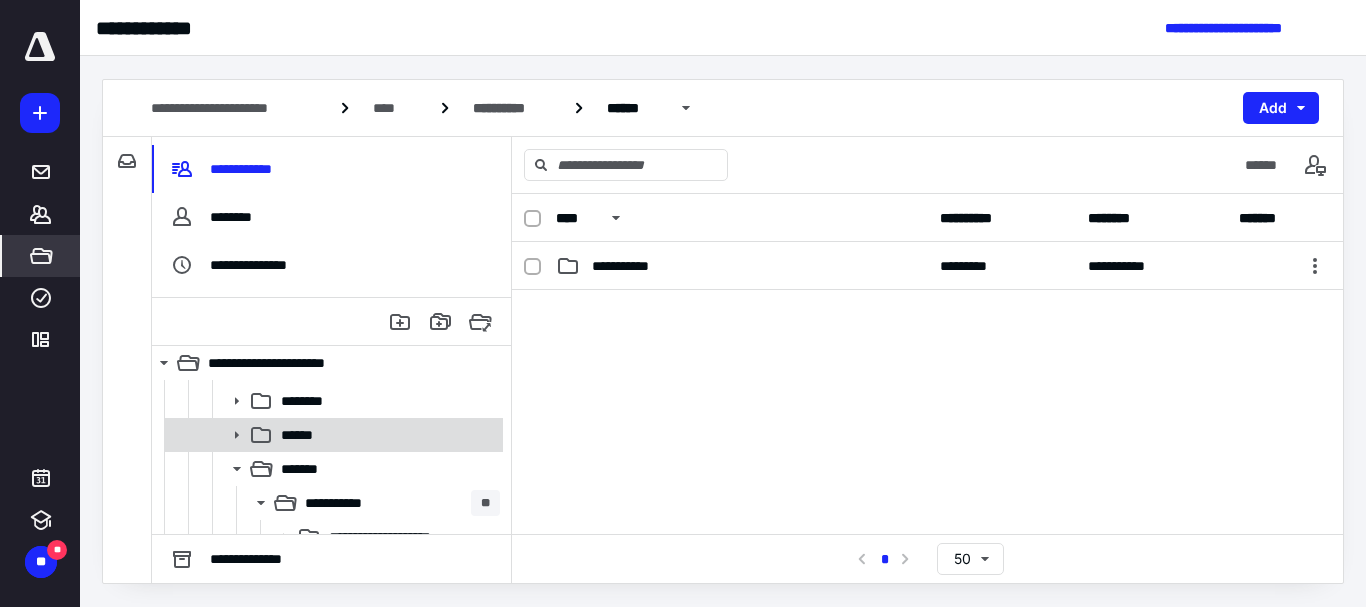 click 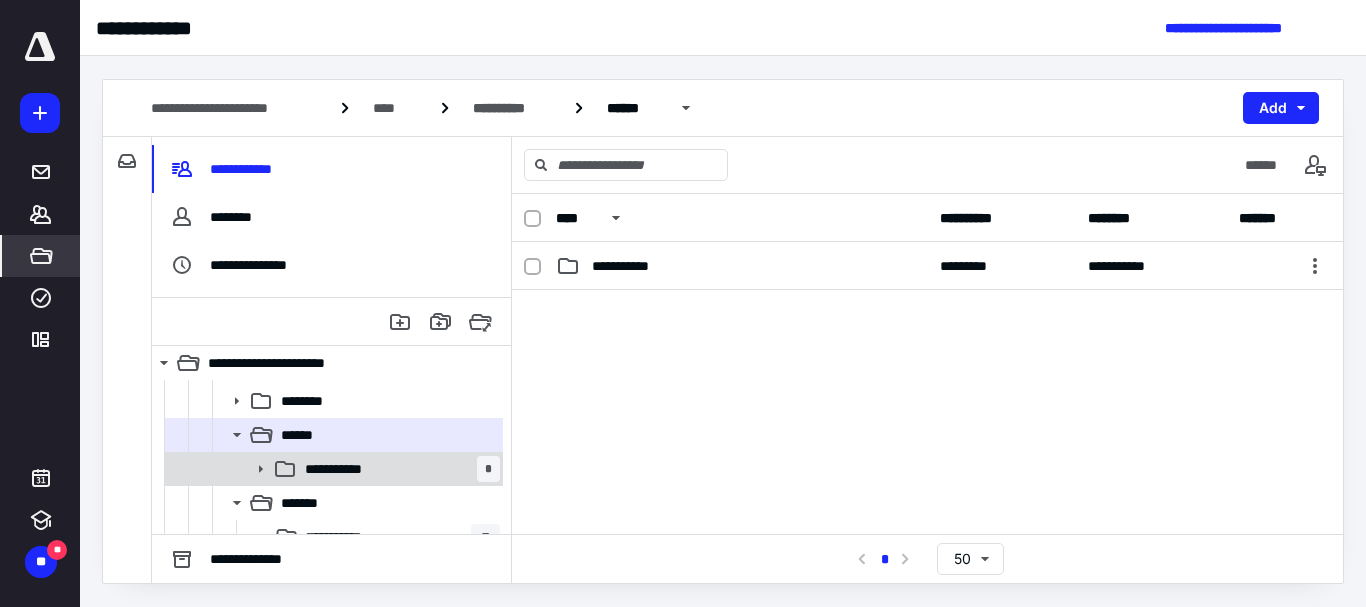 click 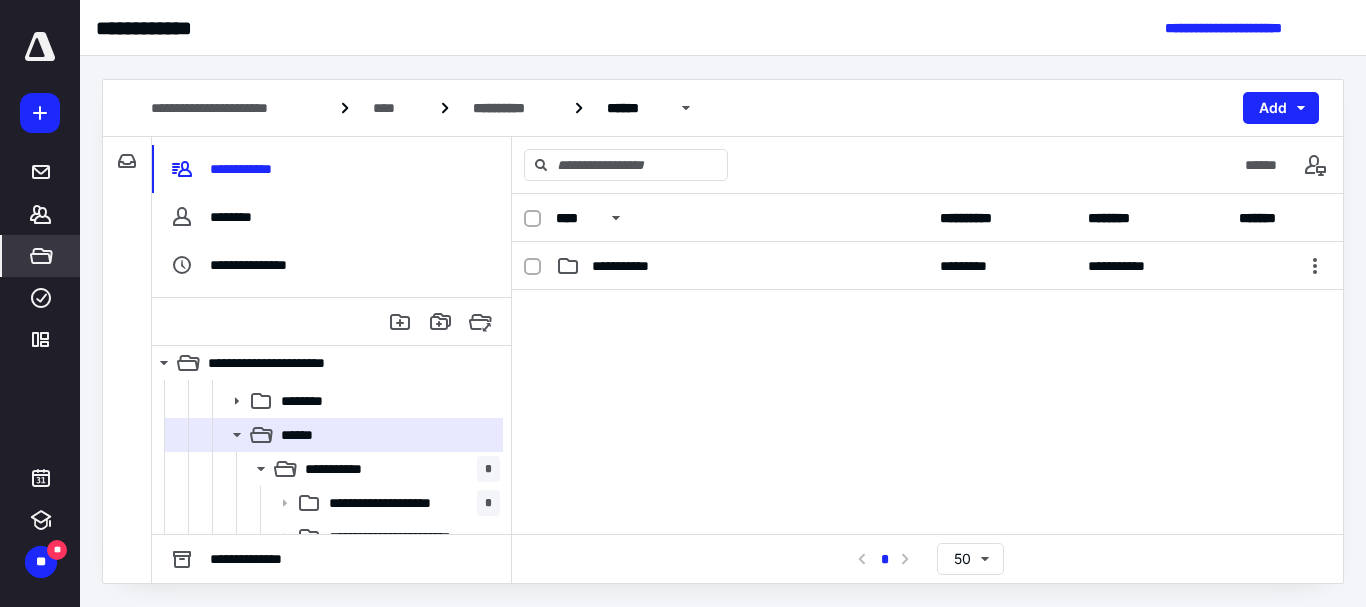 scroll, scrollTop: 300, scrollLeft: 0, axis: vertical 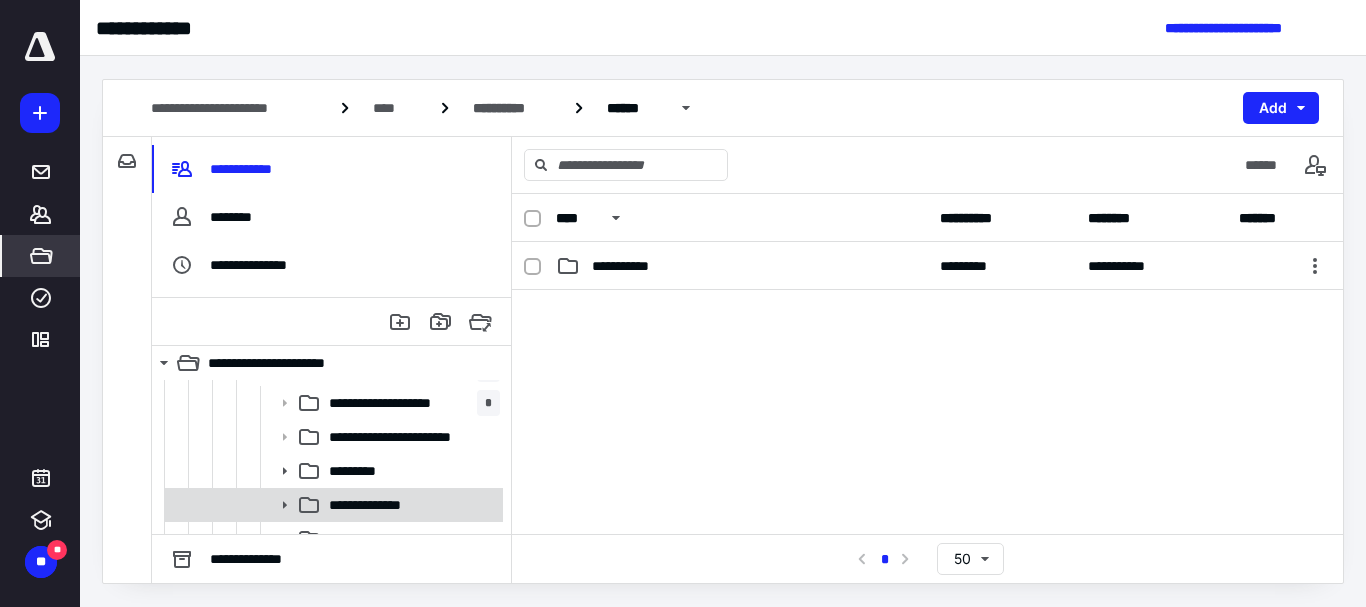 click 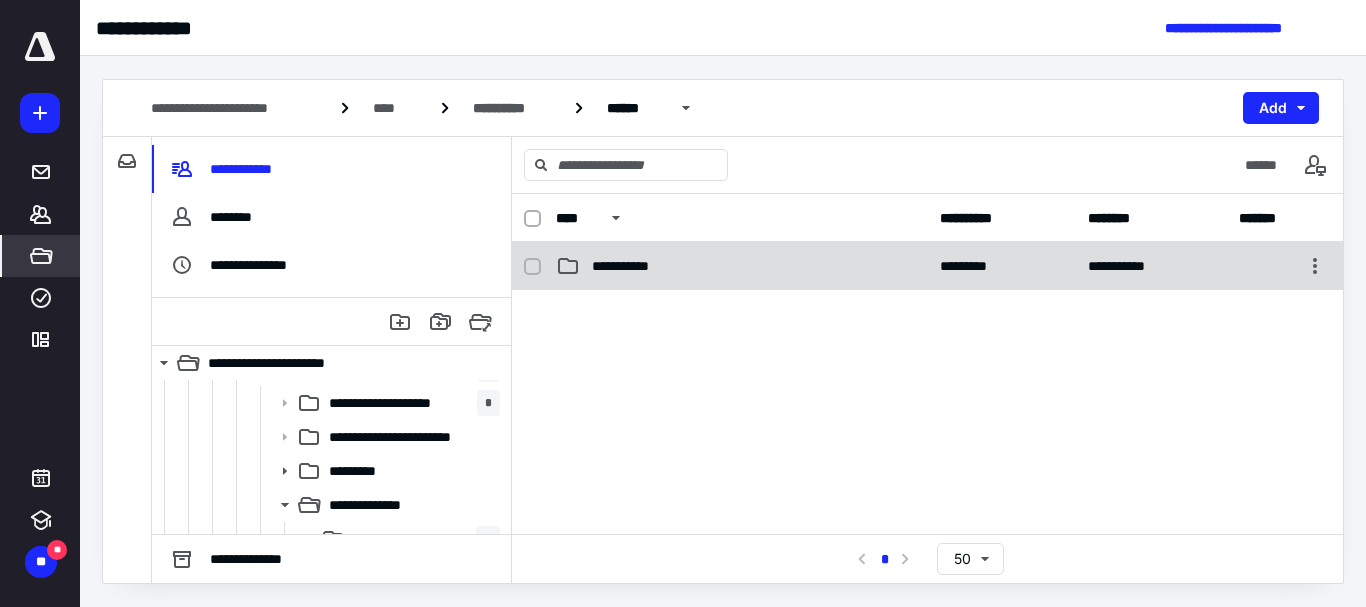click on "**********" at bounding box center (631, 266) 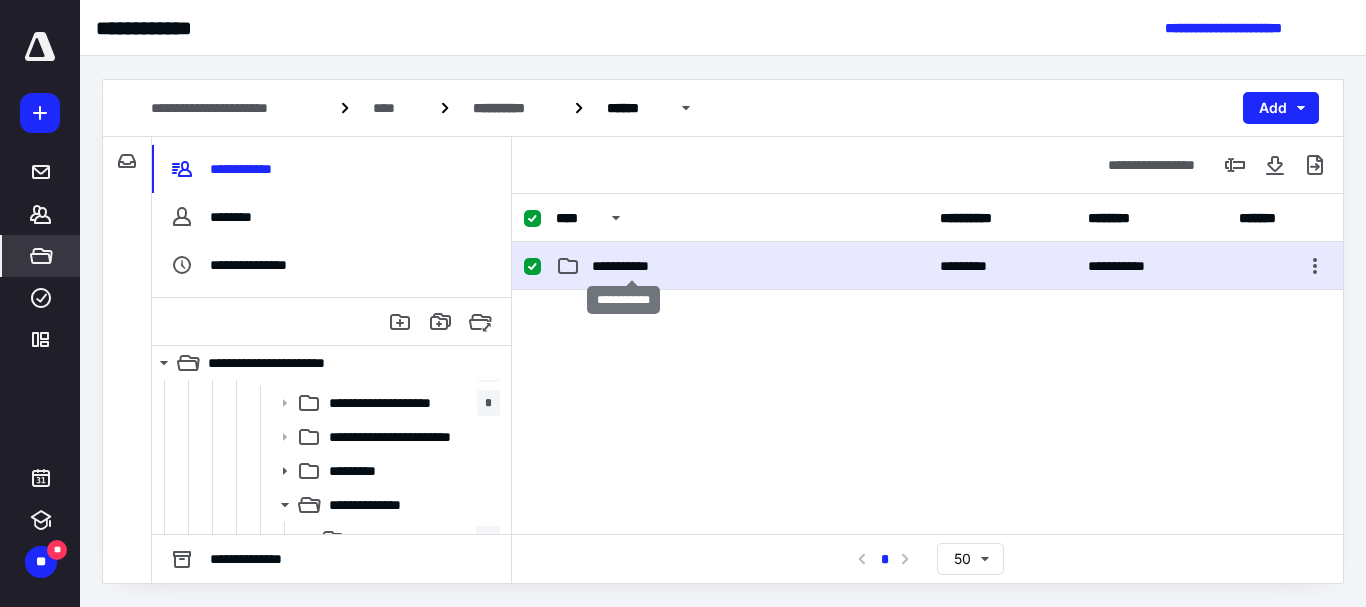 click on "**********" at bounding box center [631, 266] 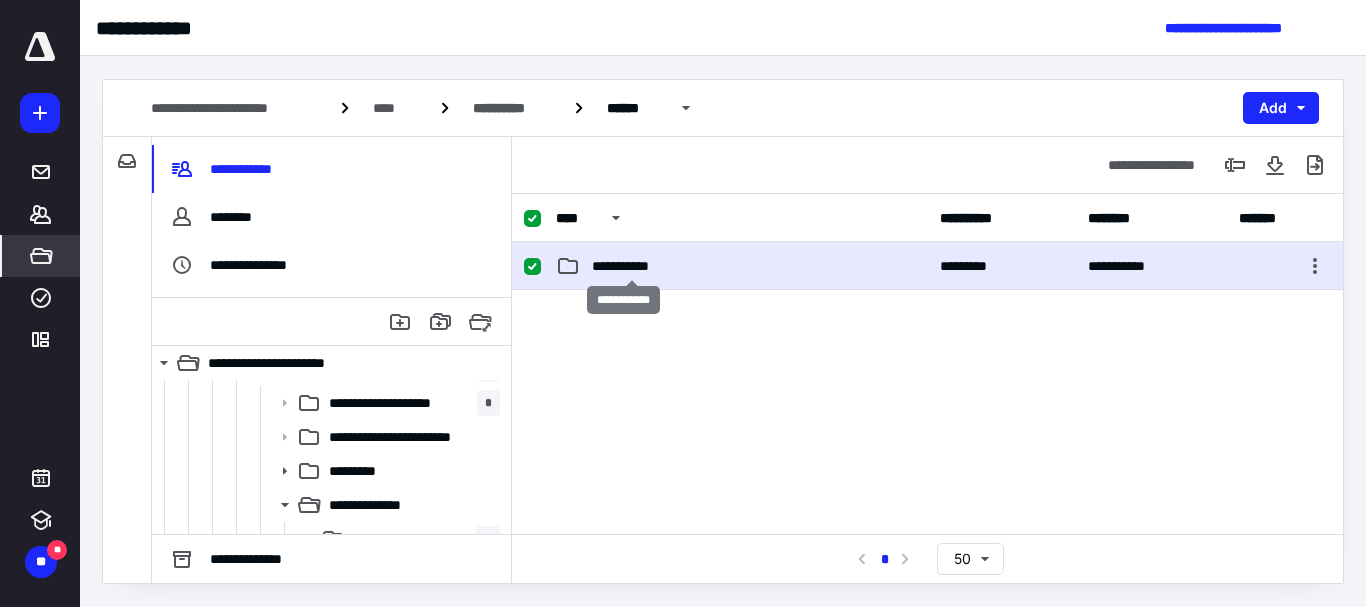 checkbox on "false" 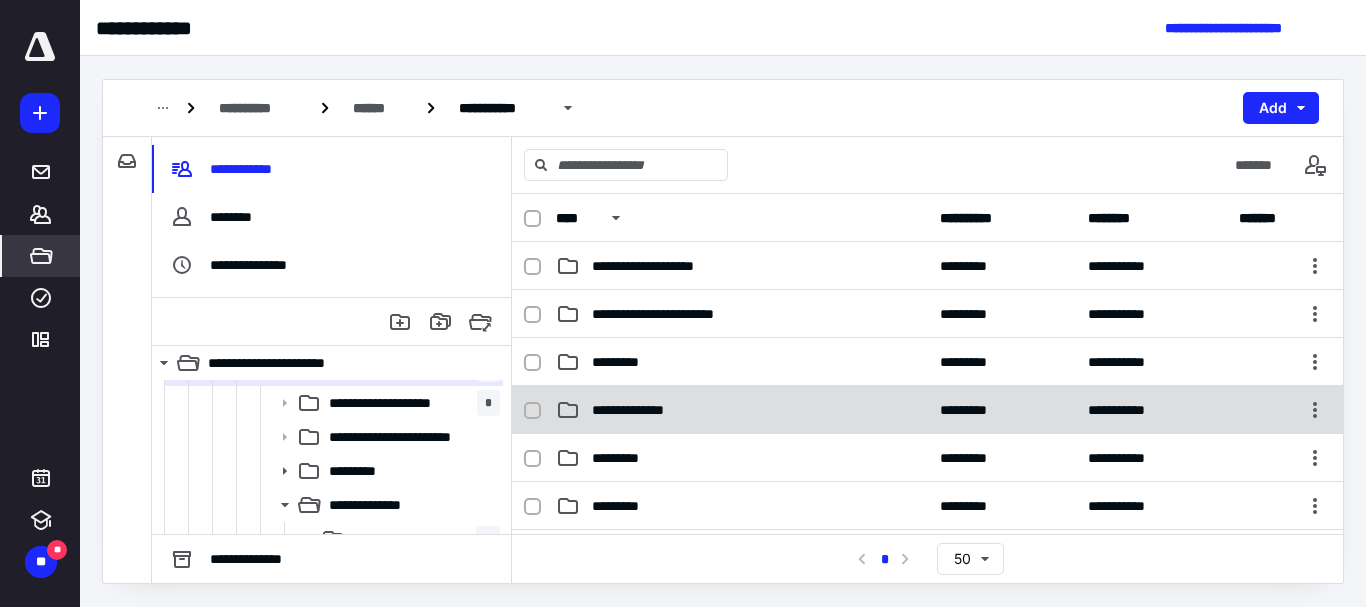 click on "**********" at bounding box center (742, 410) 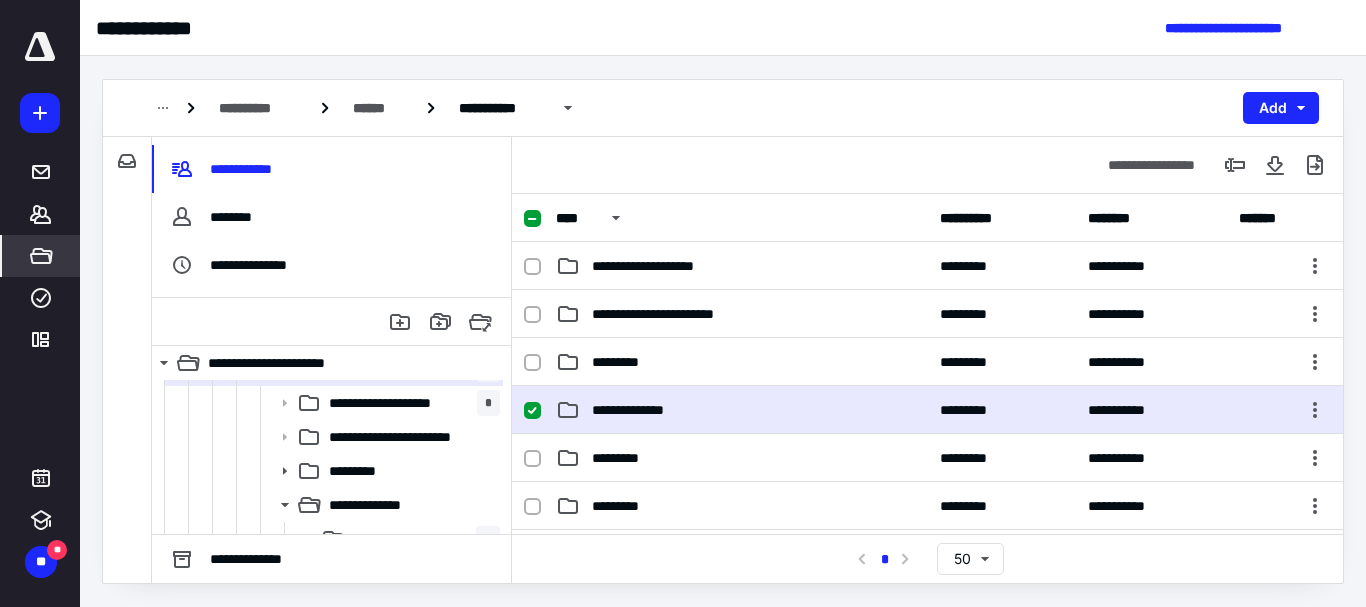 click on "**********" at bounding box center (742, 410) 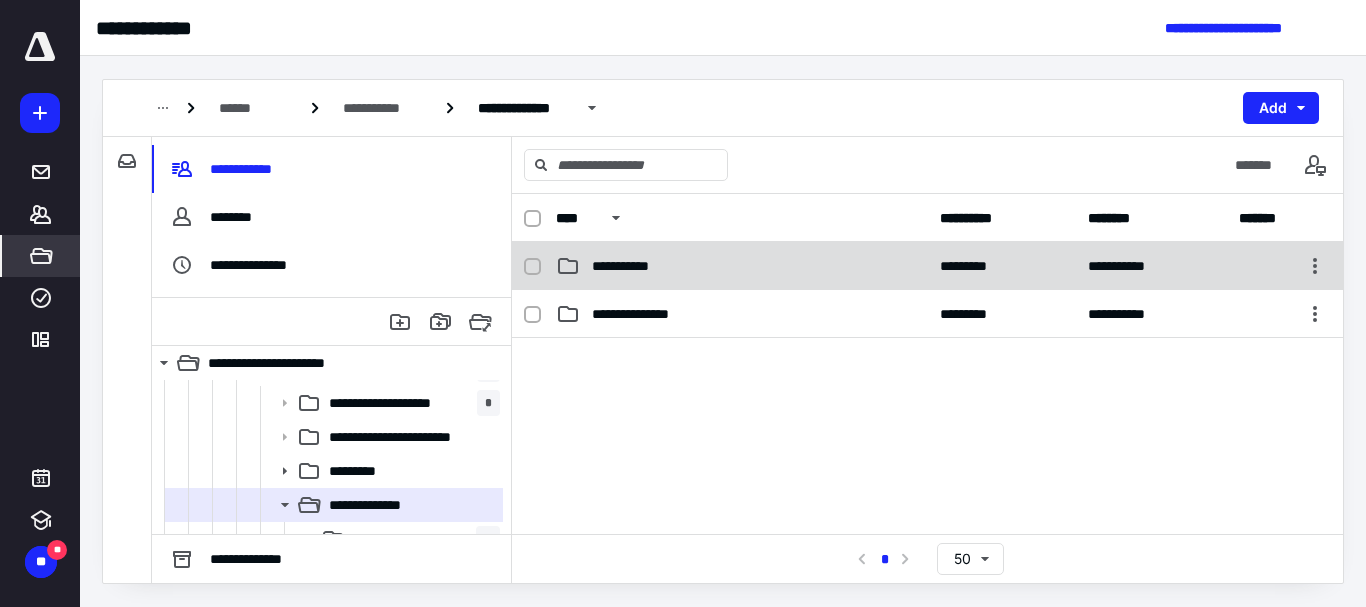 click on "**********" at bounding box center [742, 266] 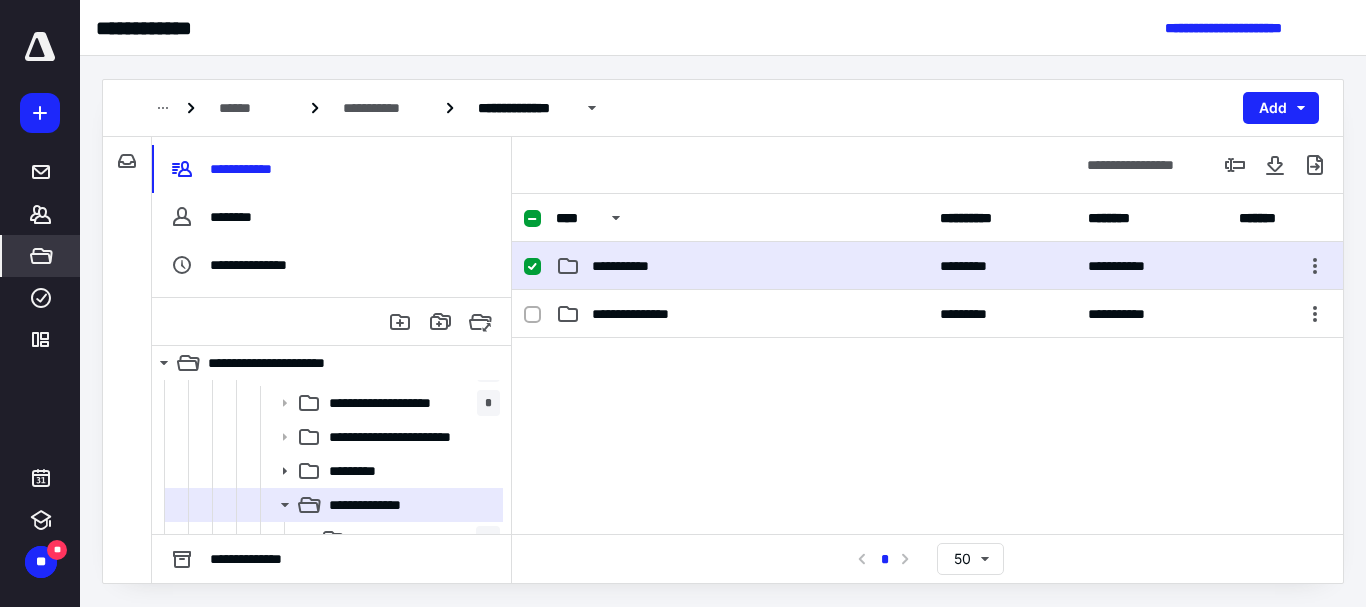 click on "**********" at bounding box center [742, 266] 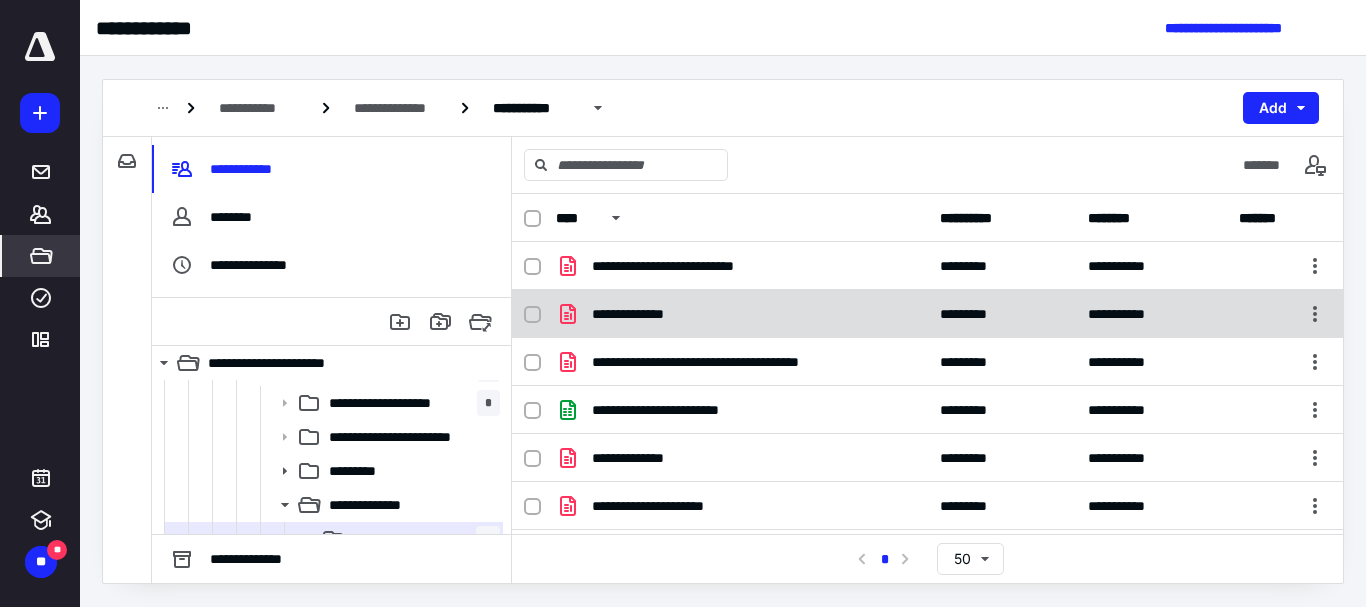 click on "**********" at bounding box center [646, 314] 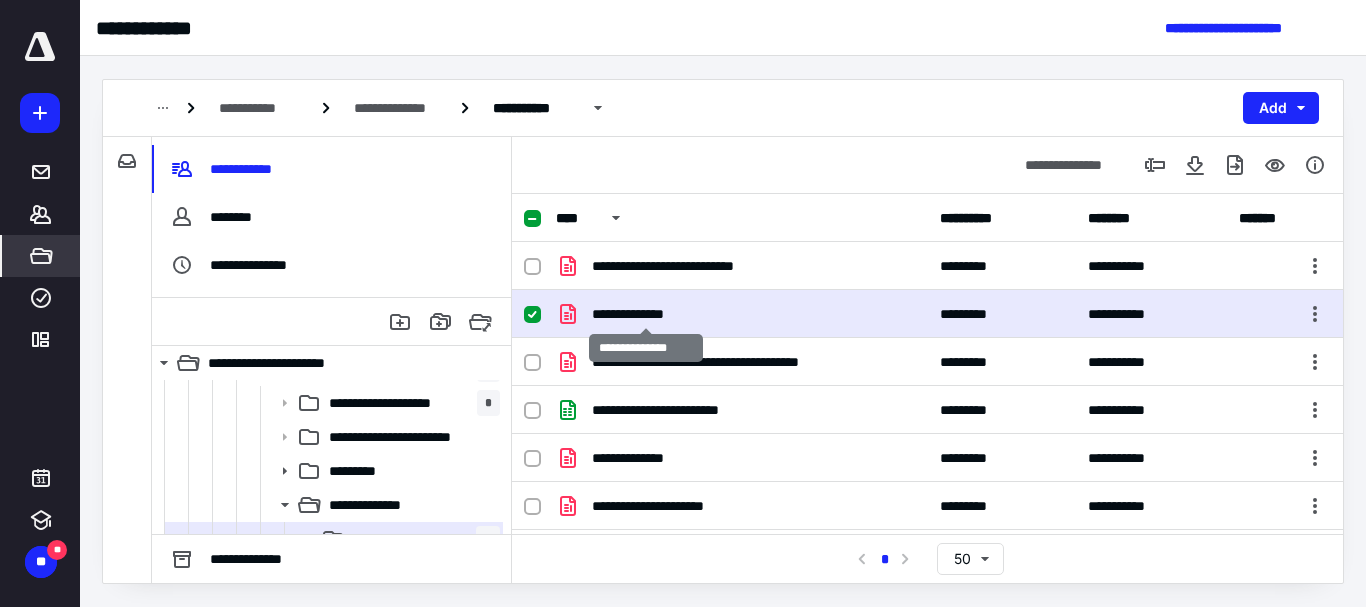 click on "**********" at bounding box center [646, 314] 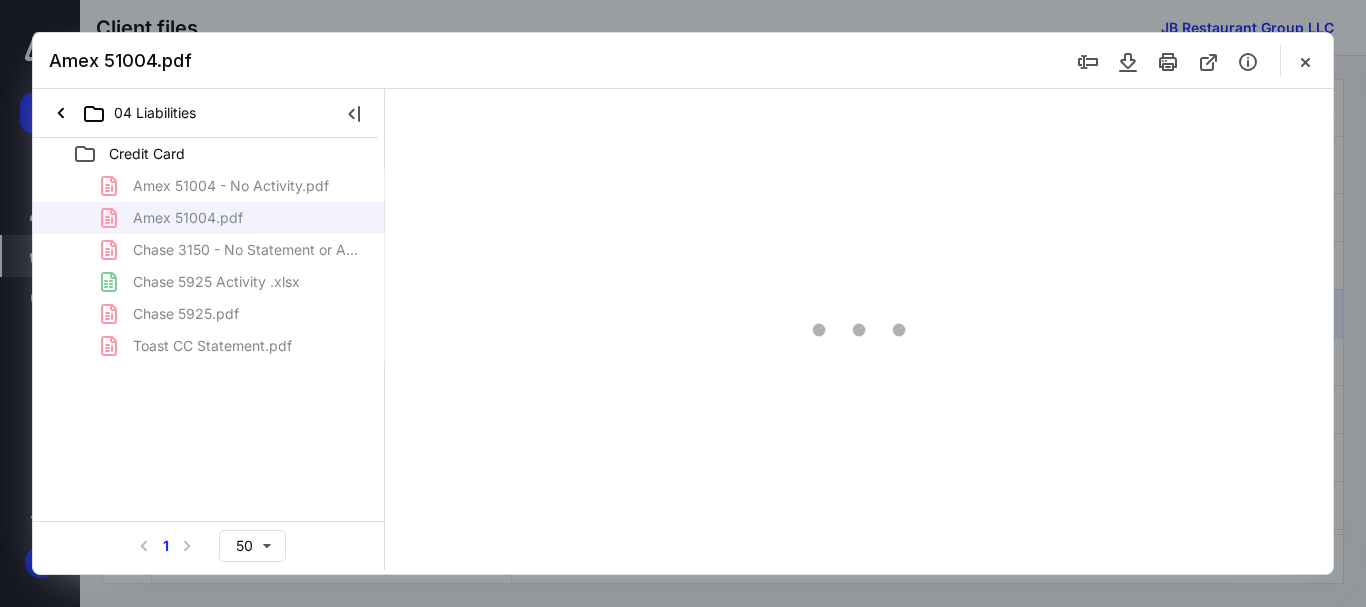 scroll, scrollTop: 300, scrollLeft: 0, axis: vertical 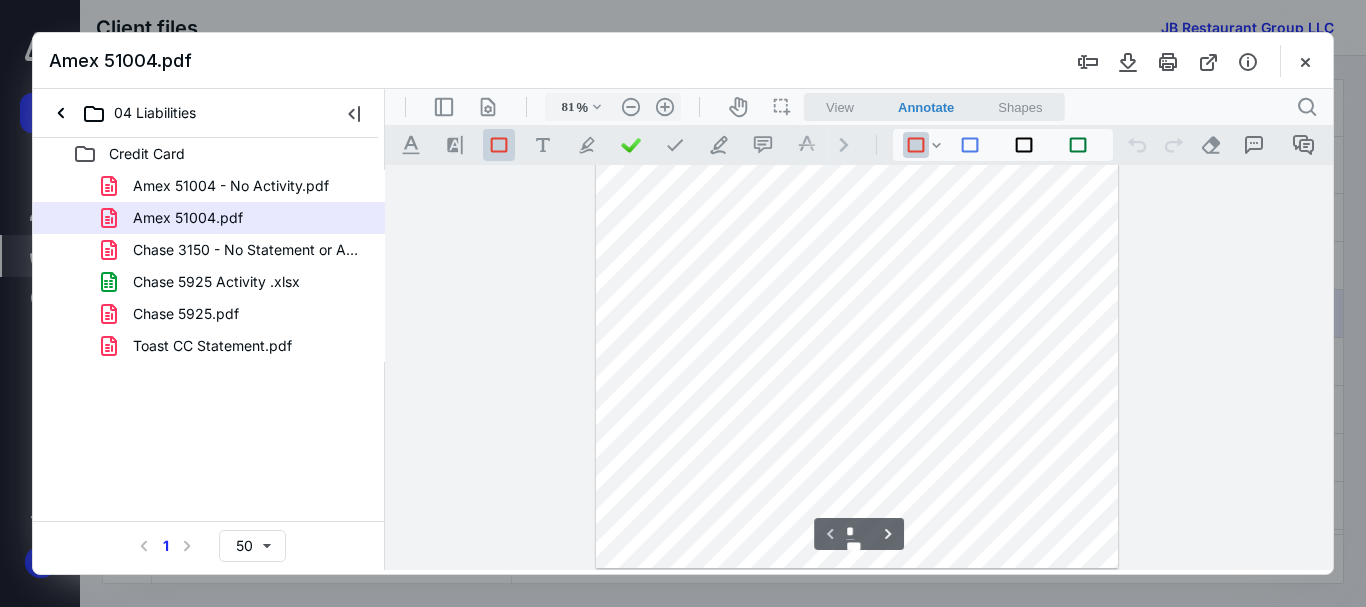 type on "131" 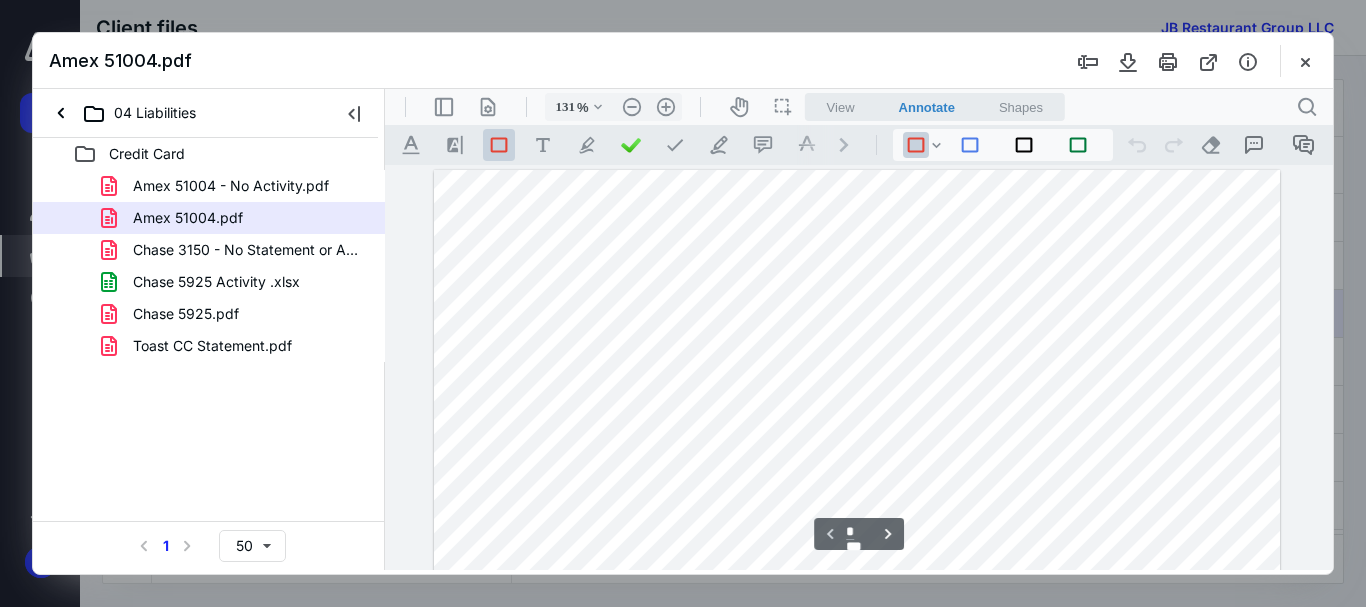 scroll, scrollTop: 100, scrollLeft: 0, axis: vertical 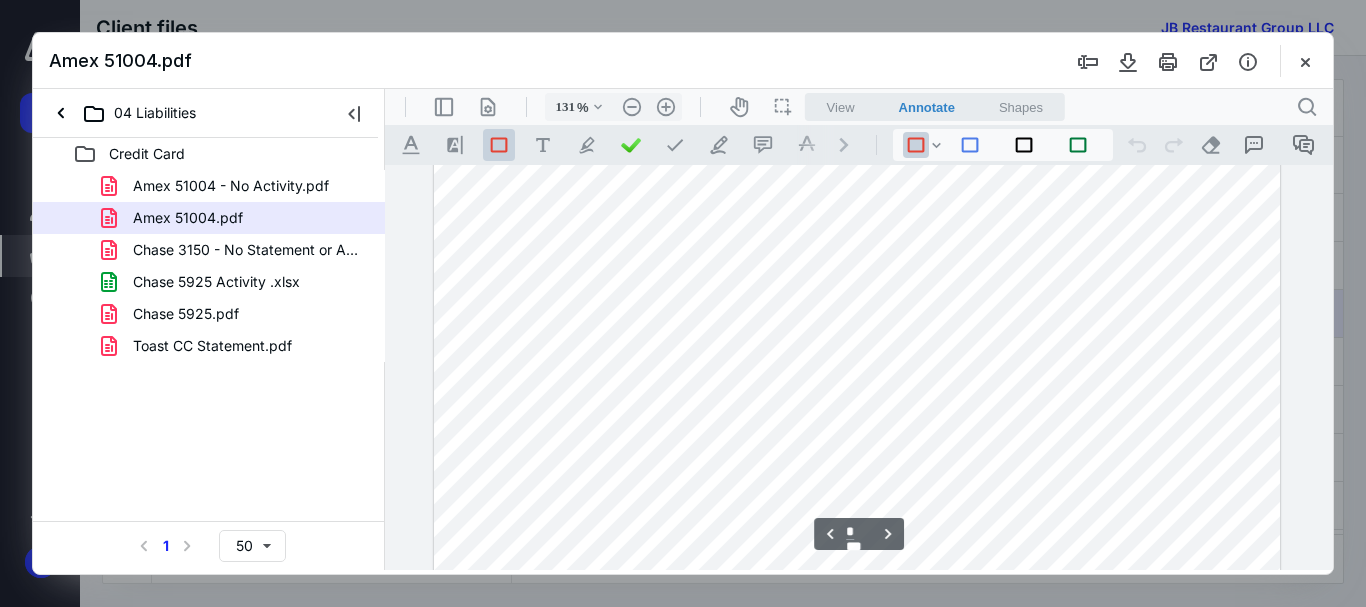 type on "*" 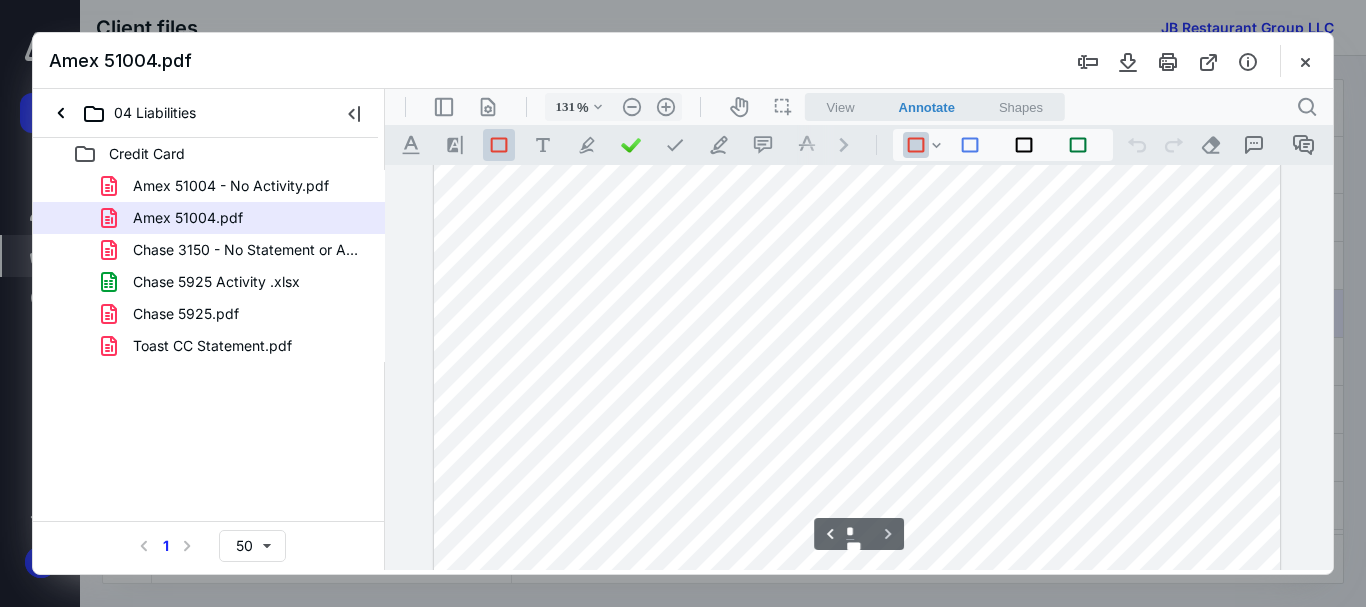 scroll, scrollTop: 5859, scrollLeft: 0, axis: vertical 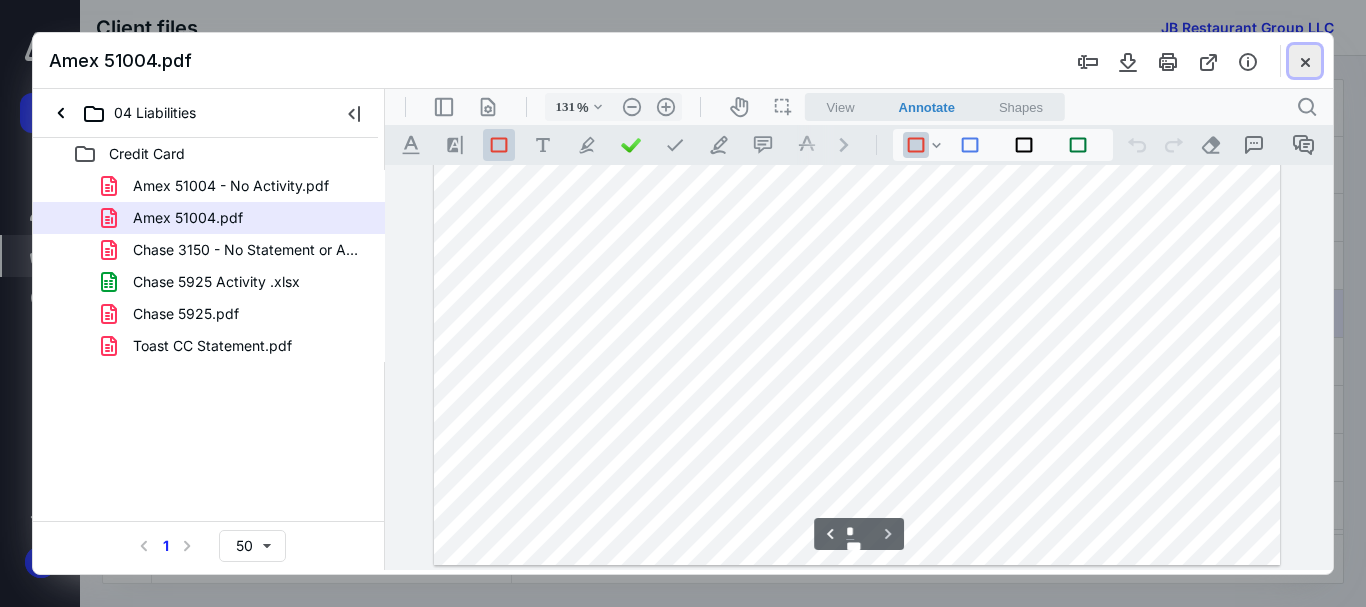click at bounding box center (1305, 61) 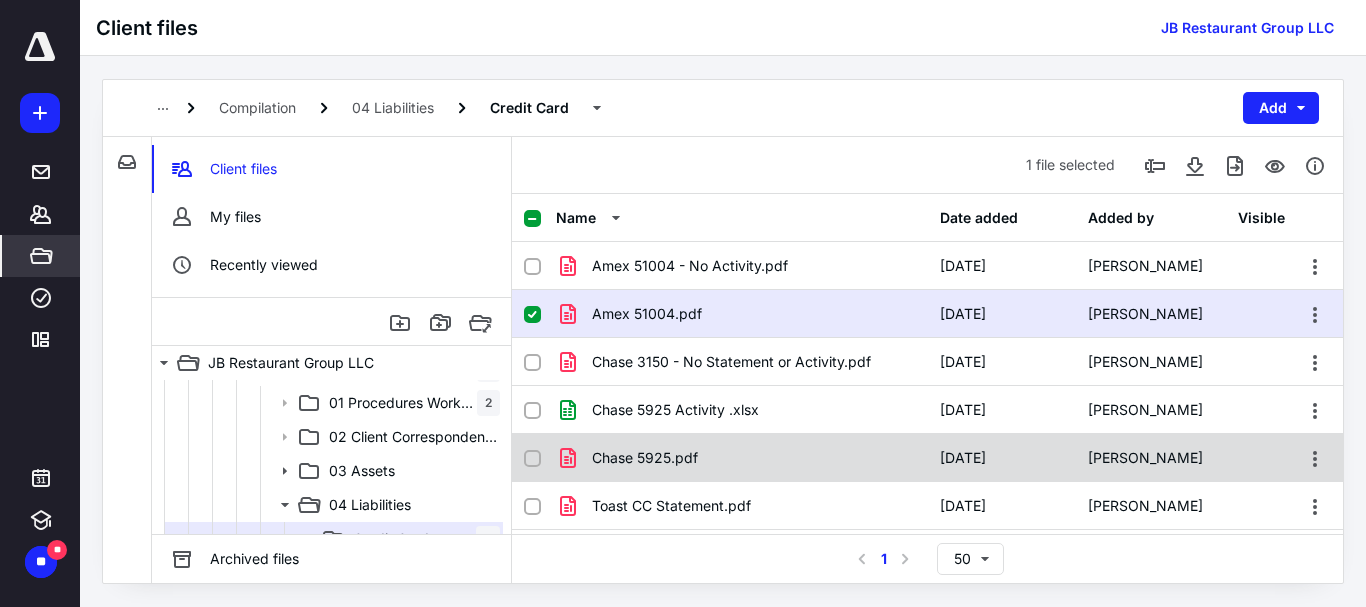 click on "Chase 5925.pdf" at bounding box center (645, 458) 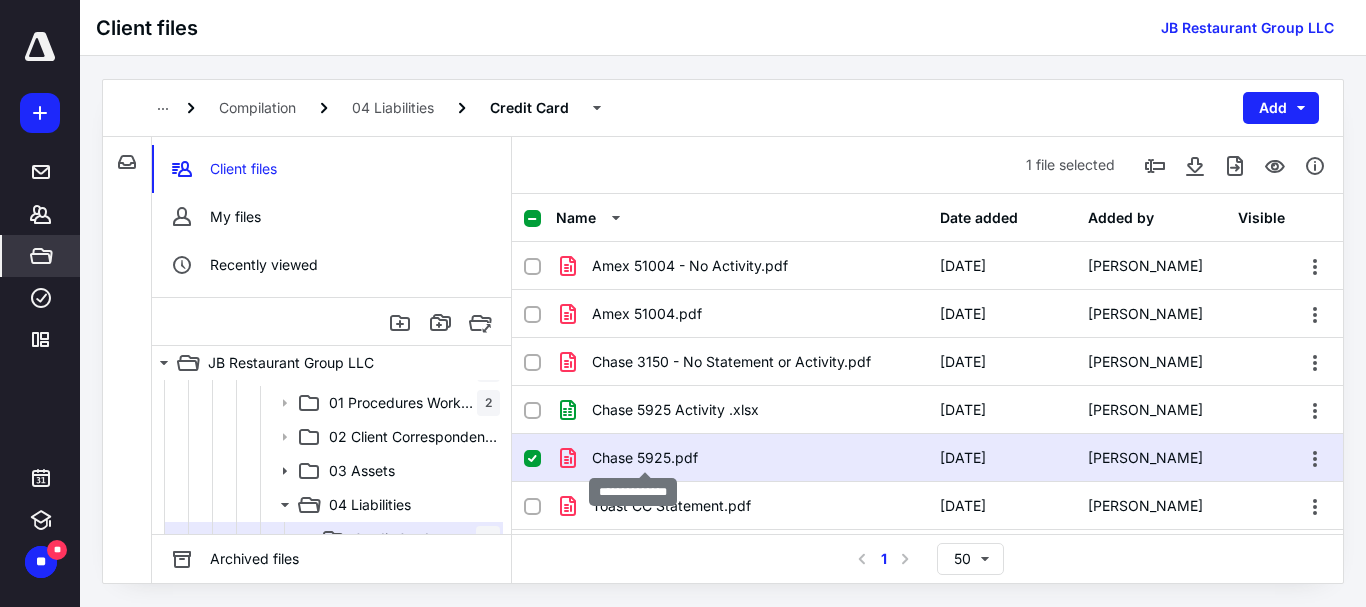 click on "Chase 5925.pdf" at bounding box center (645, 458) 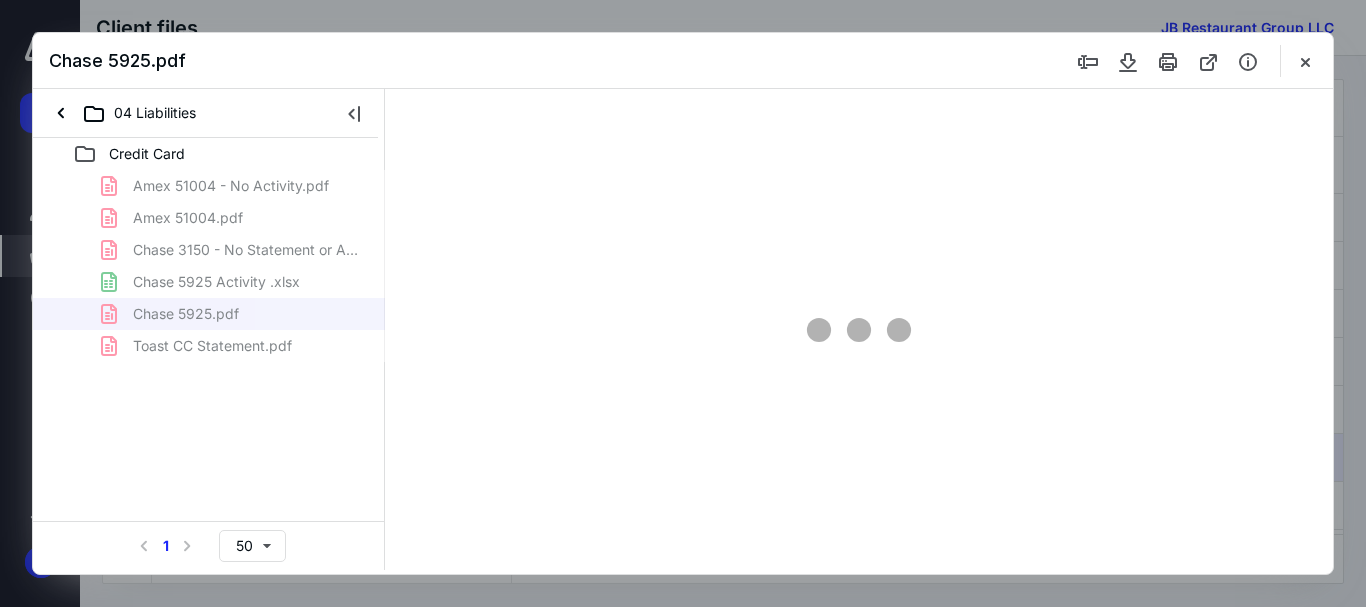 scroll, scrollTop: 0, scrollLeft: 0, axis: both 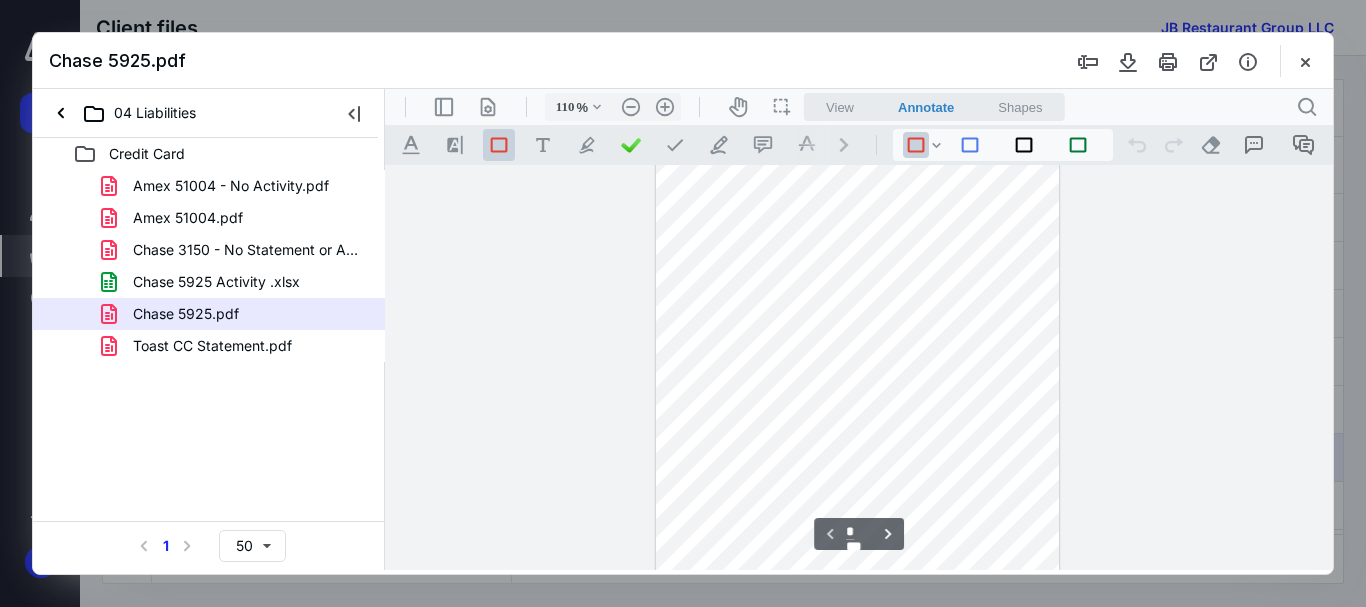 type on "135" 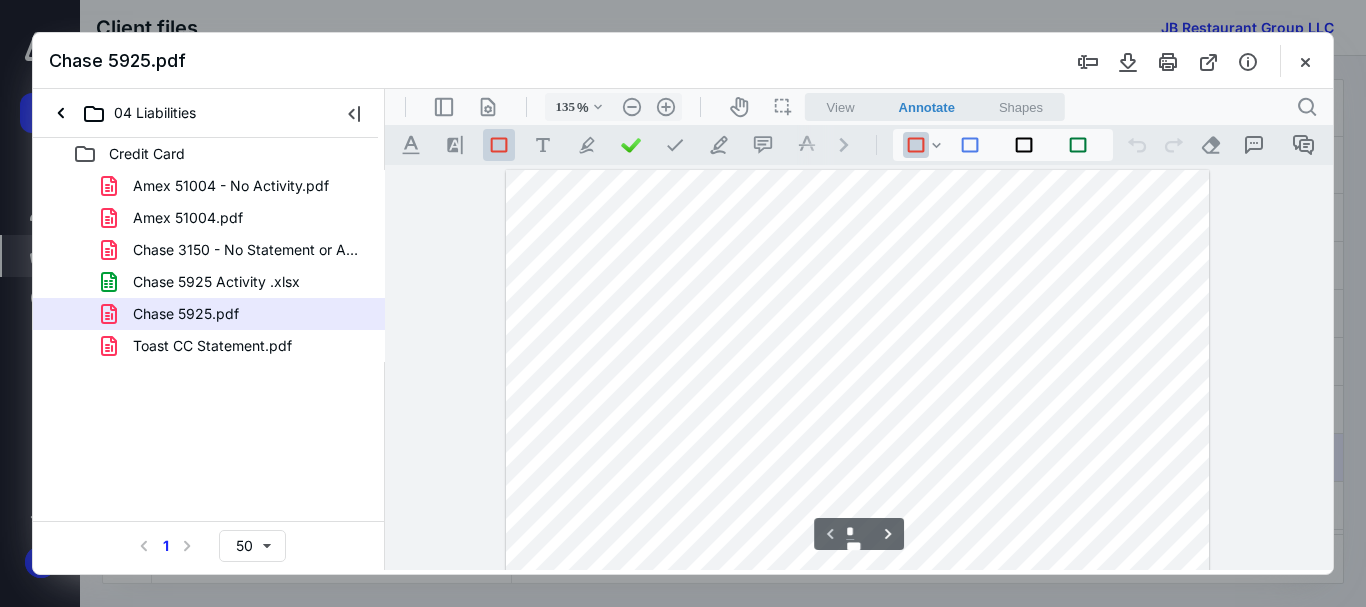 scroll, scrollTop: 300, scrollLeft: 0, axis: vertical 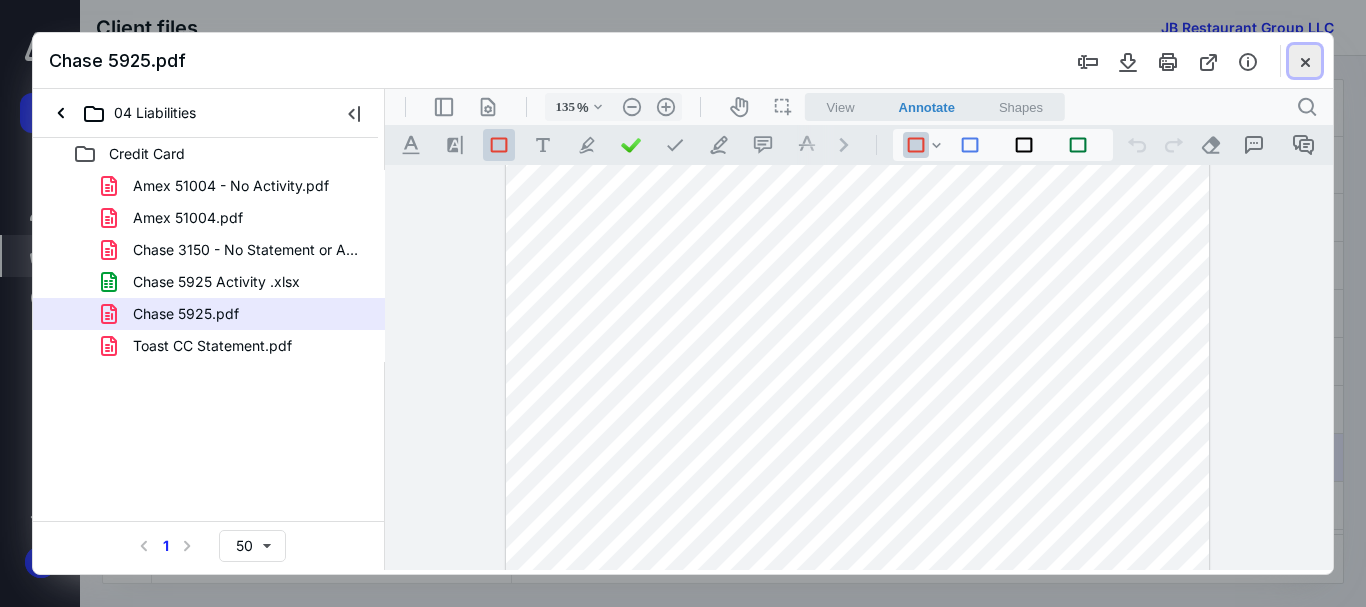 click at bounding box center (1305, 61) 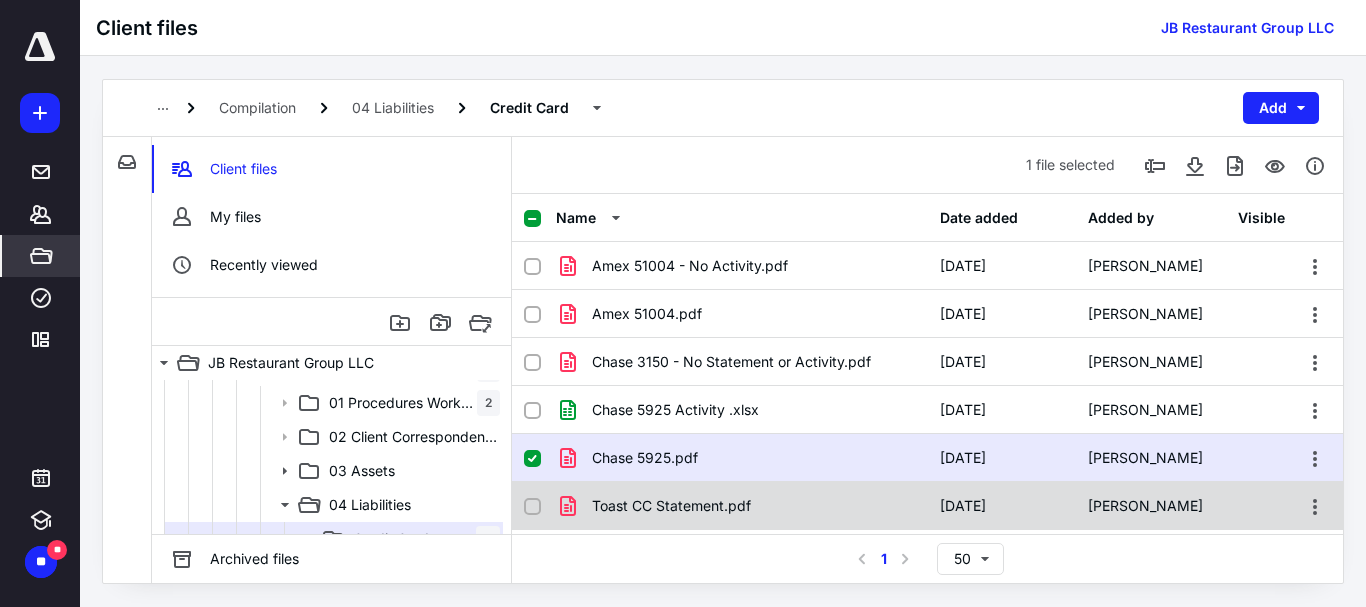 scroll, scrollTop: 8, scrollLeft: 0, axis: vertical 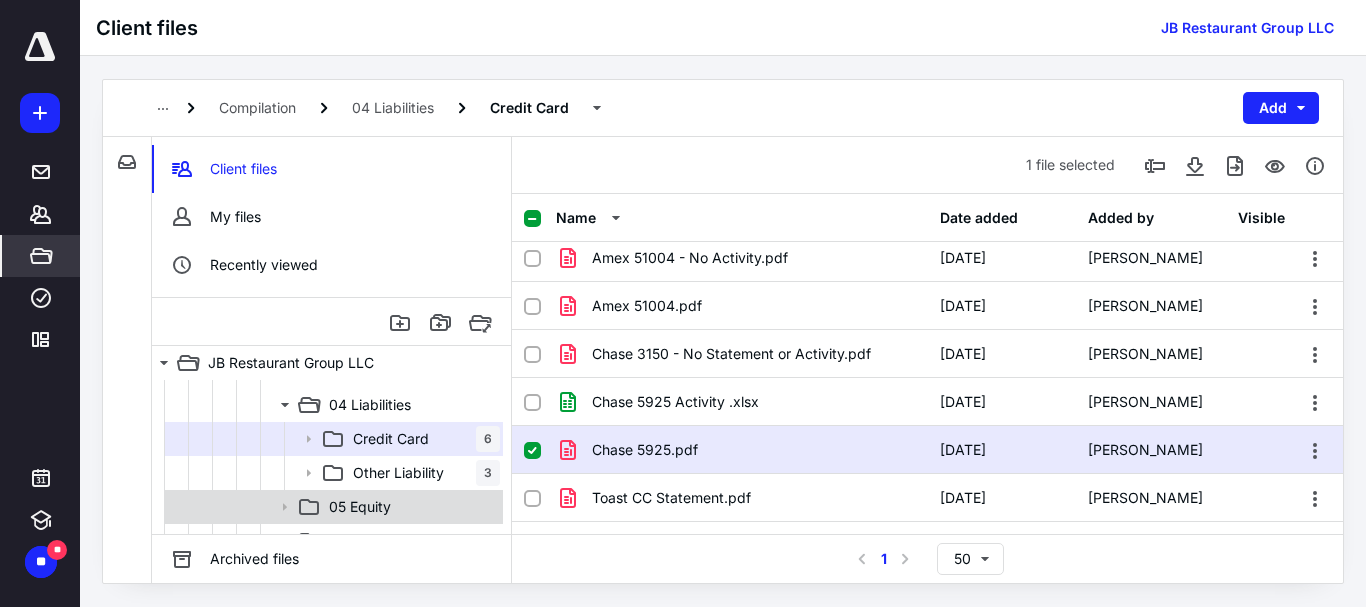 click on "05 Equity" at bounding box center (360, 507) 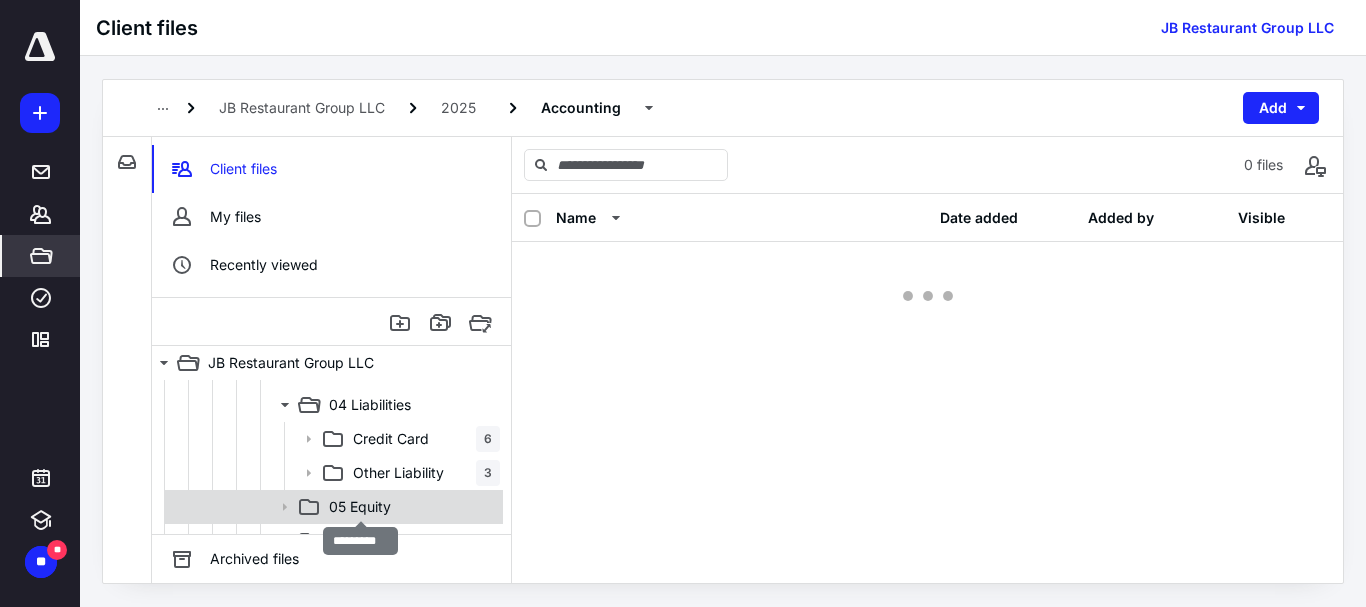 scroll, scrollTop: 0, scrollLeft: 0, axis: both 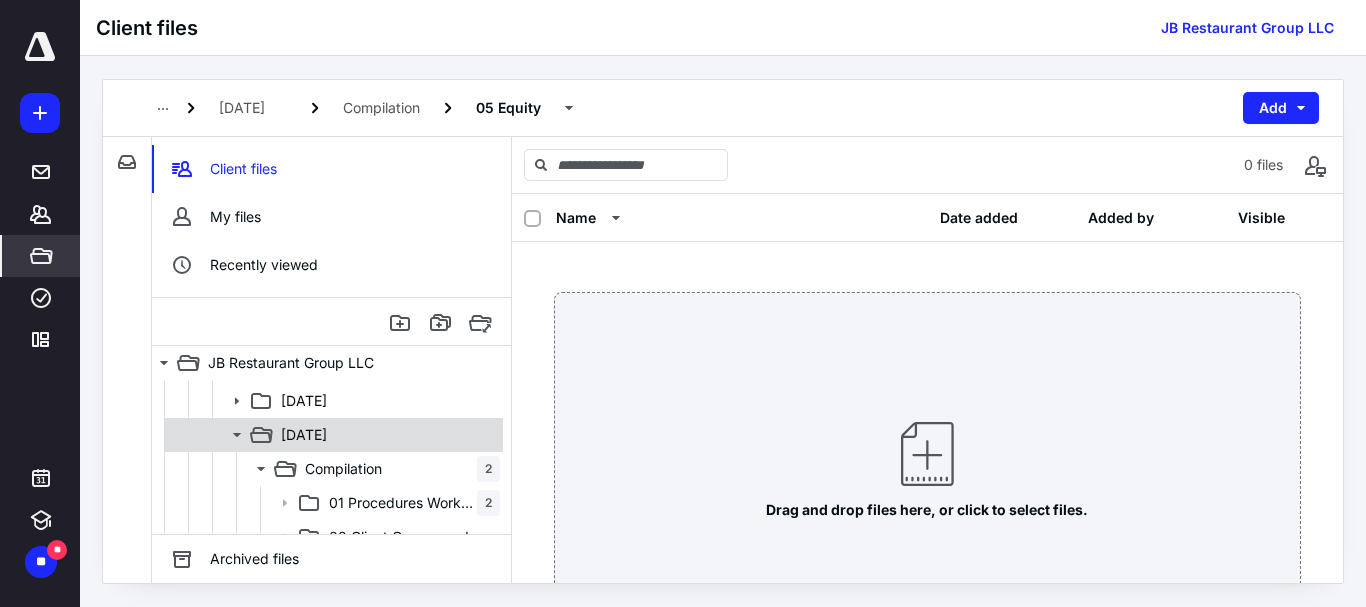 click on "[DATE]" at bounding box center (332, 435) 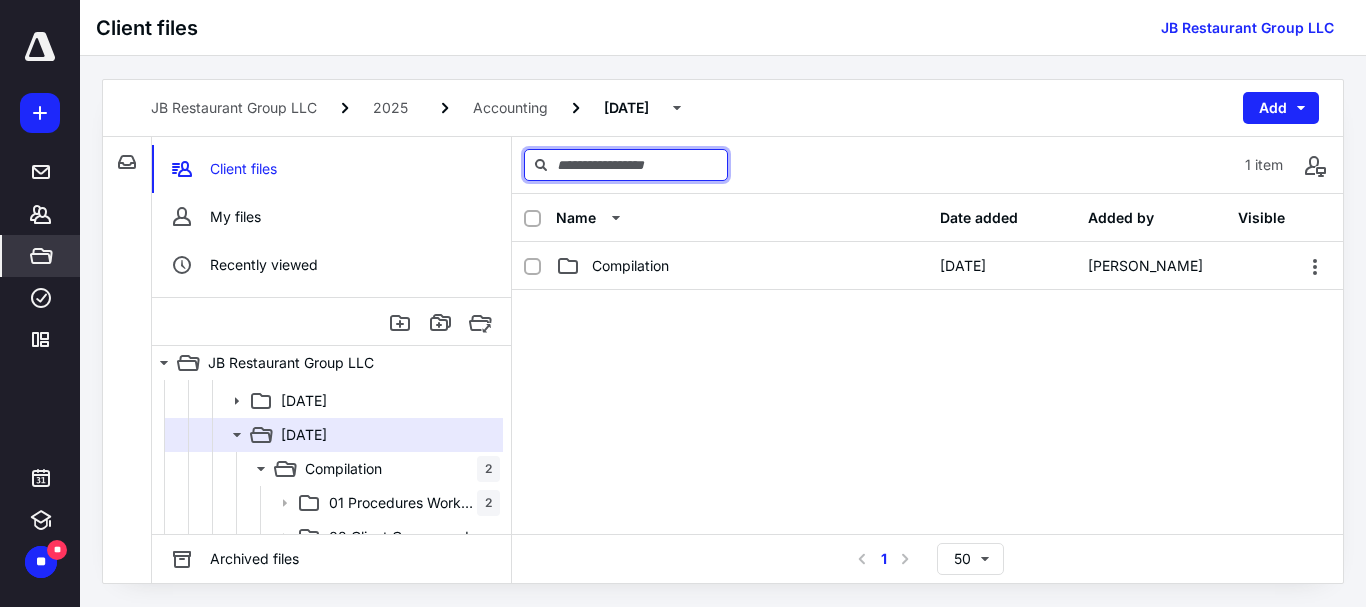 click at bounding box center [626, 165] 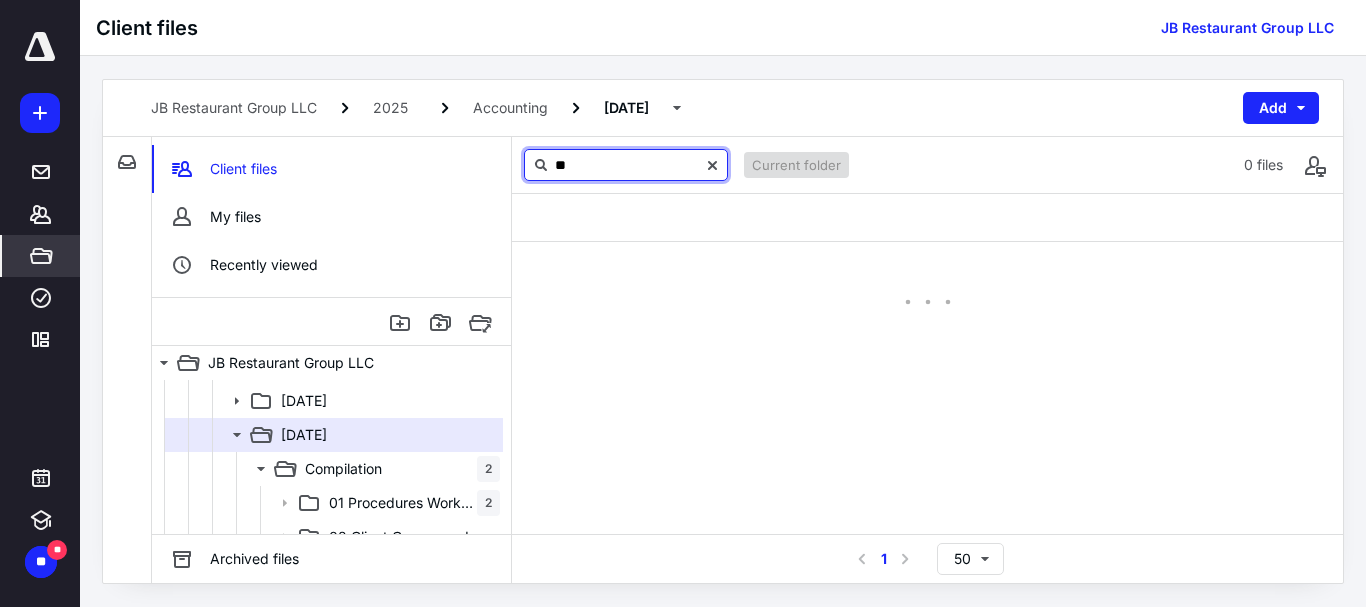 type on "*" 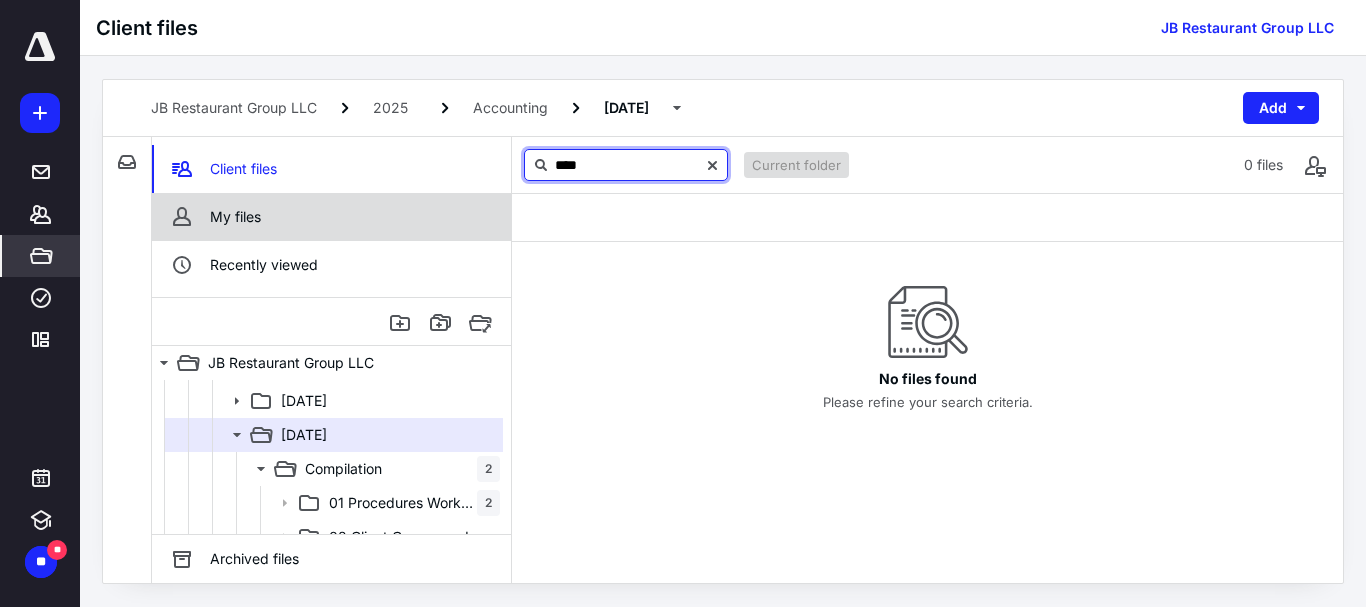 type on "****" 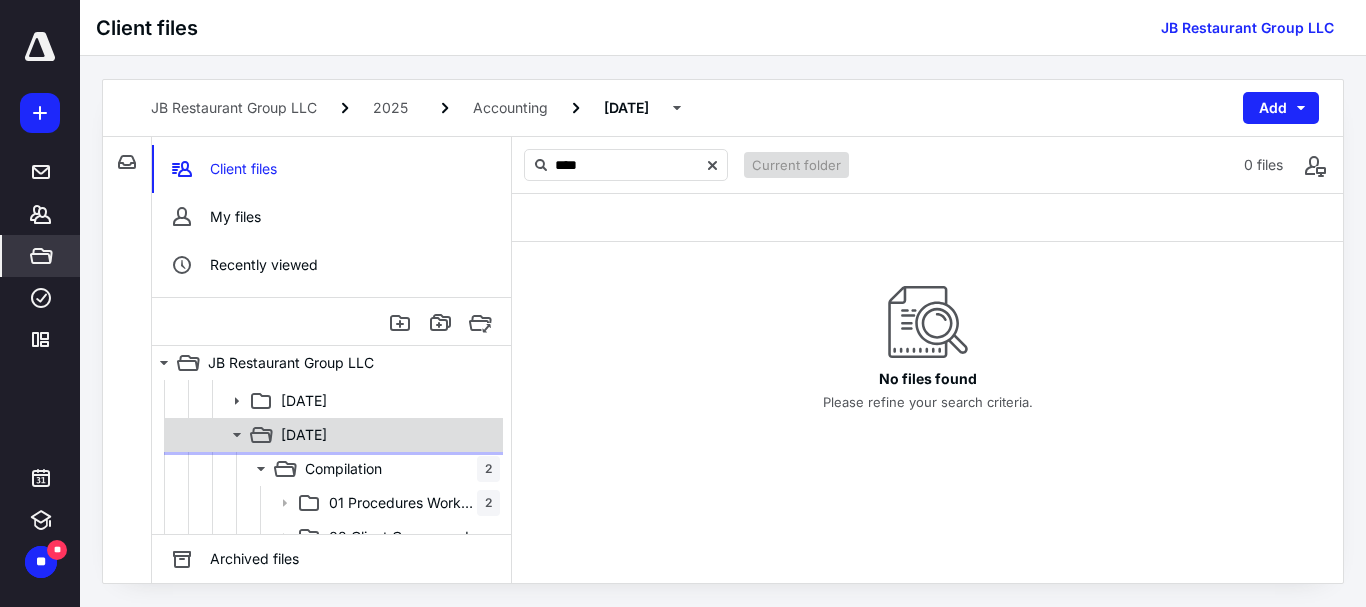 click on "[DATE]" at bounding box center (386, 435) 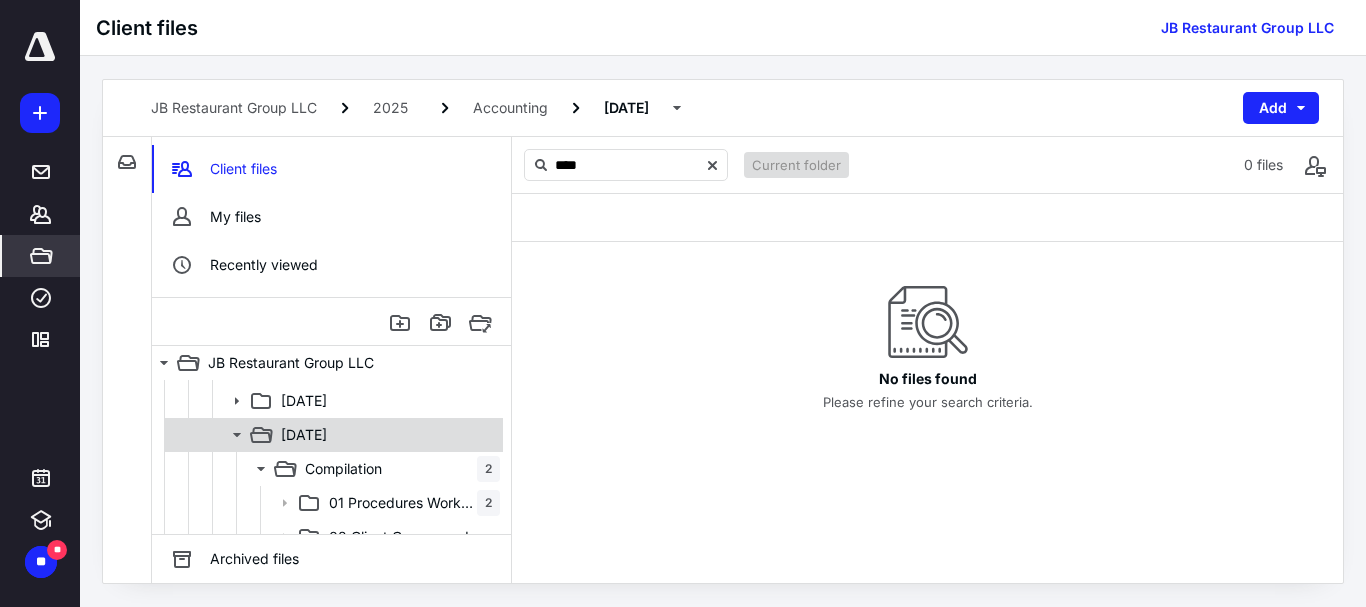 click on "[DATE]" at bounding box center (386, 435) 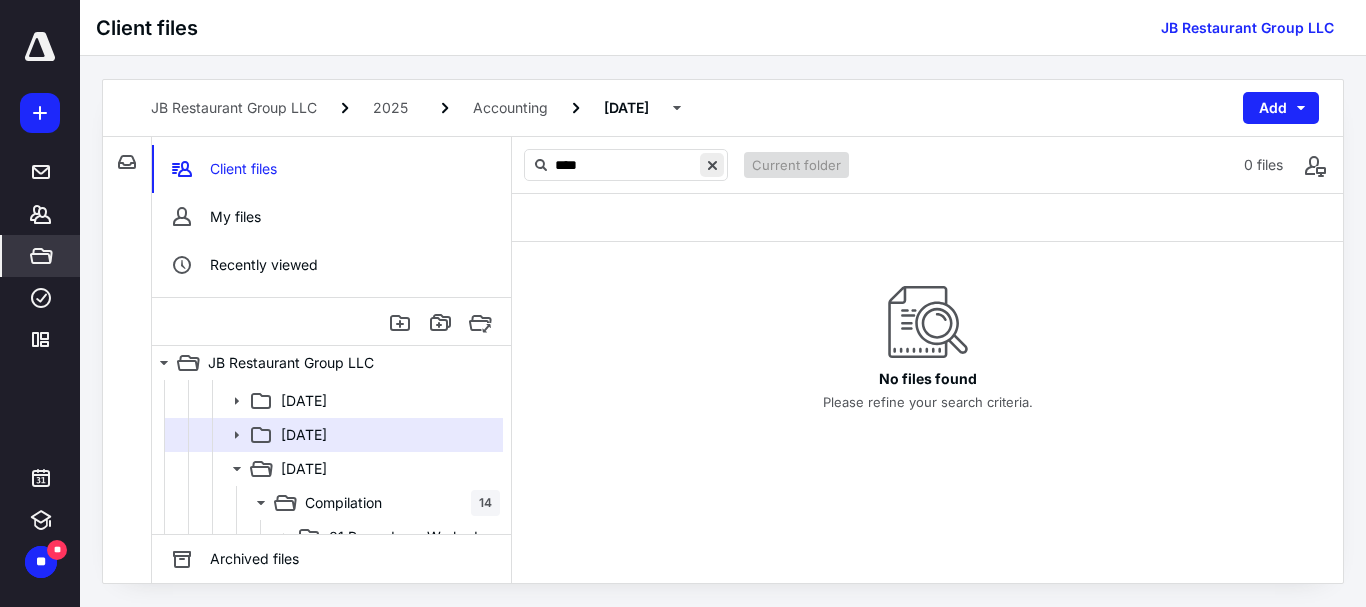 click at bounding box center (712, 165) 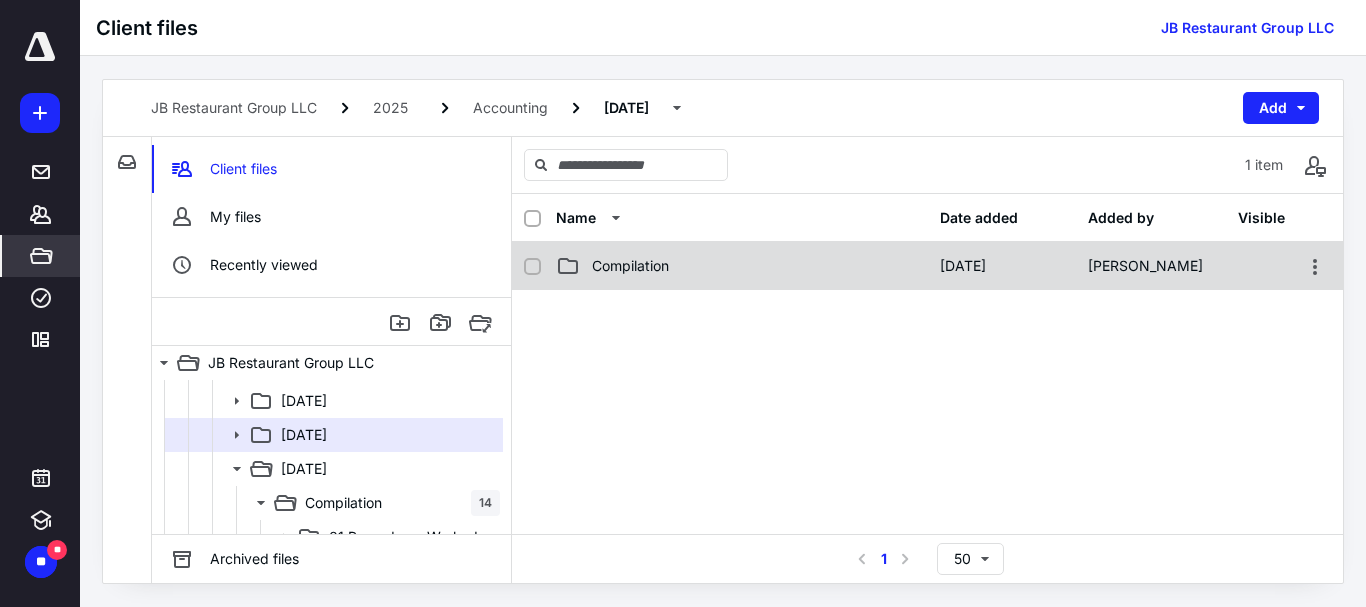 click on "Compilation" at bounding box center [630, 266] 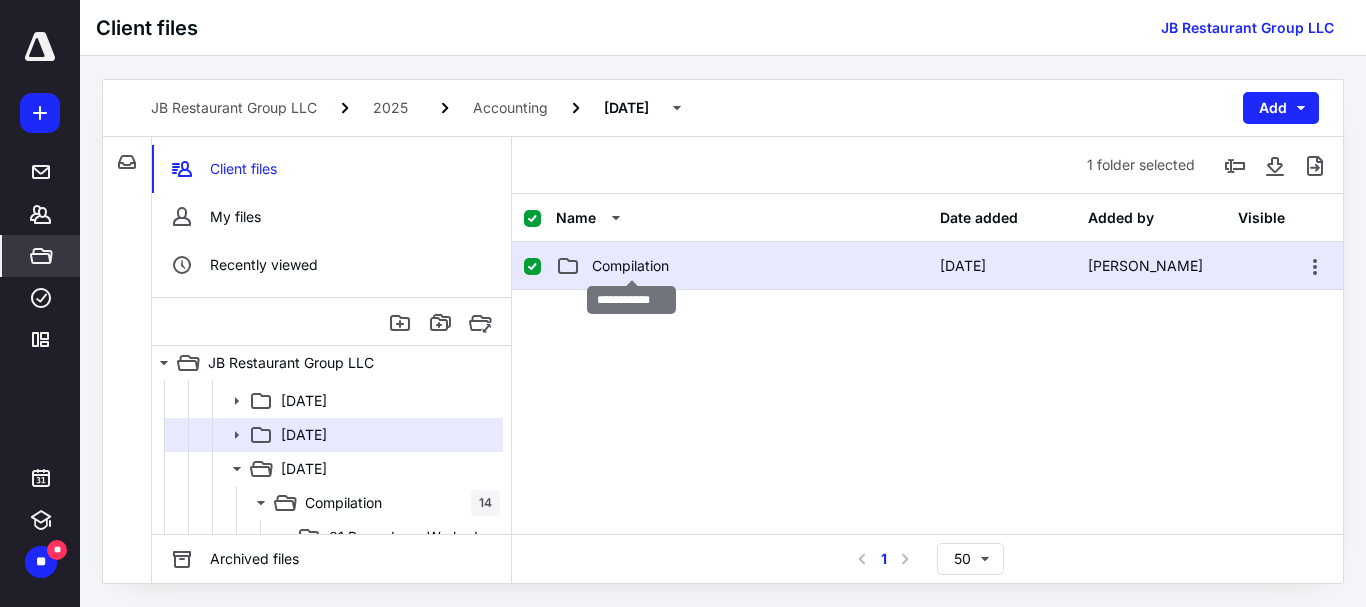 click on "Compilation" at bounding box center (630, 266) 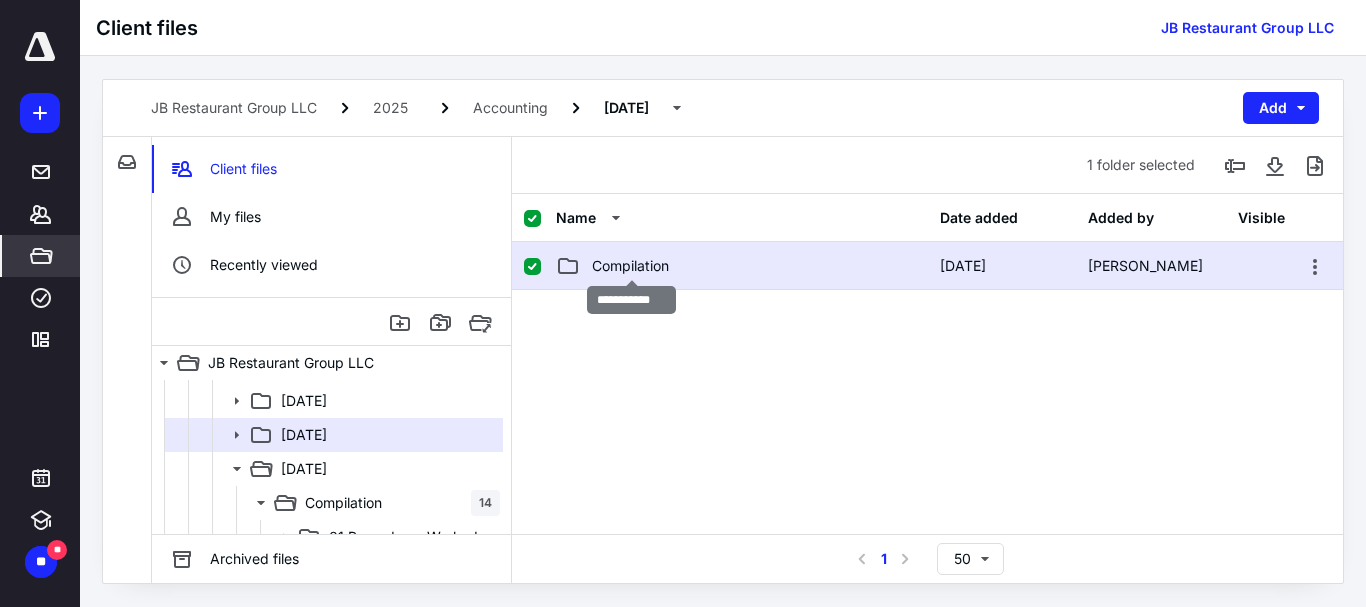 checkbox on "false" 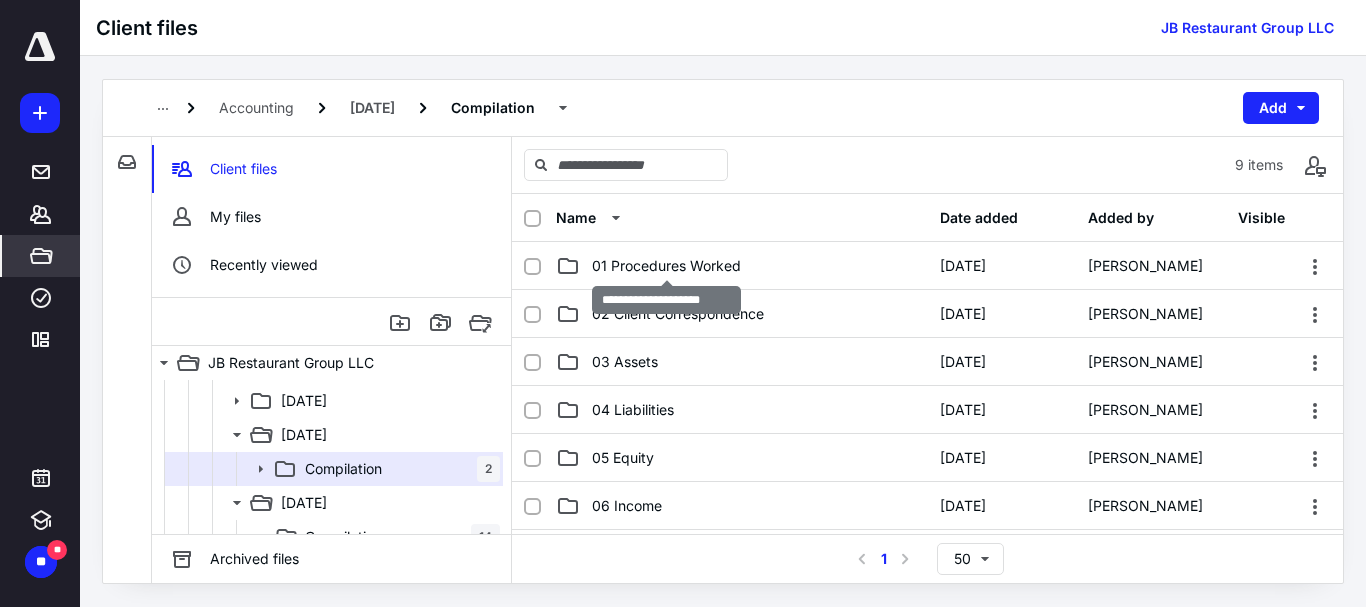 click on "01 Procedures Worked" at bounding box center [666, 266] 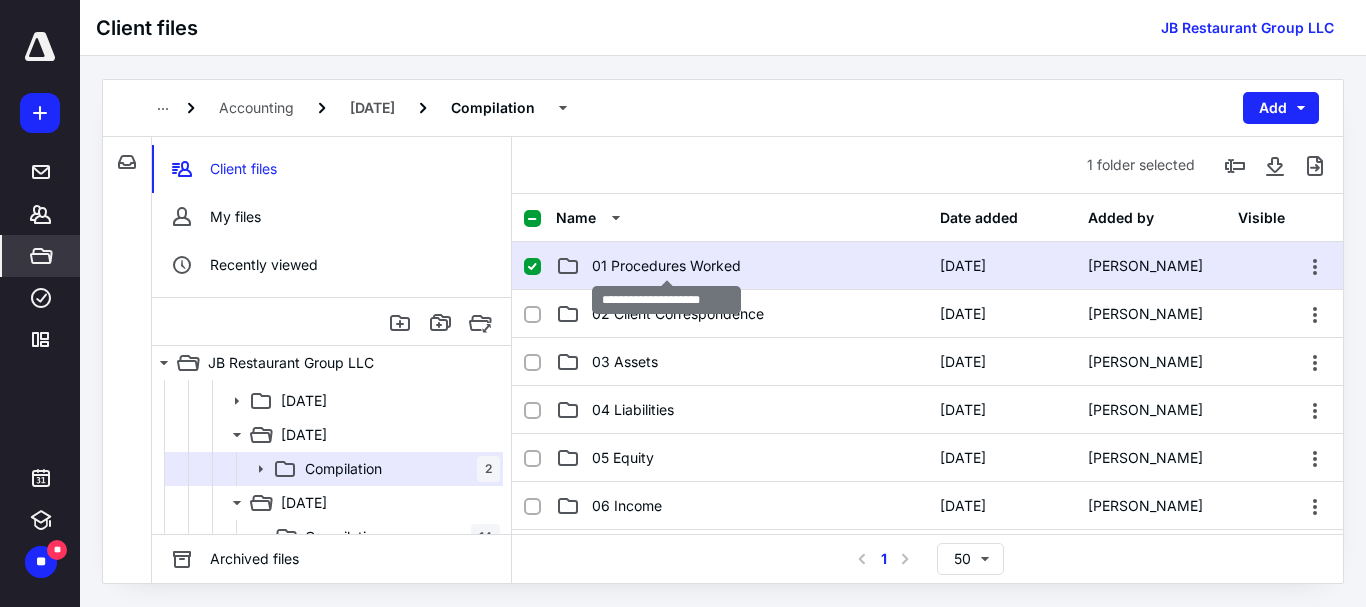click on "01 Procedures Worked" at bounding box center (666, 266) 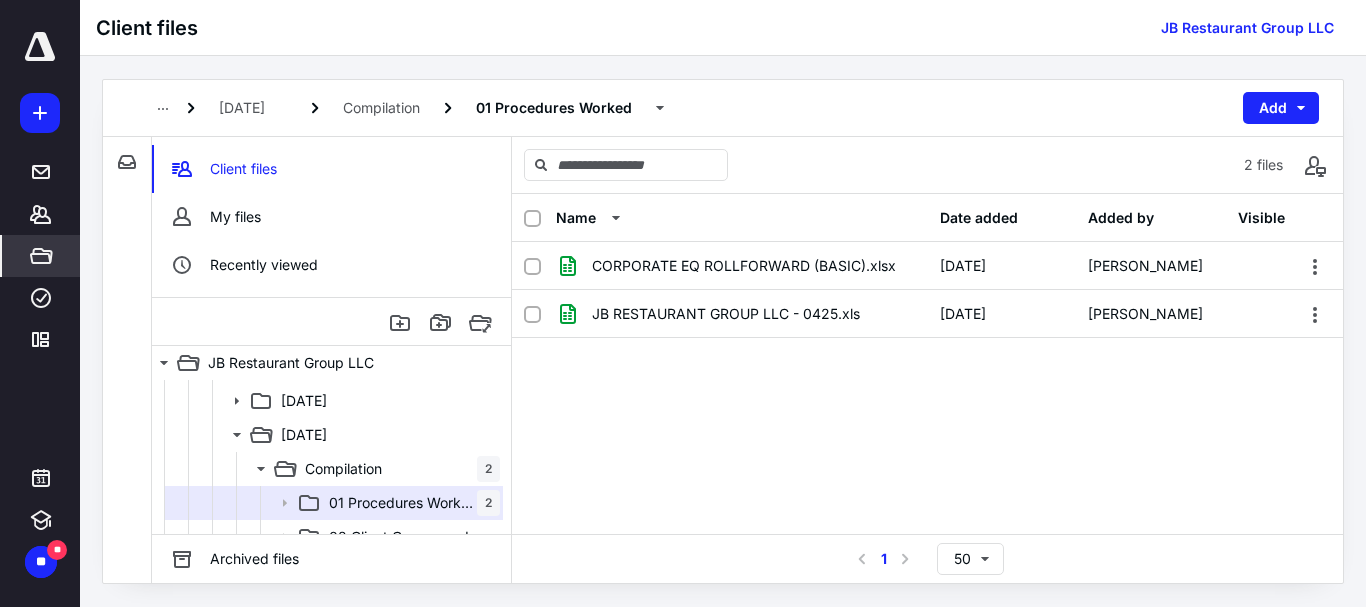 click on "CORPORATE EQ ROLLFORWARD (BASIC).xlsx [DATE] [PERSON_NAME] JB RESTAURANT GROUP LLC - 0425.xls [DATE] [PERSON_NAME]" at bounding box center [927, 392] 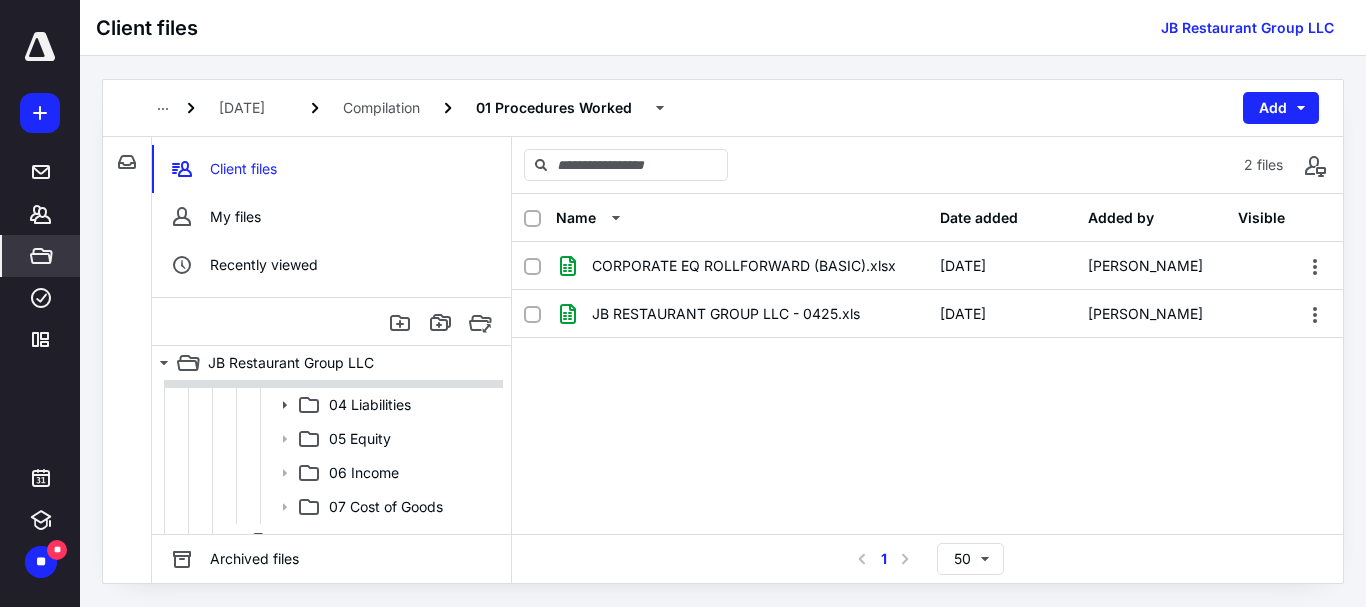 scroll, scrollTop: 200, scrollLeft: 0, axis: vertical 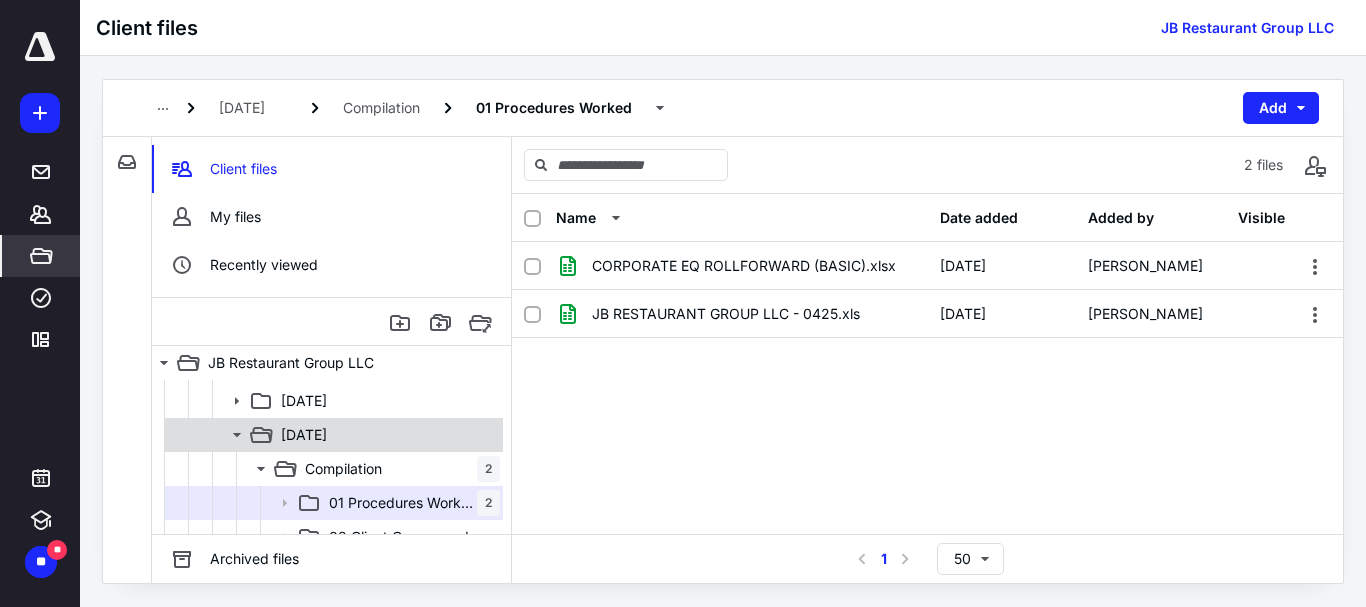 click 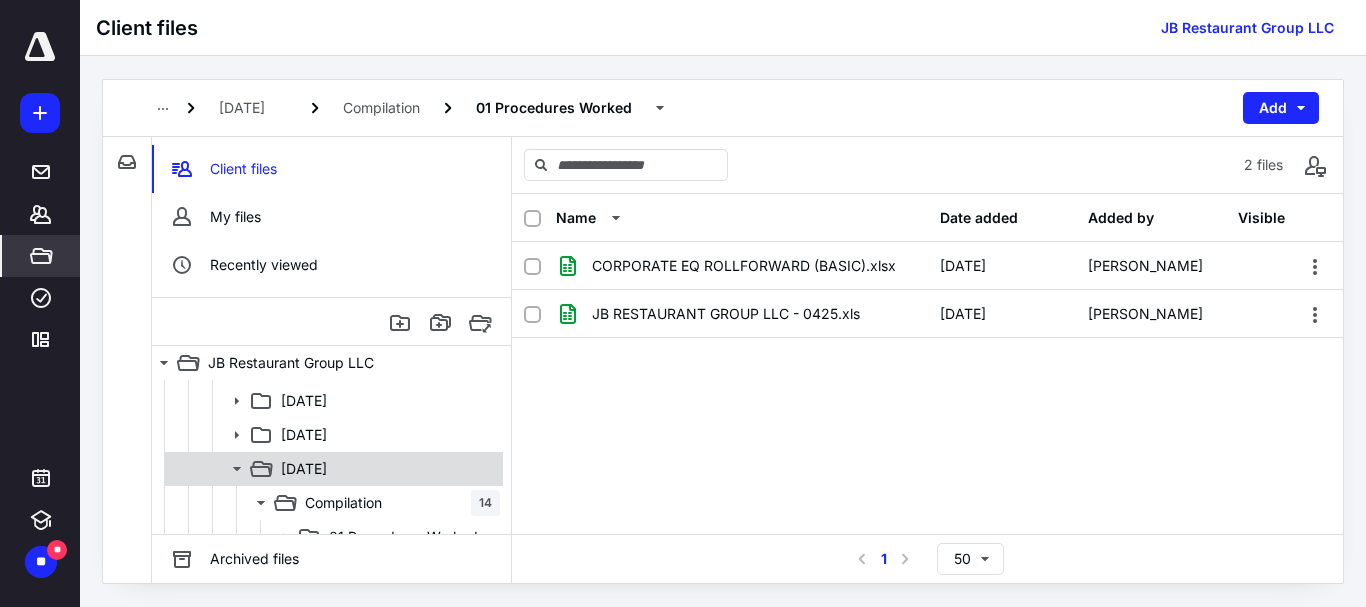 click on "[DATE]" at bounding box center [304, 469] 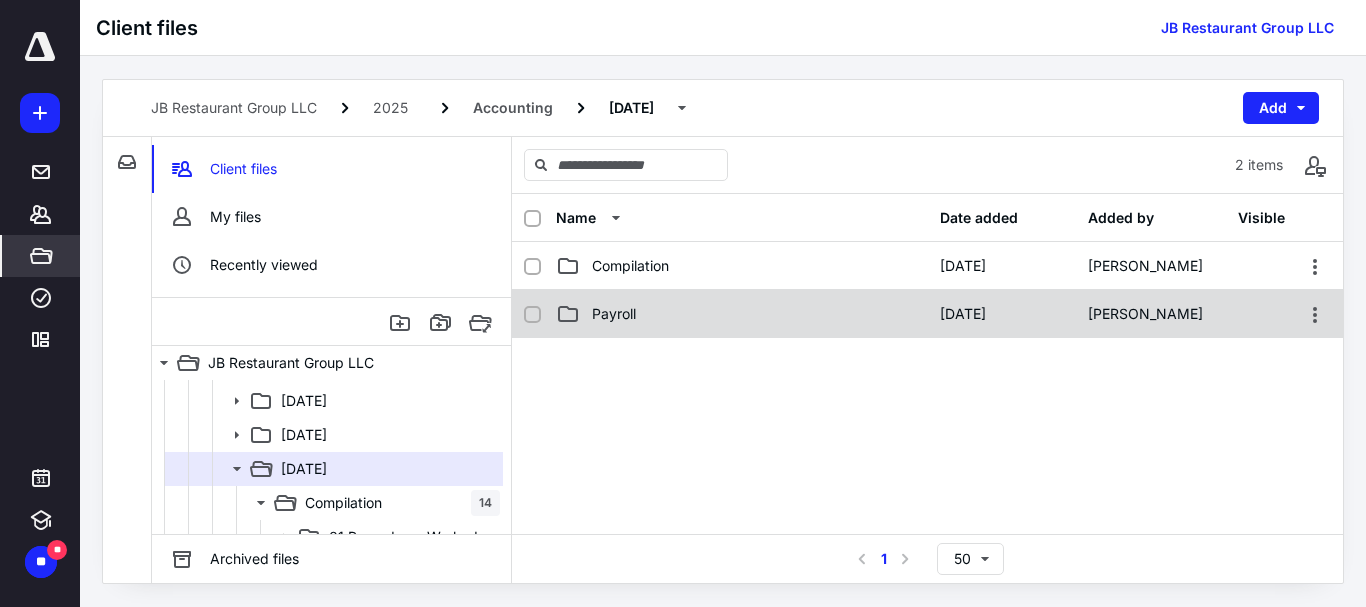 click on "Payroll" at bounding box center [742, 314] 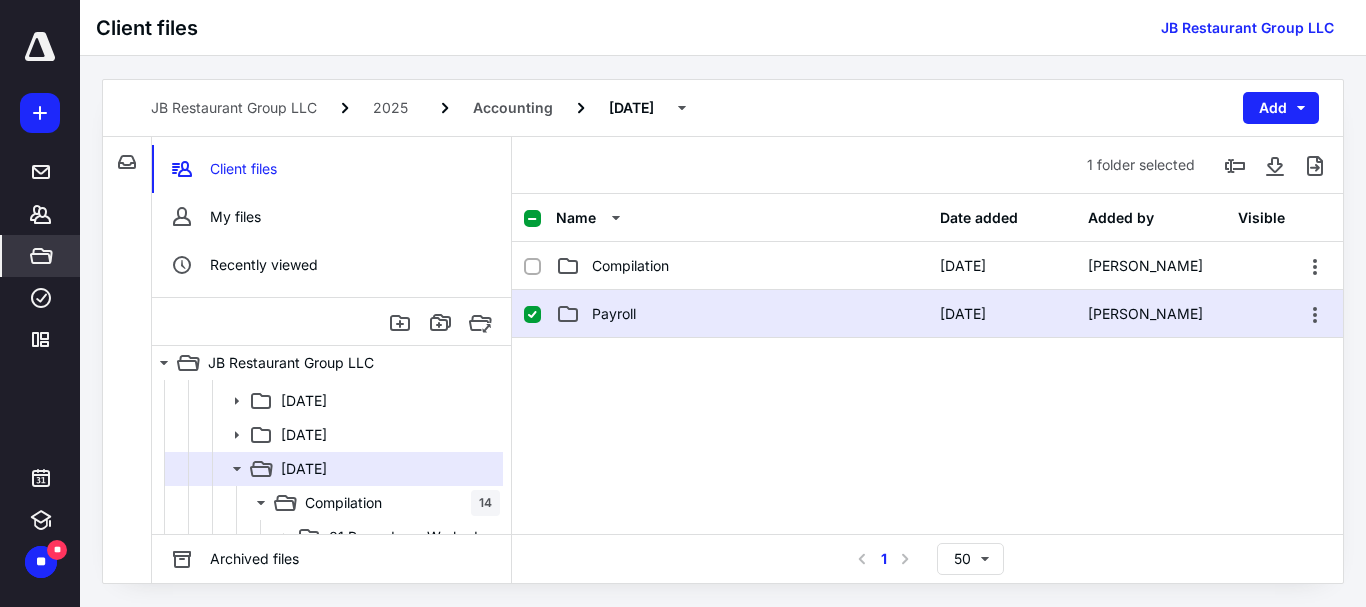 click on "Payroll" at bounding box center [742, 314] 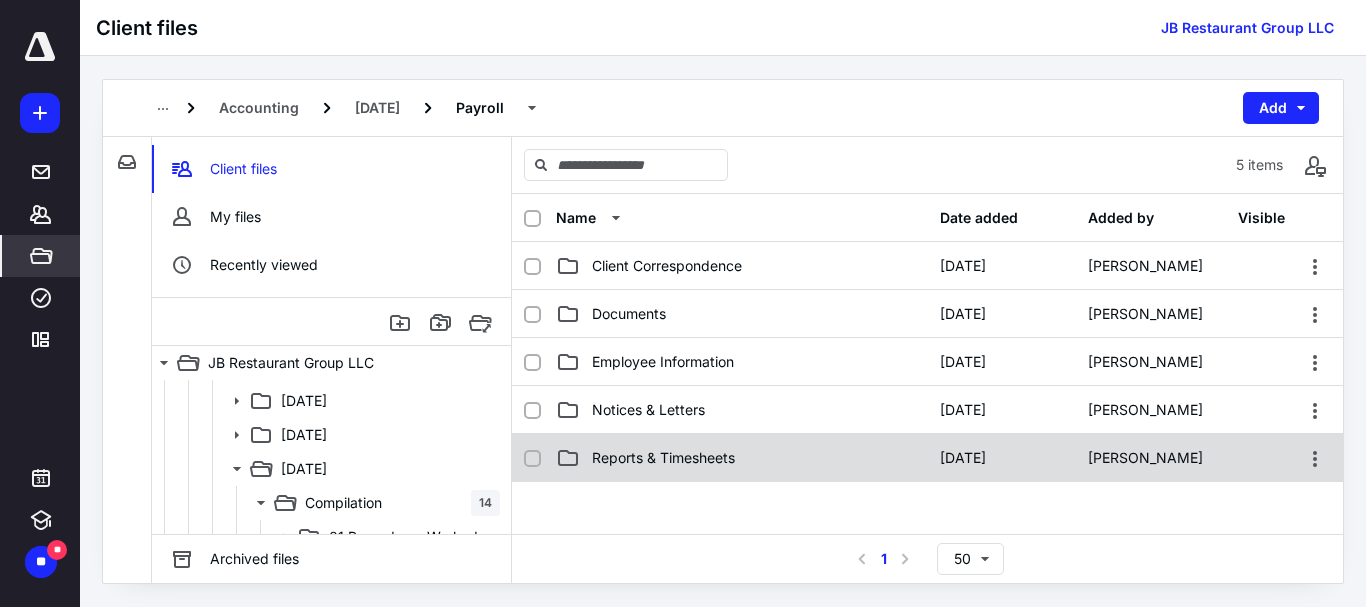 click on "Reports & Timesheets [DATE] [PERSON_NAME]" at bounding box center (927, 458) 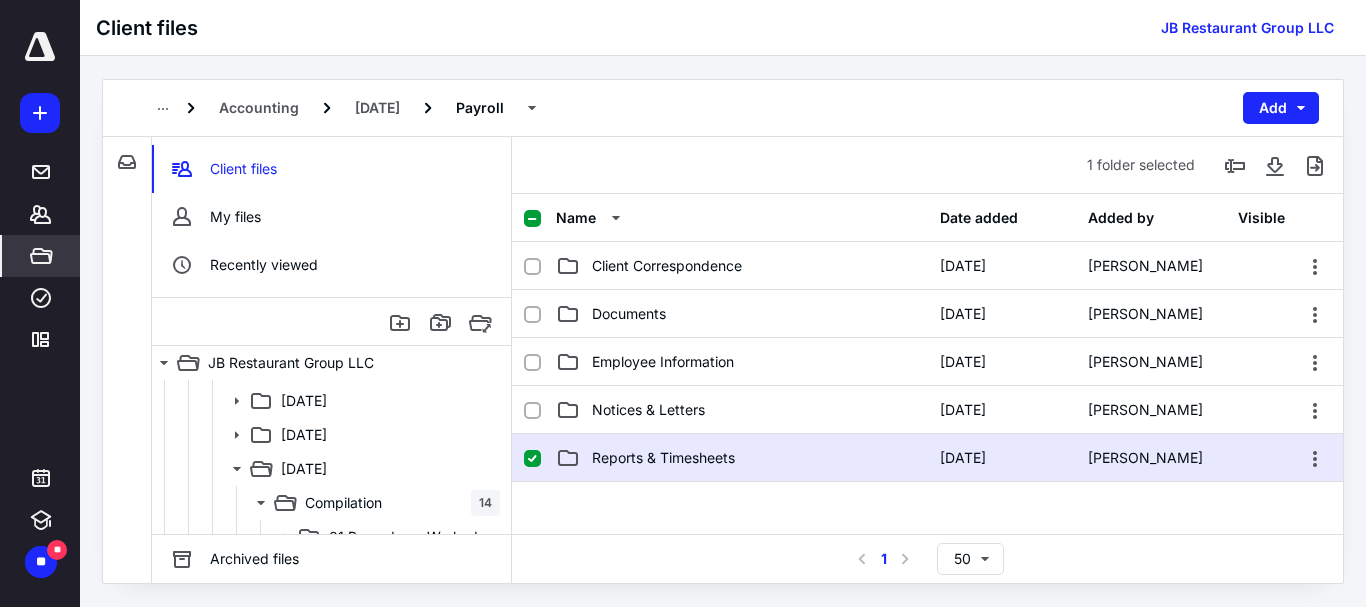 click on "Reports & Timesheets [DATE] [PERSON_NAME]" at bounding box center (927, 458) 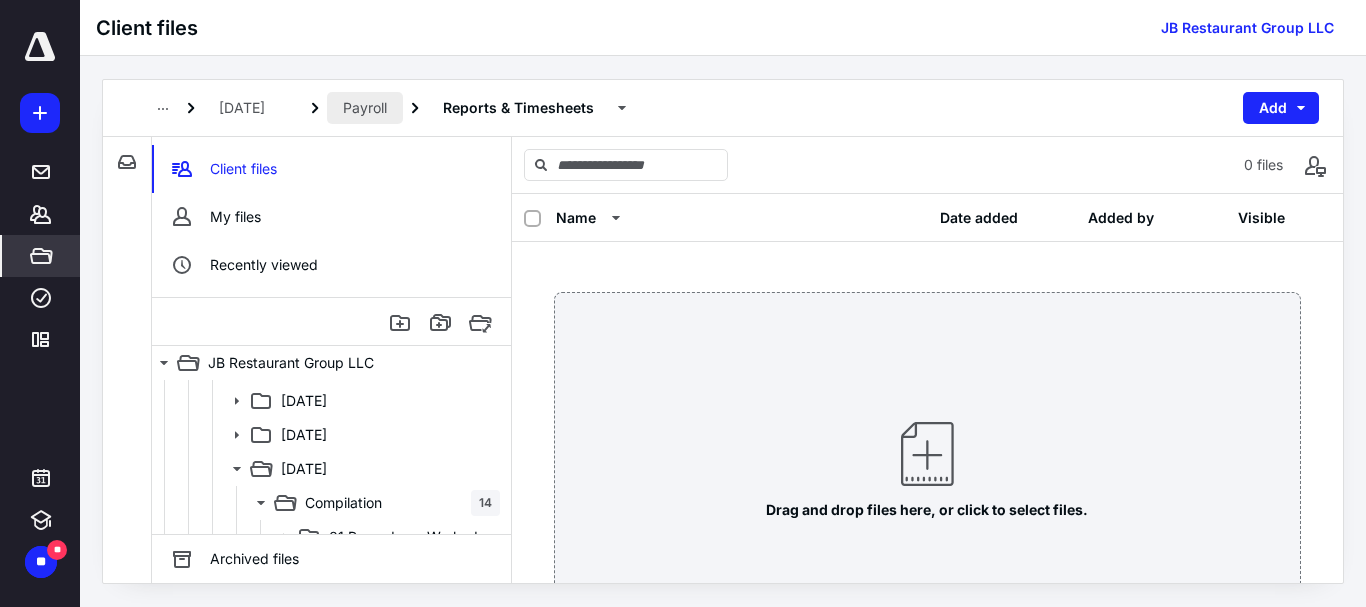 click on "Payroll" at bounding box center [365, 108] 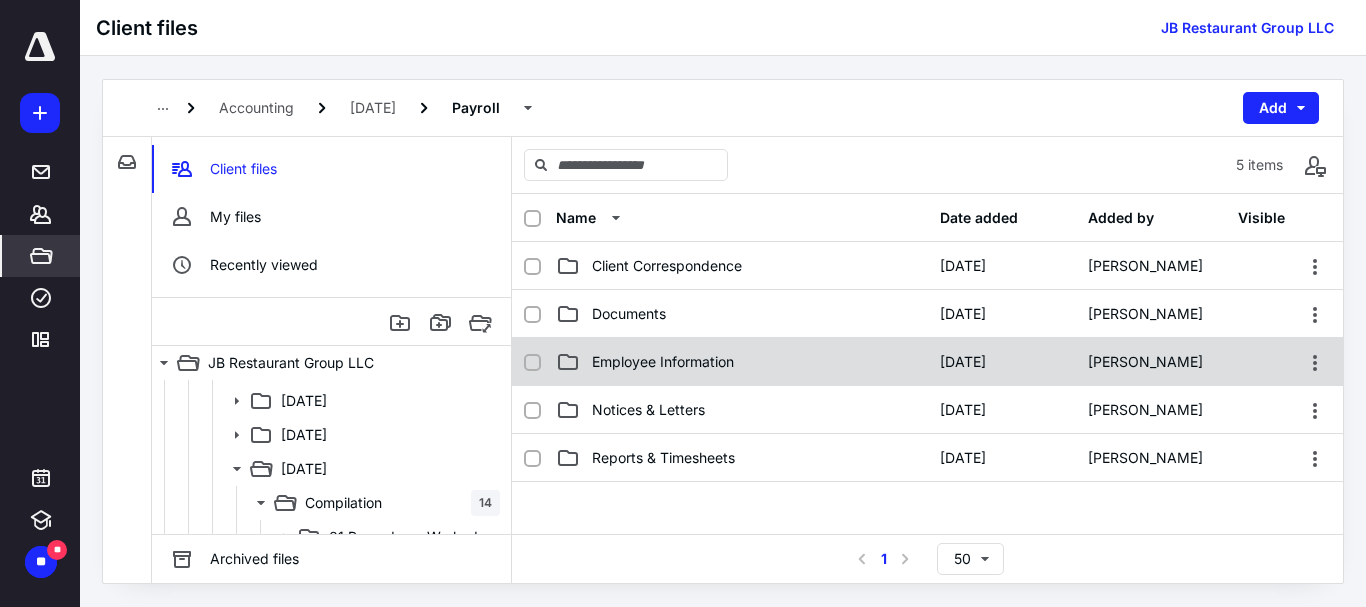 click on "Employee Information" at bounding box center [663, 362] 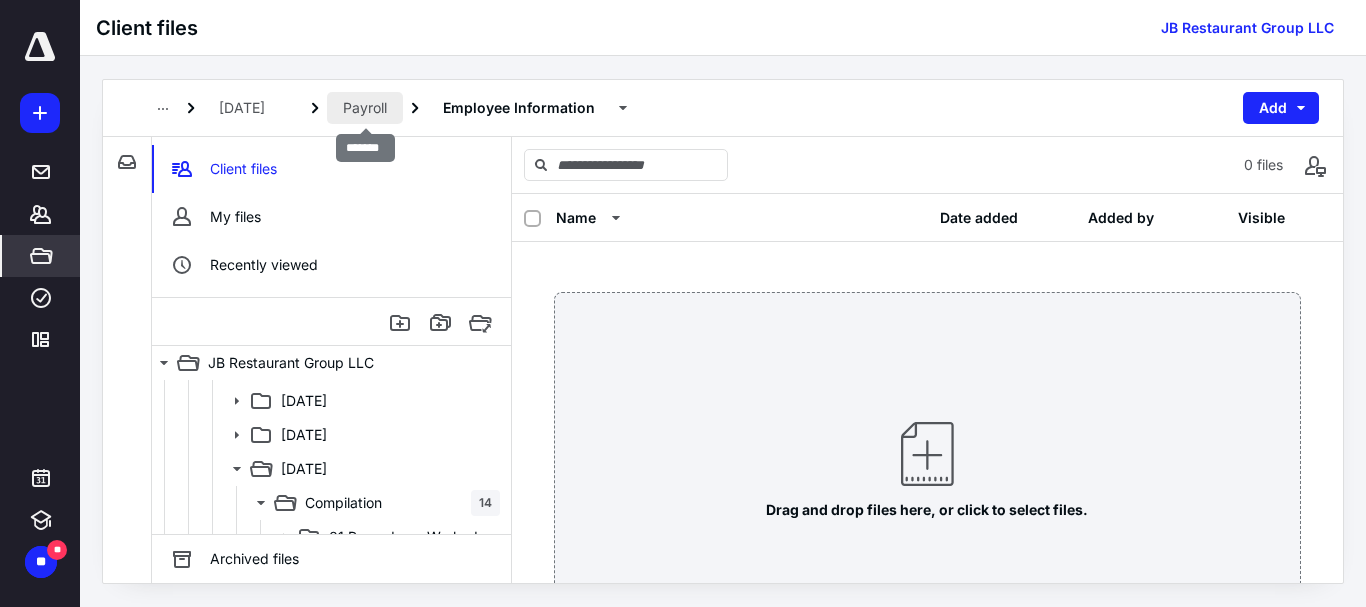 click on "Payroll" at bounding box center [365, 108] 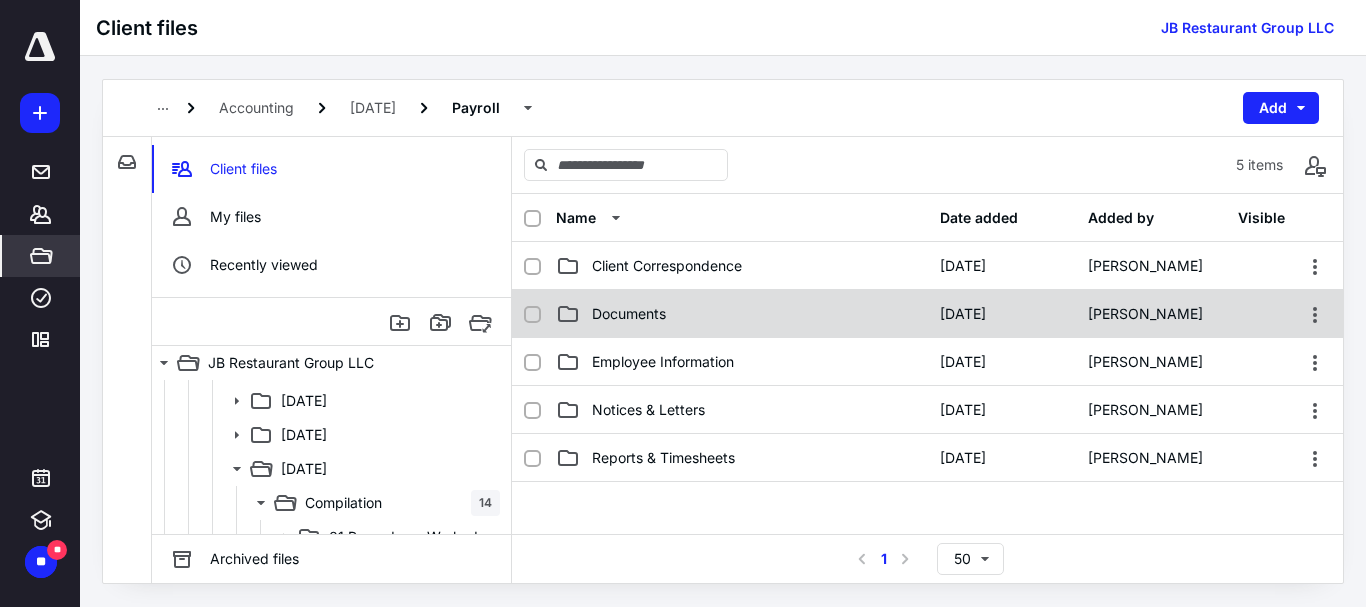 click on "Documents" at bounding box center (629, 314) 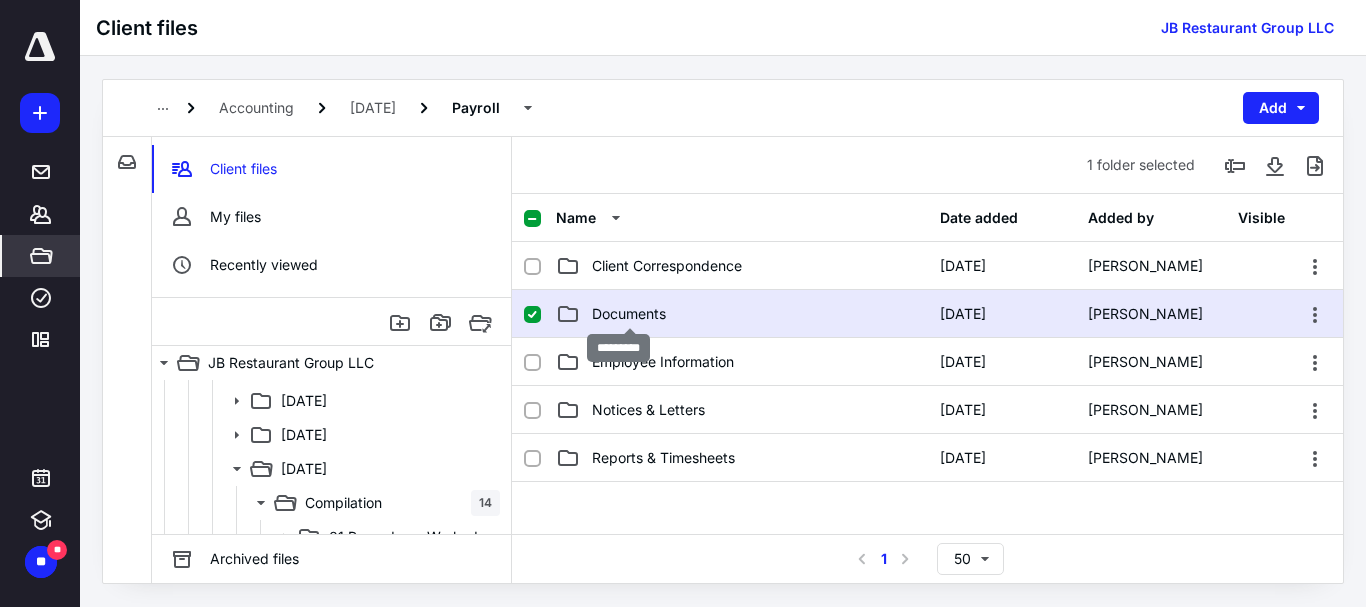 click on "Documents" at bounding box center [629, 314] 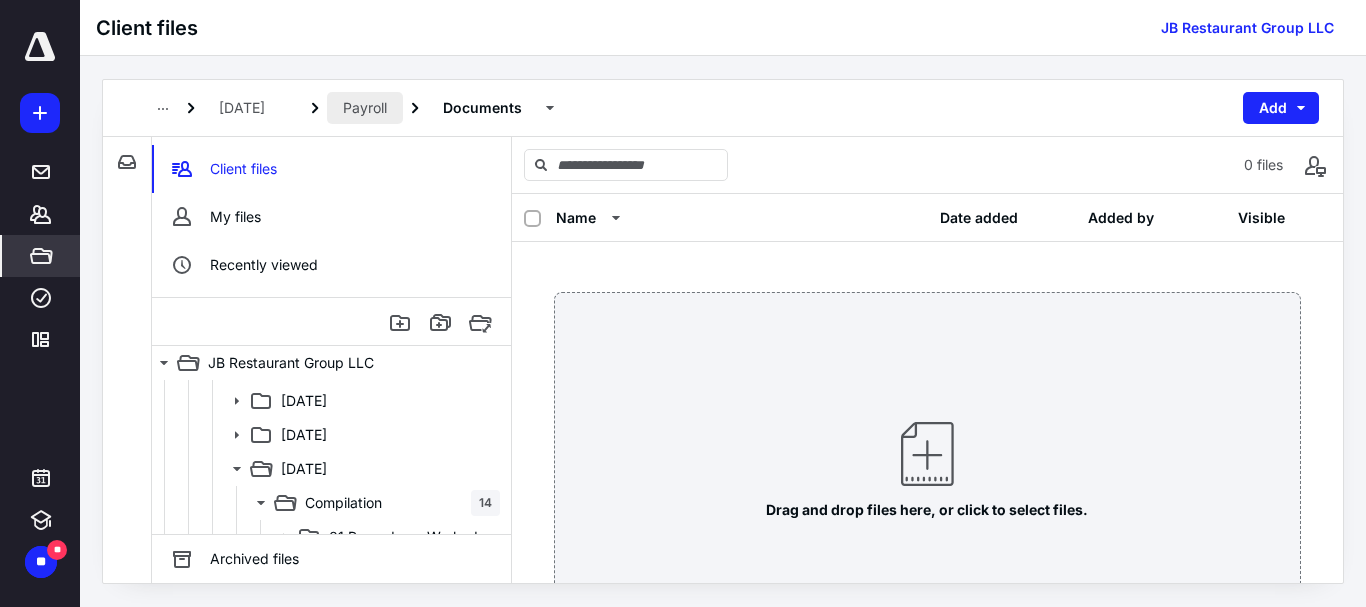 click on "Payroll" at bounding box center [365, 108] 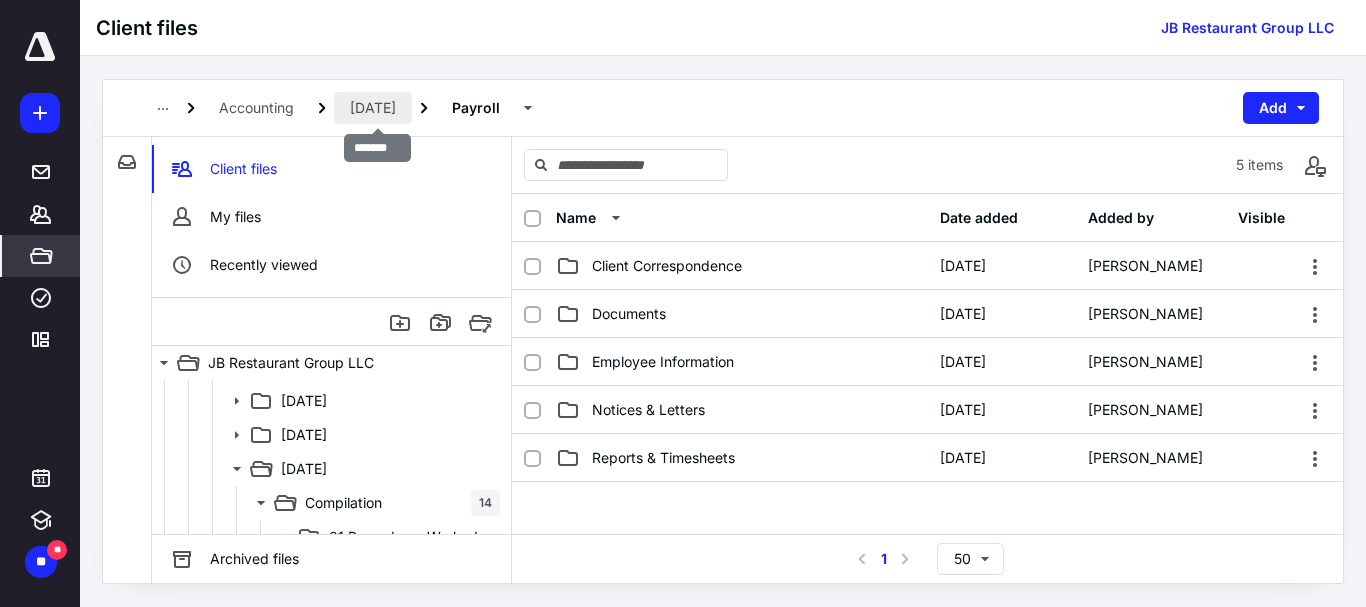 click on "[DATE]" at bounding box center (373, 108) 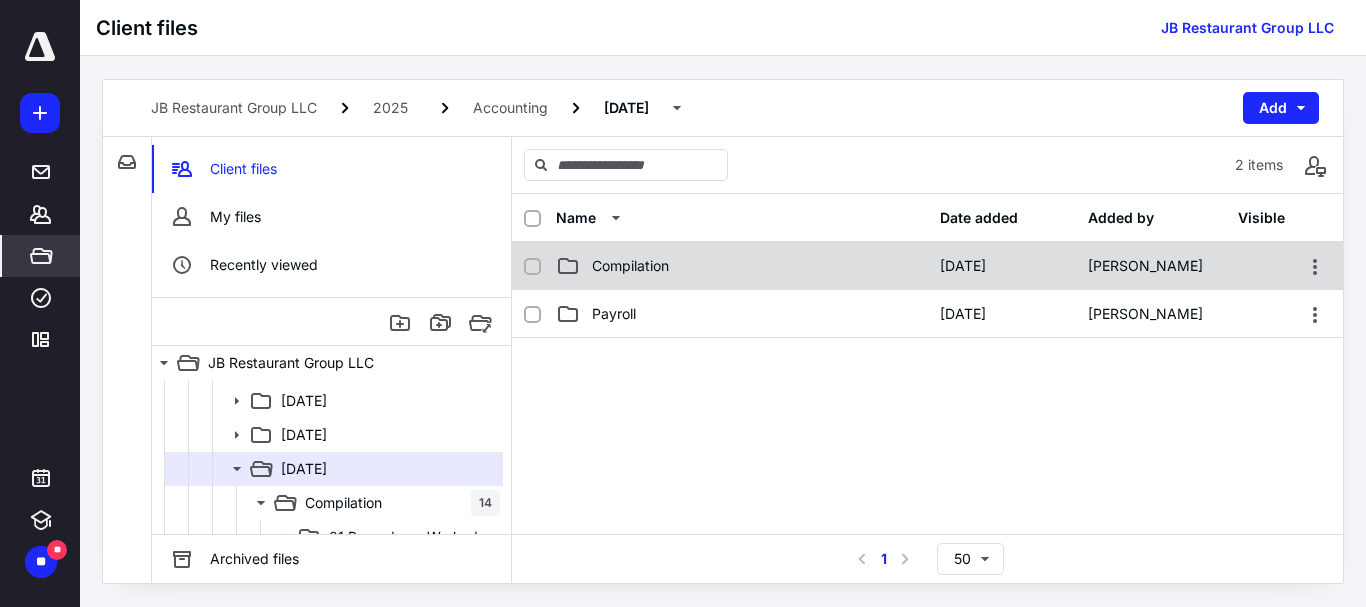 checkbox on "true" 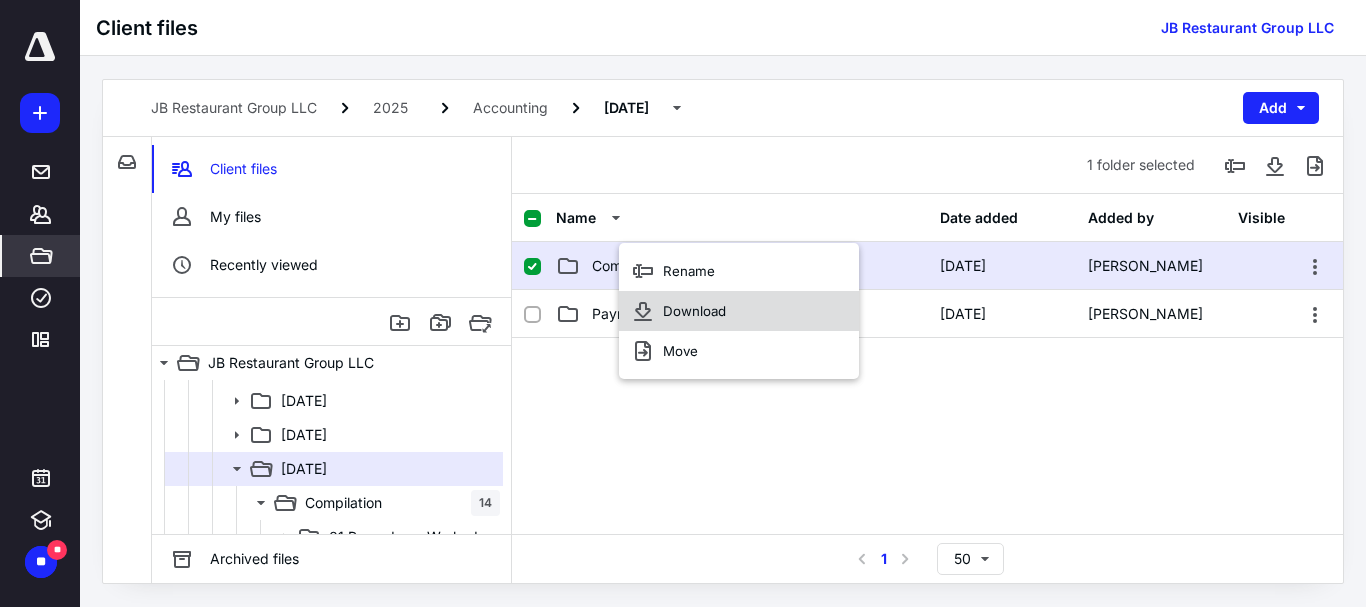 click on "Download" at bounding box center [694, 311] 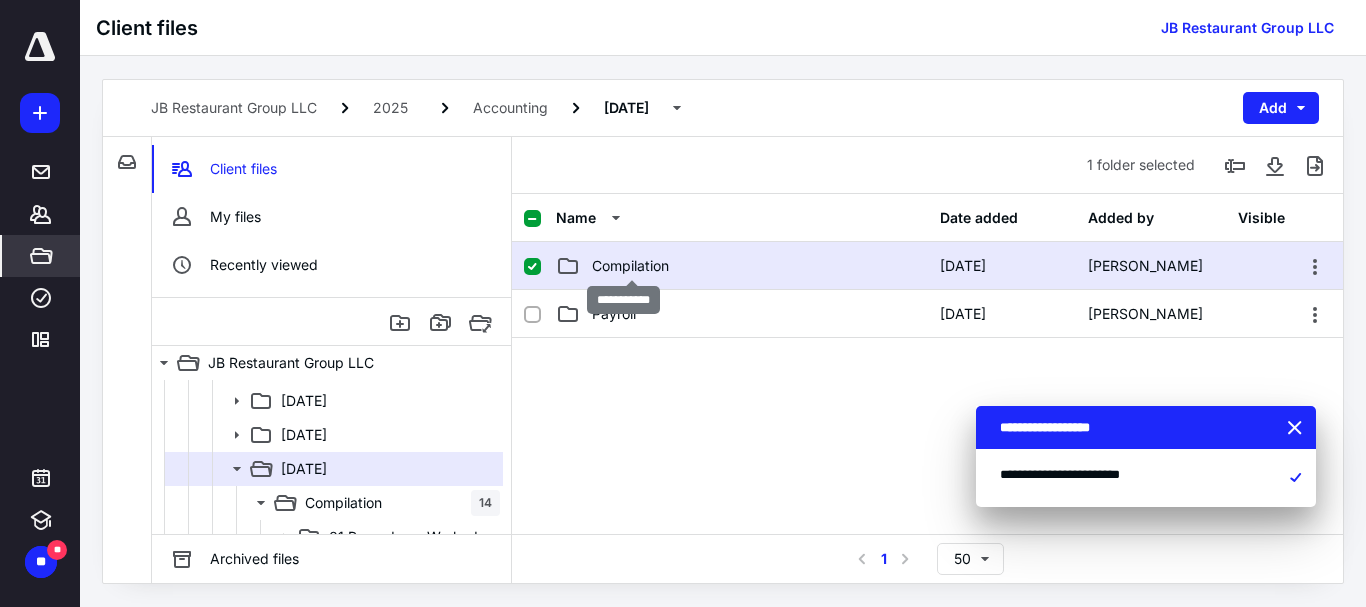 click on "Compilation" at bounding box center [630, 266] 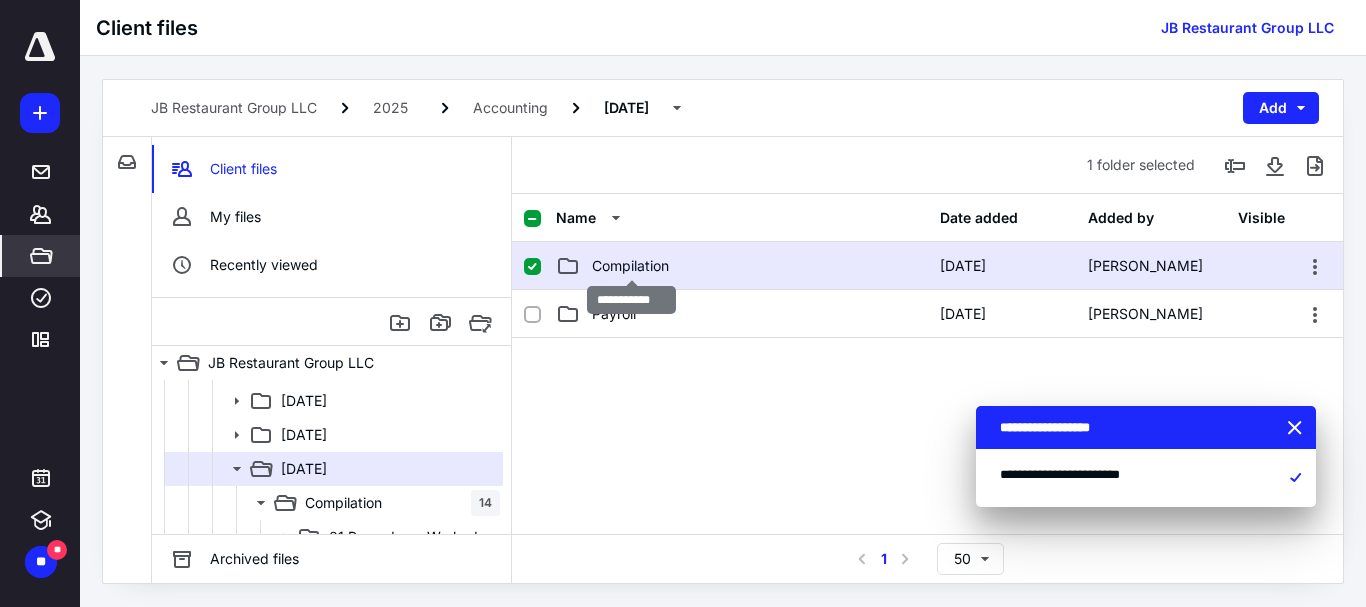 click on "Compilation" at bounding box center (630, 266) 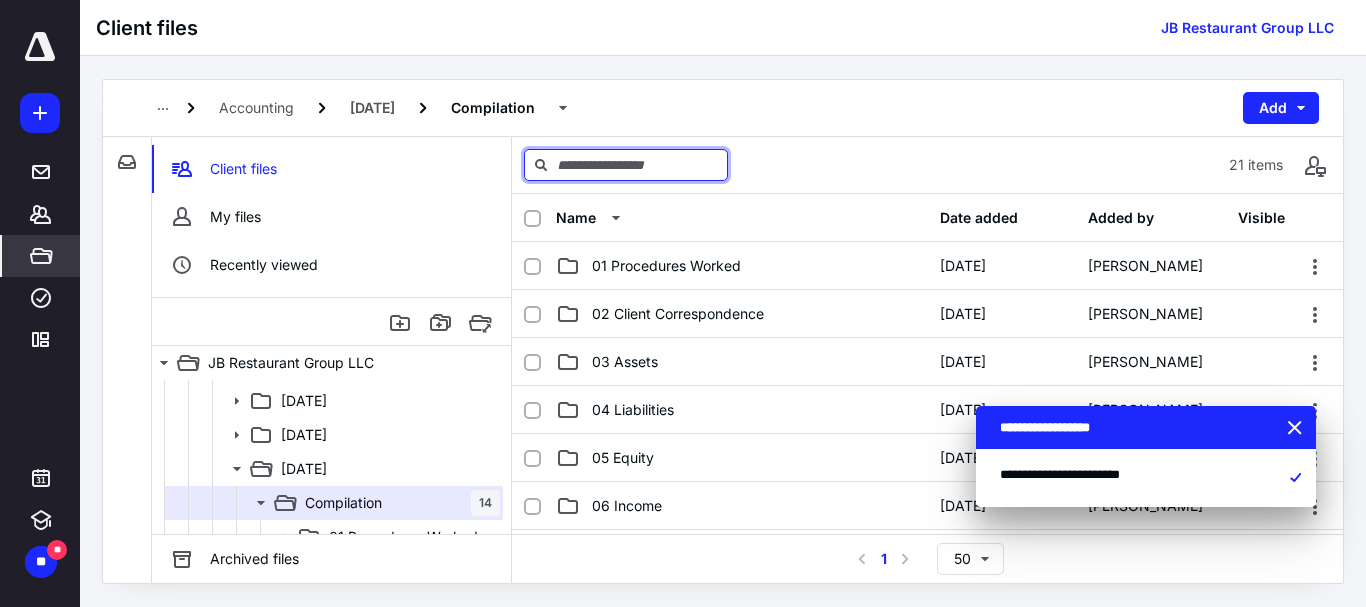 click at bounding box center (626, 165) 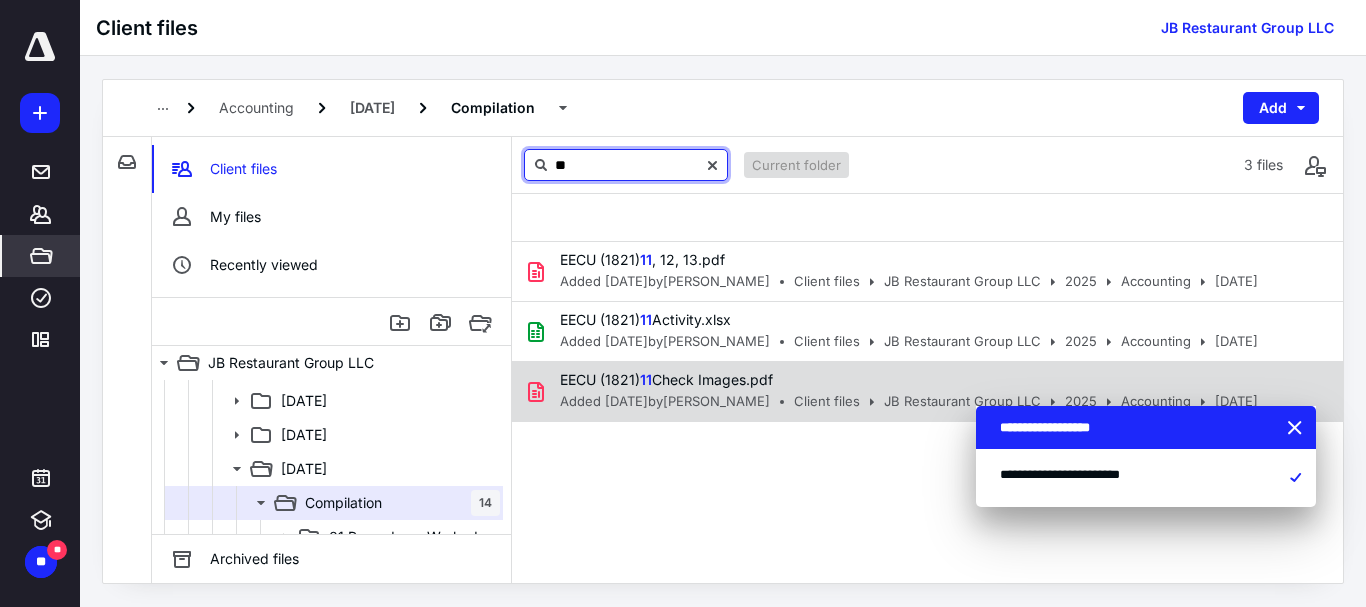 type on "**" 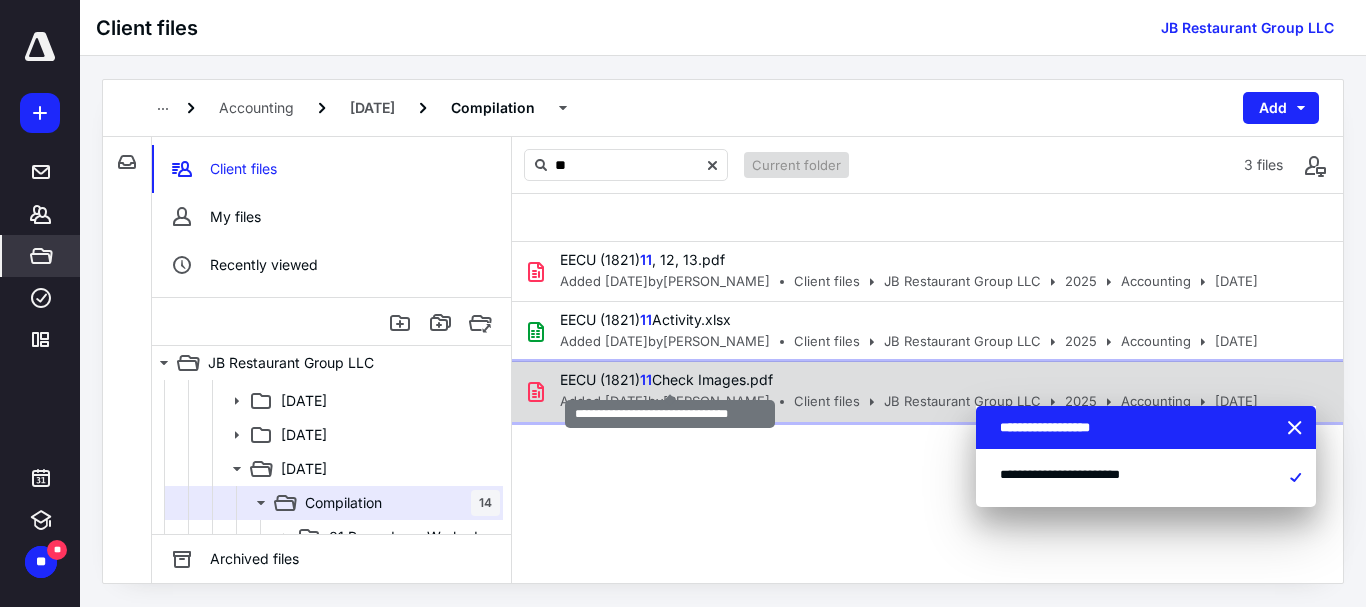 click on "EECU (1821)  11  Check Images.pdf" at bounding box center [666, 379] 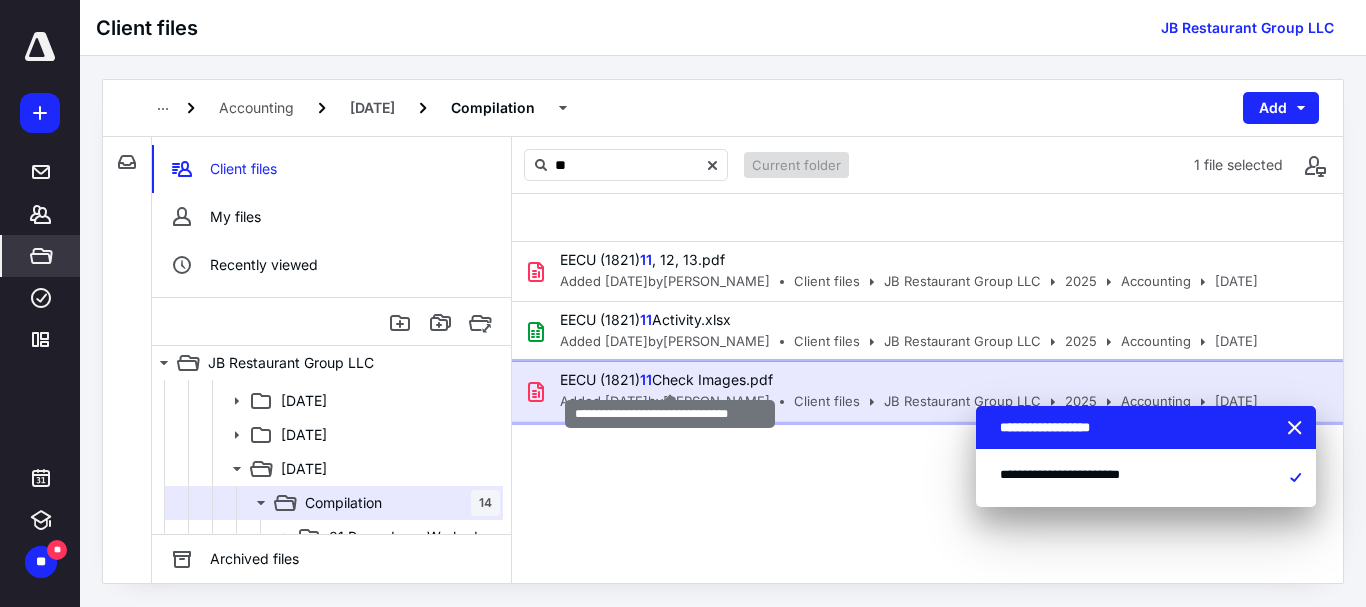 click on "EECU (1821)  11  Check Images.pdf" at bounding box center (666, 379) 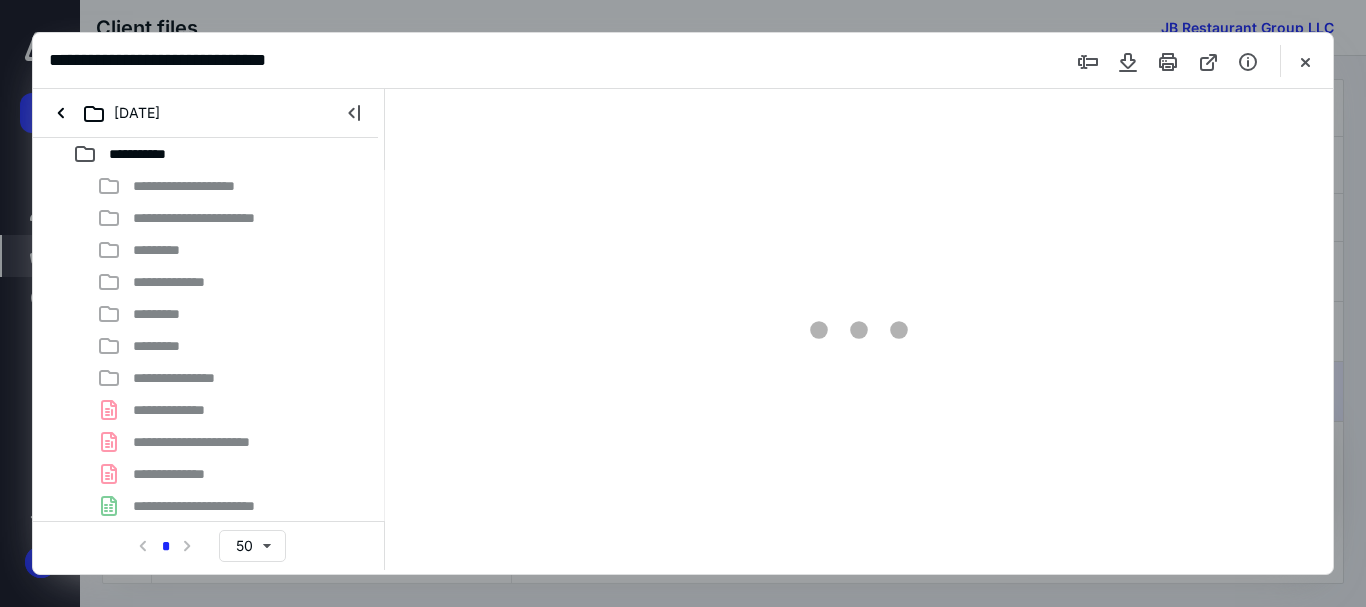 scroll, scrollTop: 0, scrollLeft: 0, axis: both 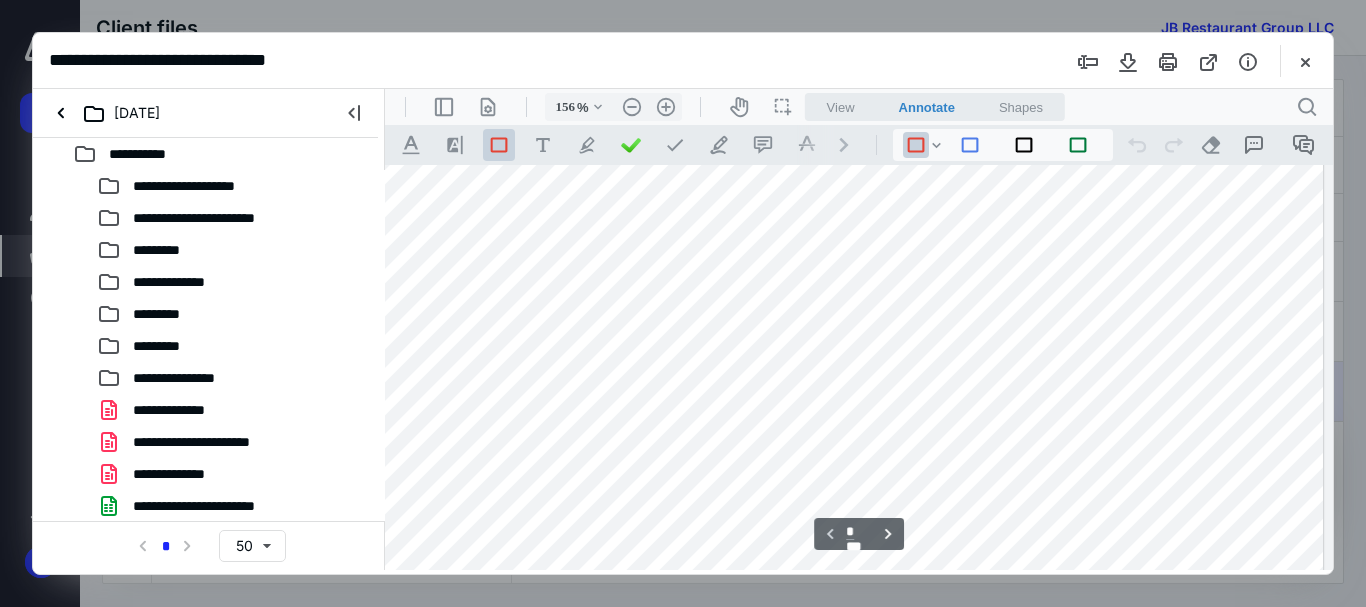 type on "106" 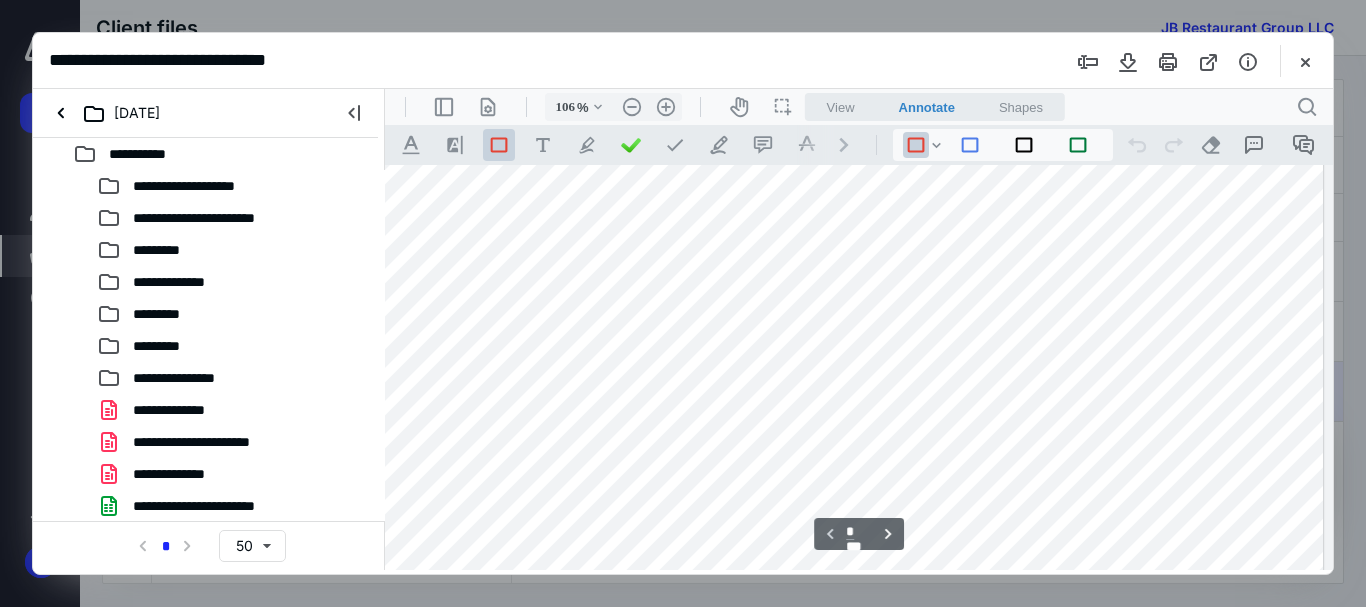 scroll, scrollTop: 36, scrollLeft: 0, axis: vertical 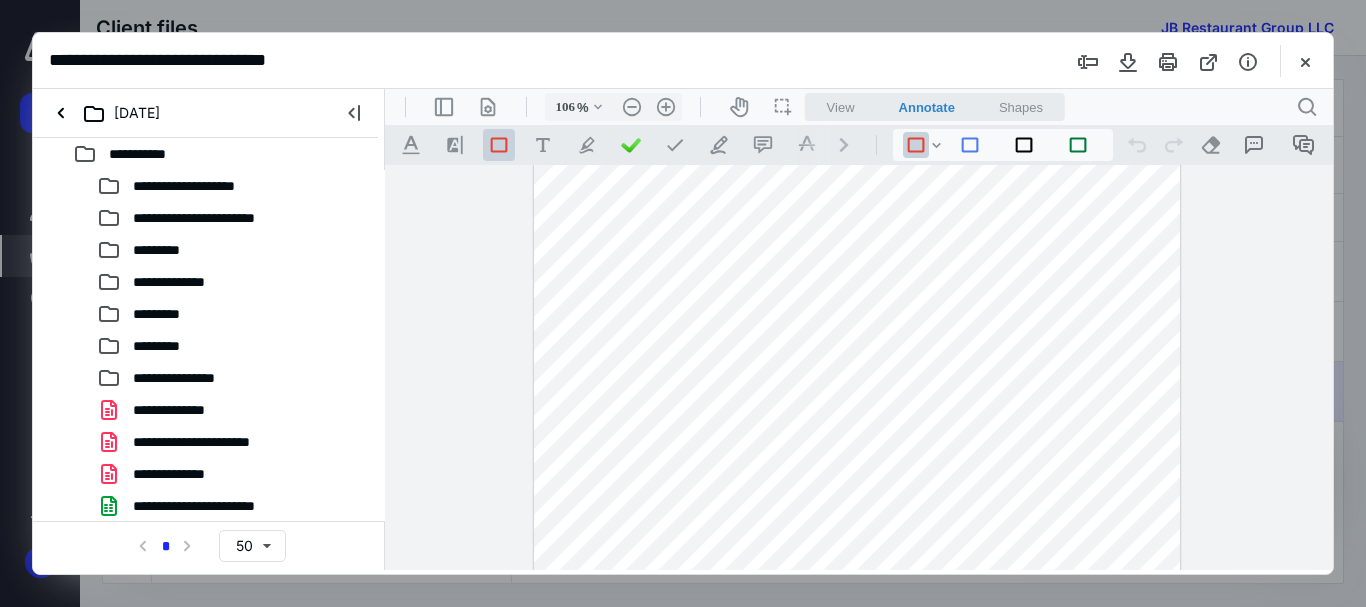 drag, startPoint x: 642, startPoint y: 389, endPoint x: 960, endPoint y: 271, distance: 339.18726 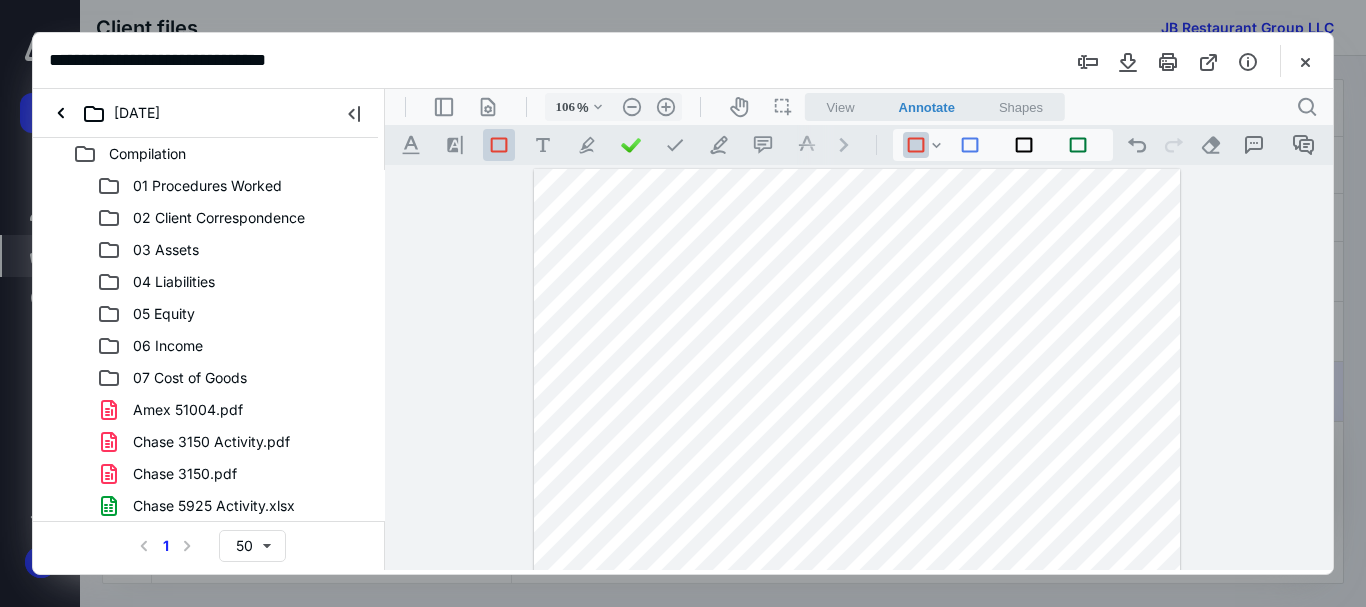 scroll, scrollTop: 0, scrollLeft: 0, axis: both 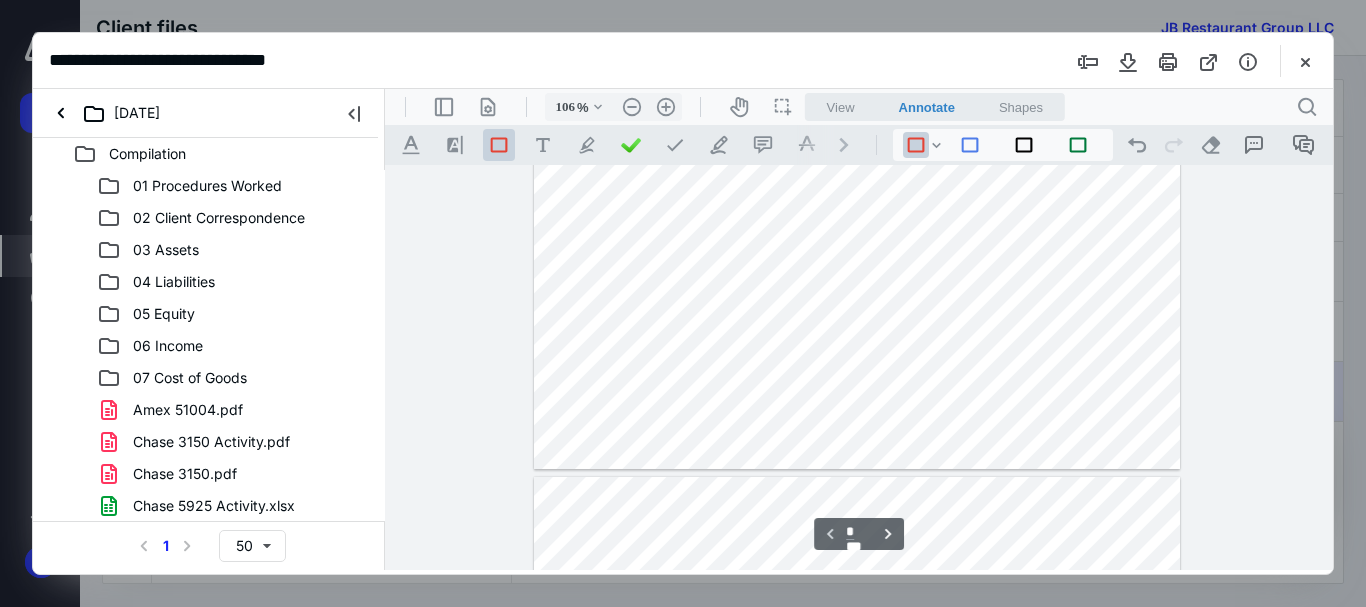 type on "*" 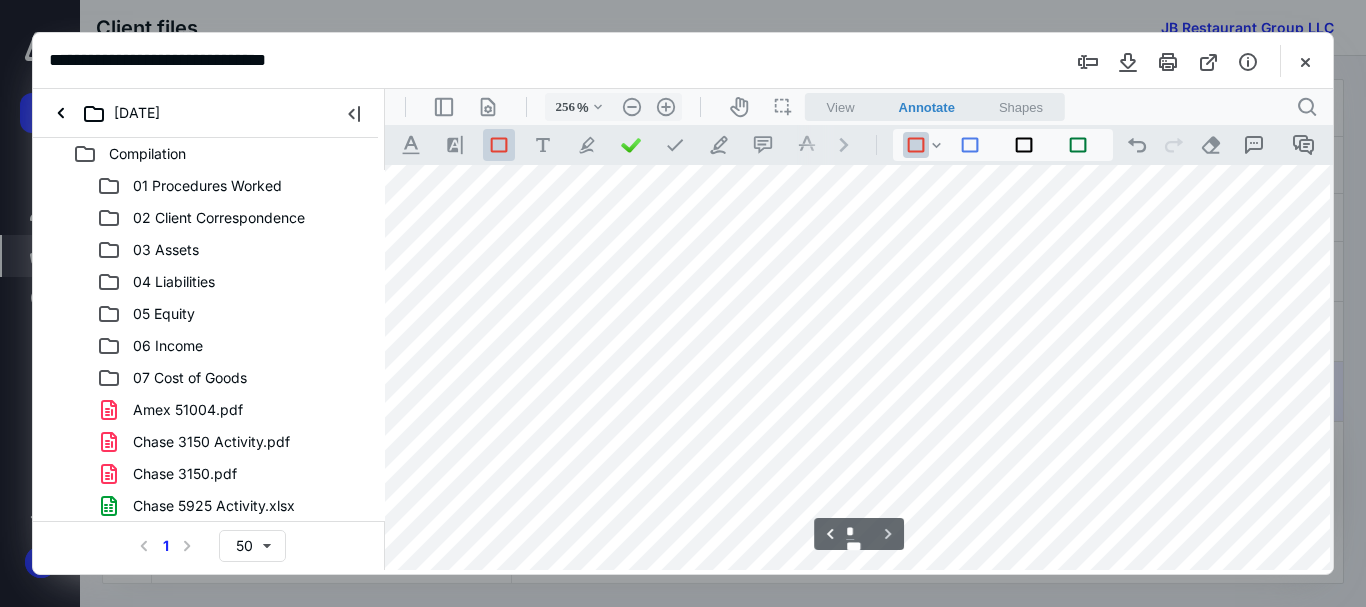 scroll, scrollTop: 2451, scrollLeft: 242, axis: both 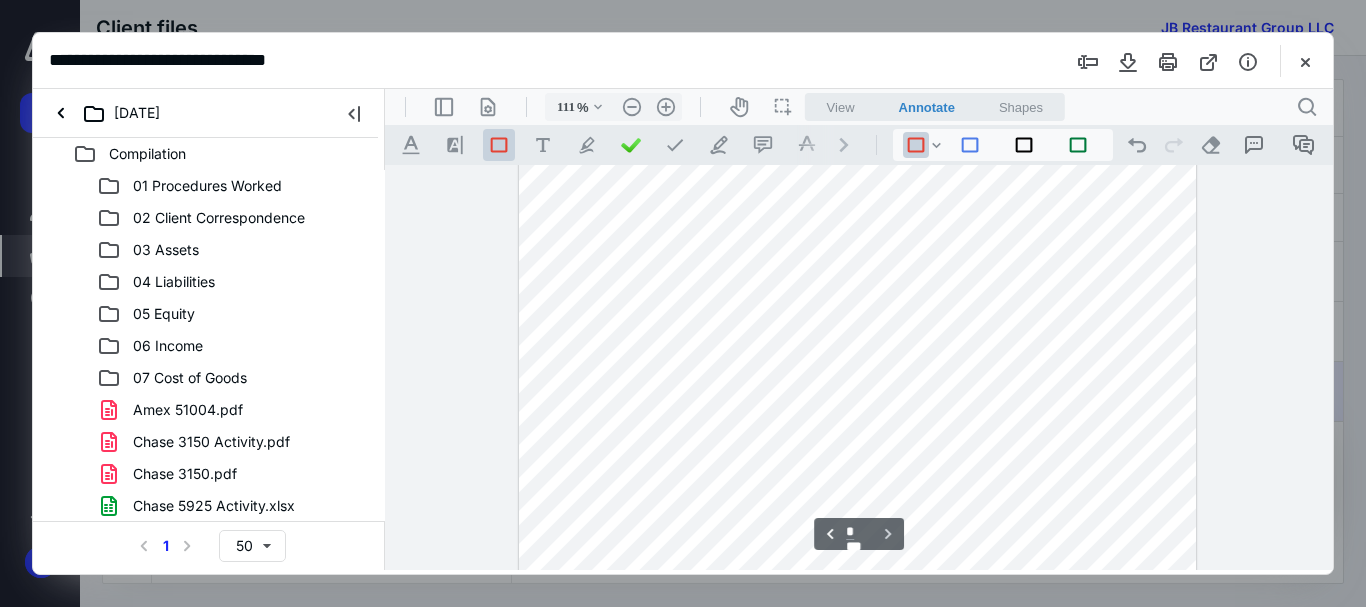 type on "136" 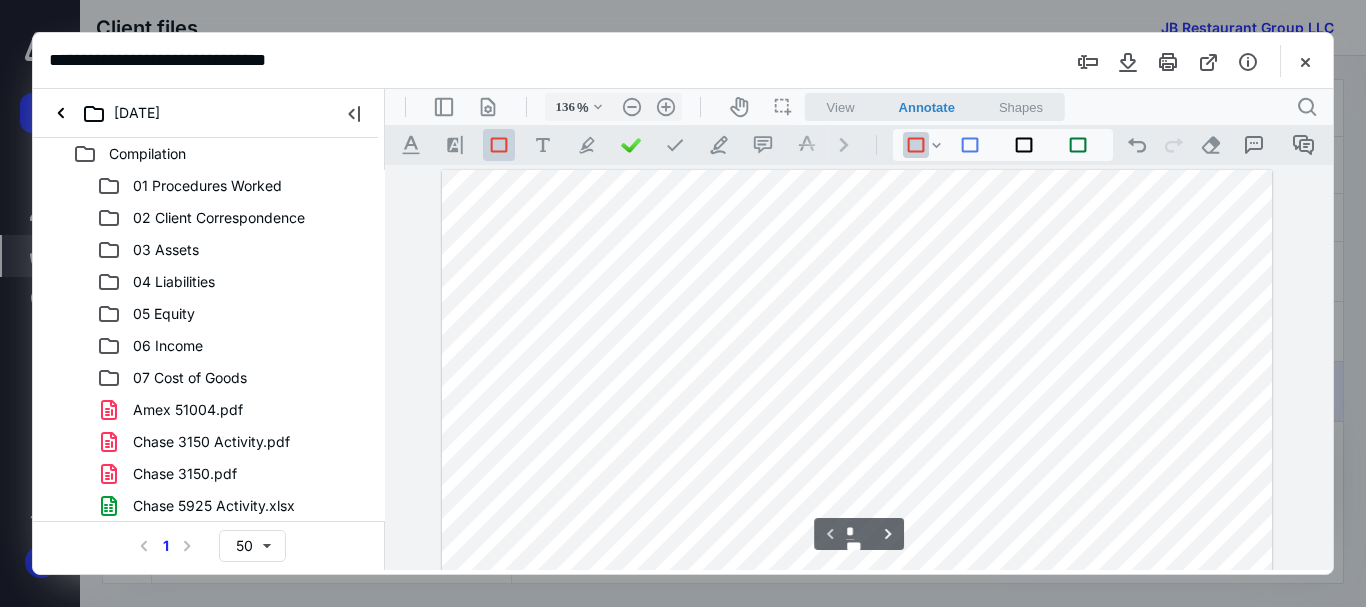 scroll, scrollTop: 100, scrollLeft: 0, axis: vertical 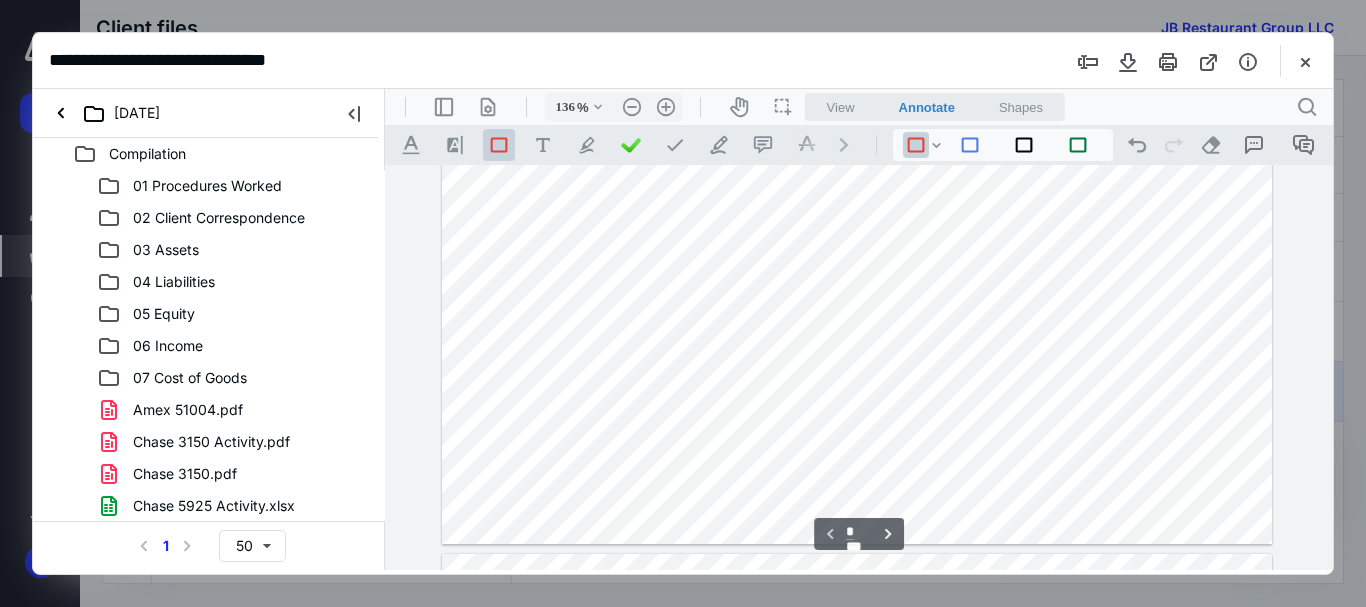 type on "*" 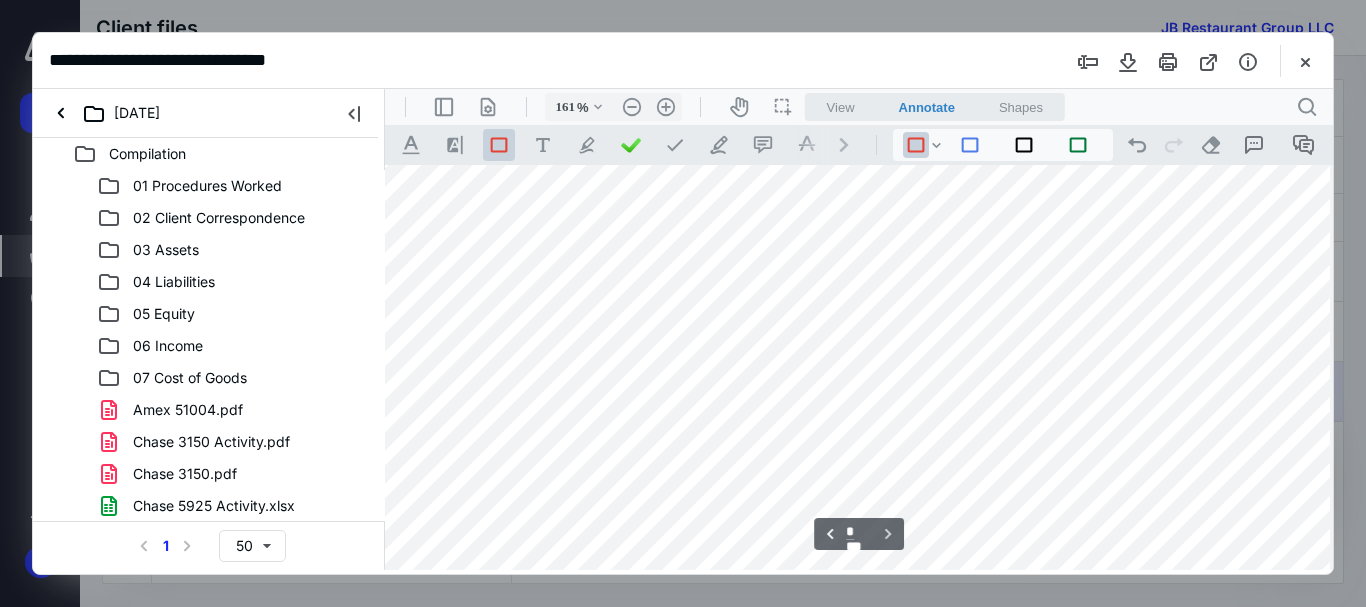 scroll, scrollTop: 1345, scrollLeft: 15, axis: both 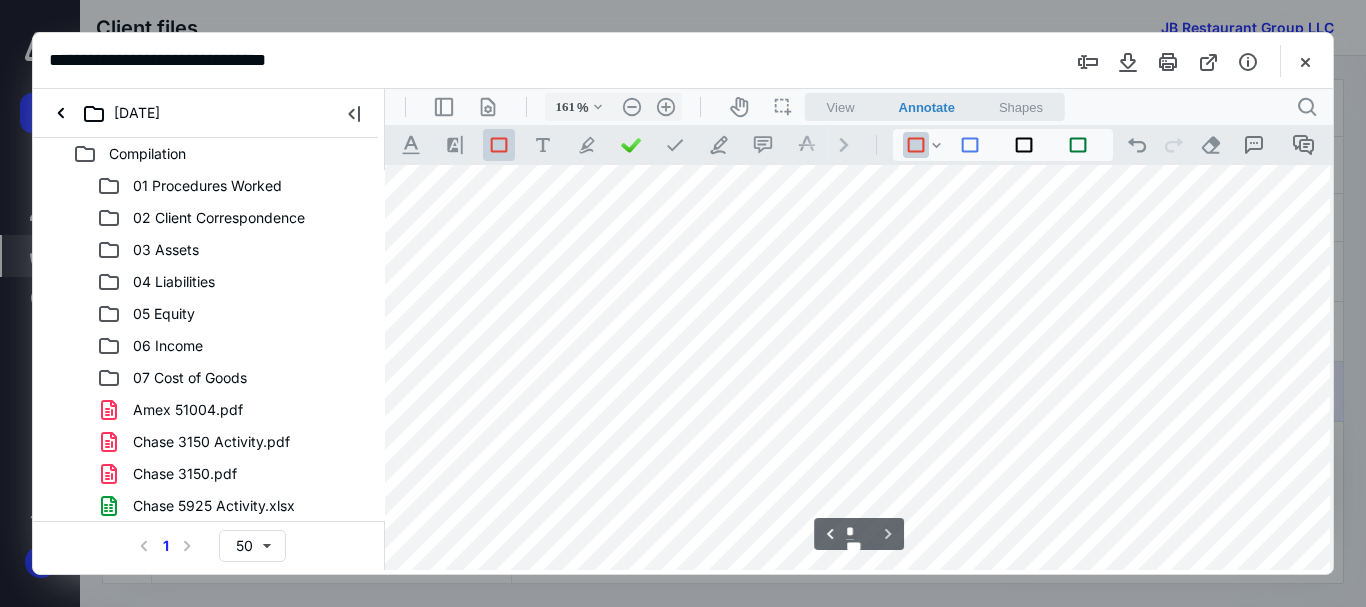 type on "111" 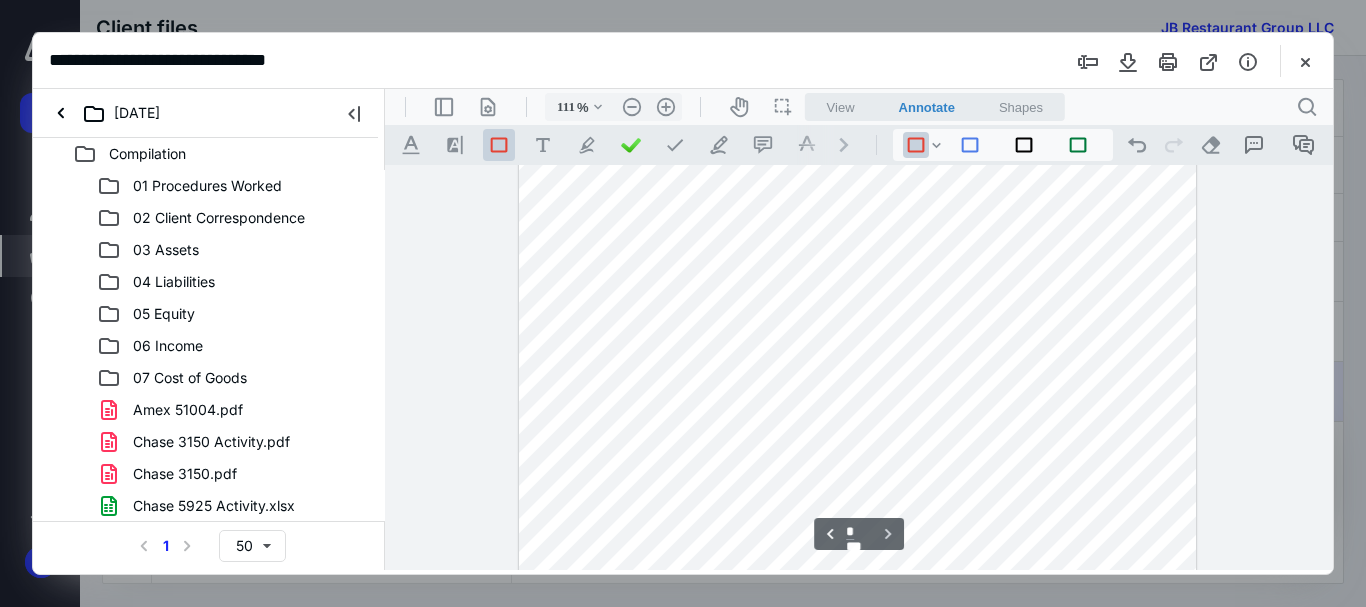 scroll, scrollTop: 856, scrollLeft: 0, axis: vertical 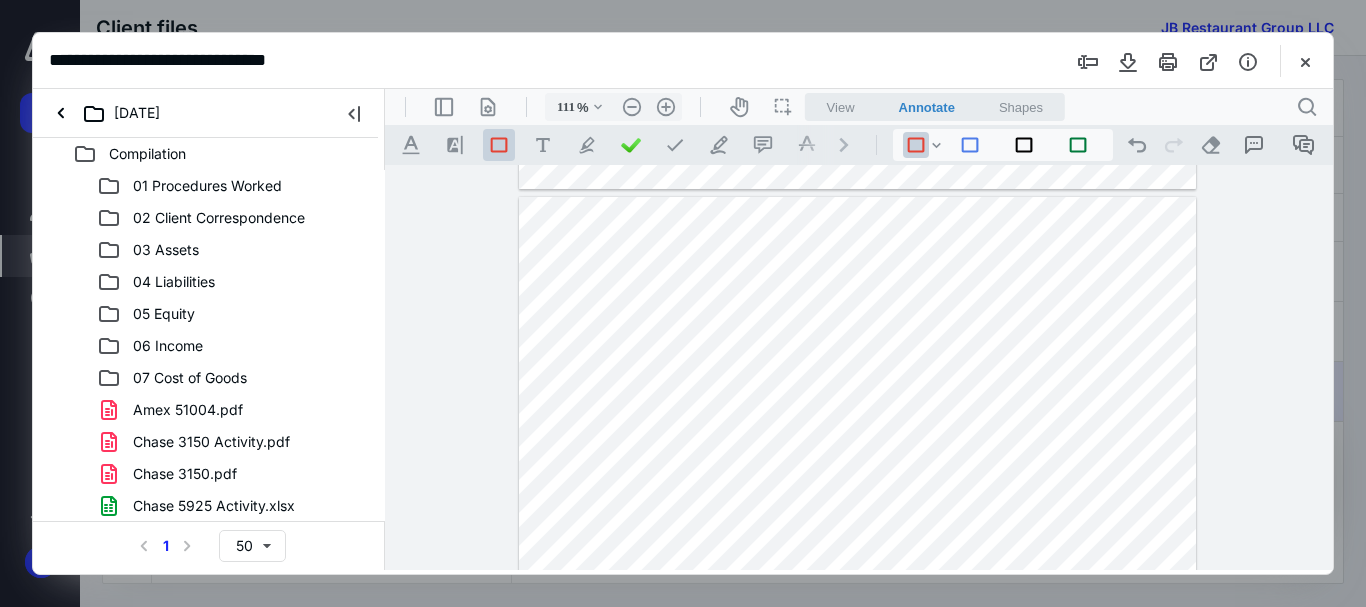 type on "*" 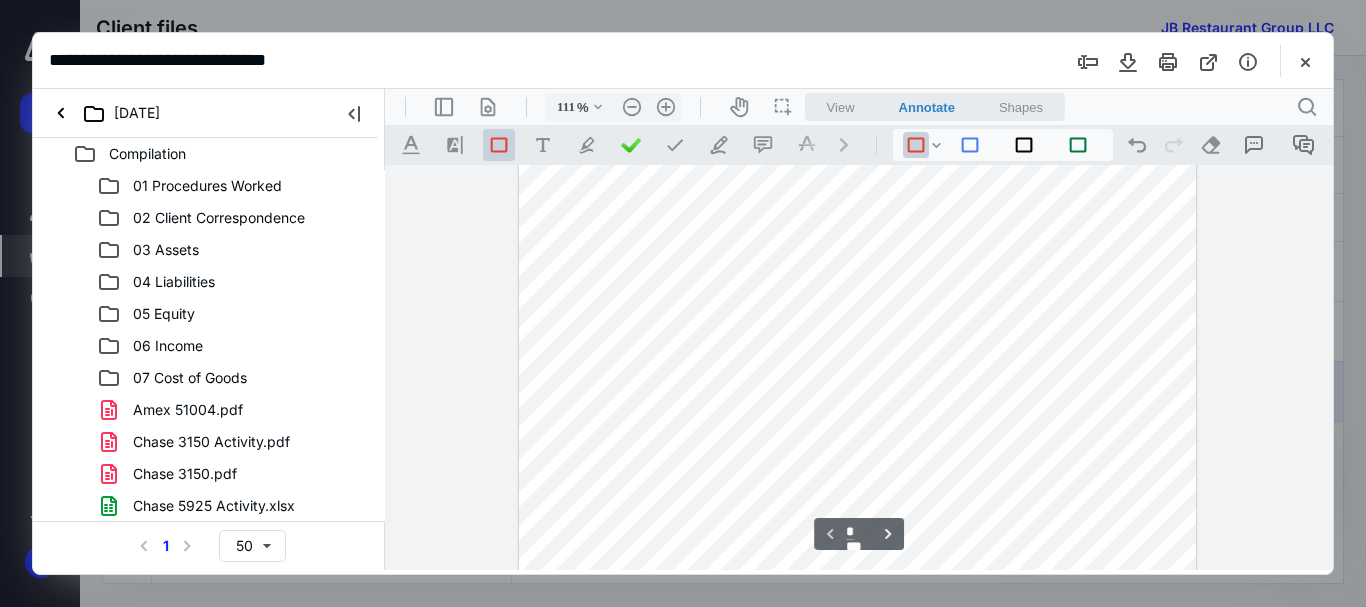 scroll, scrollTop: 0, scrollLeft: 0, axis: both 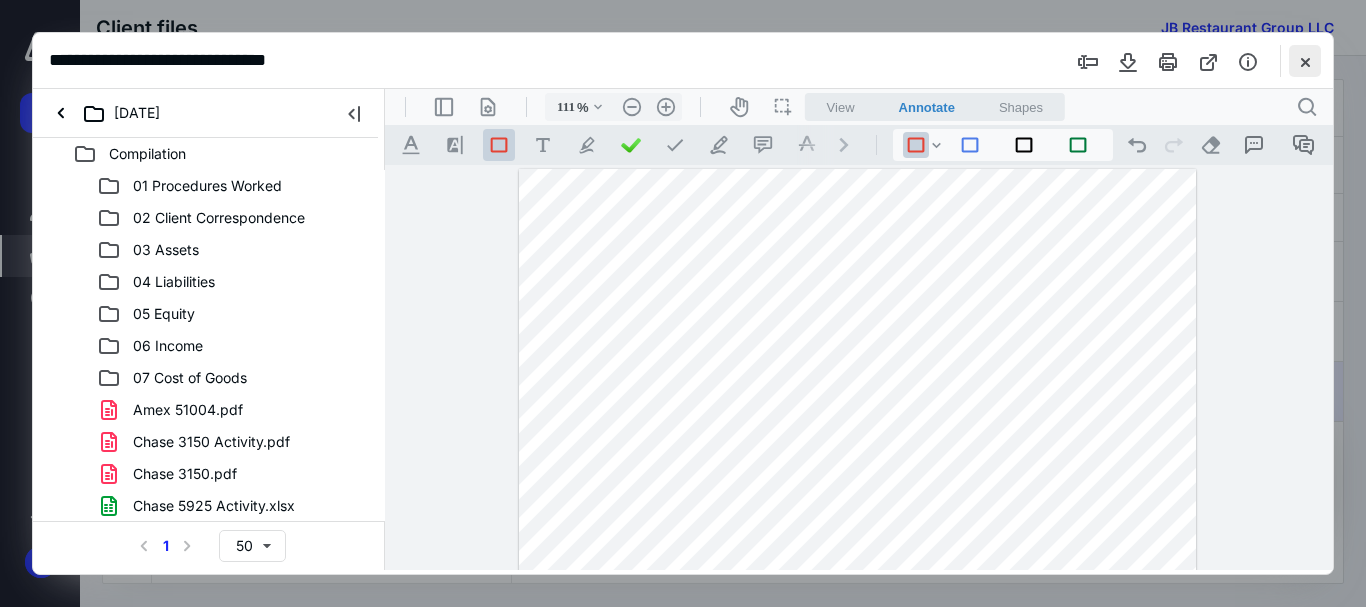click at bounding box center (1305, 61) 